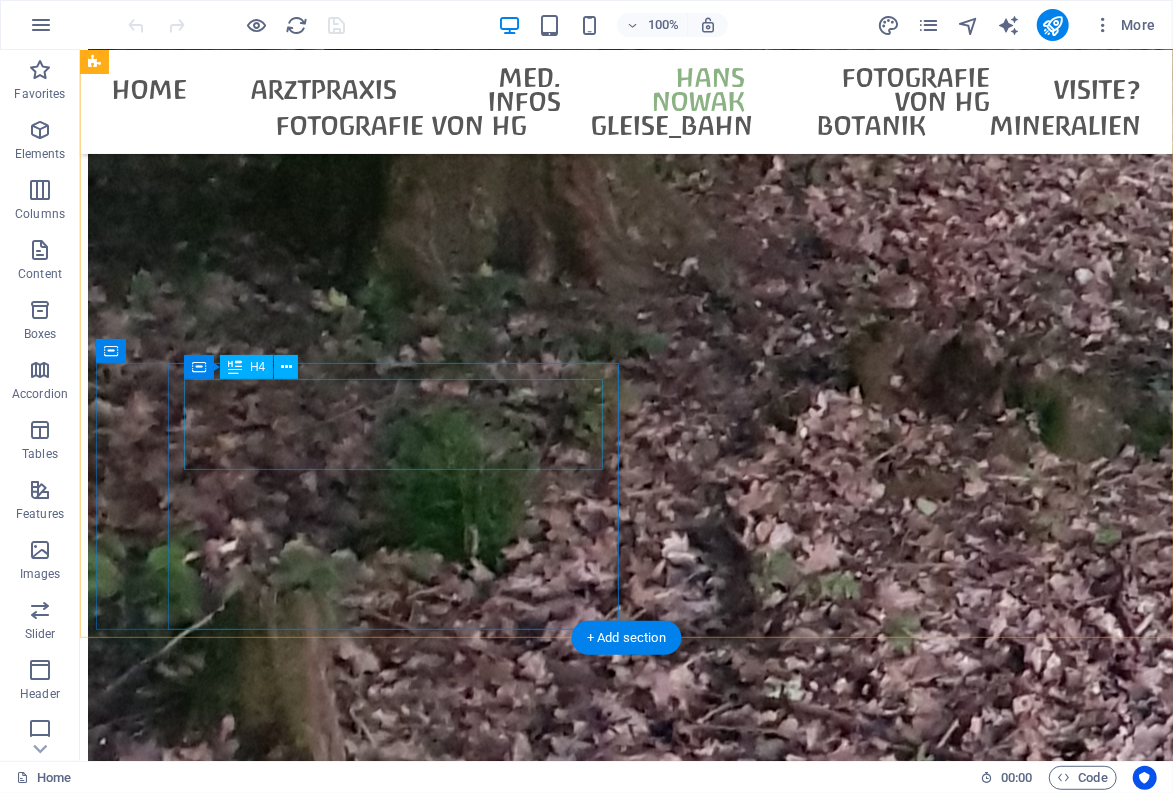 scroll, scrollTop: 4620, scrollLeft: 0, axis: vertical 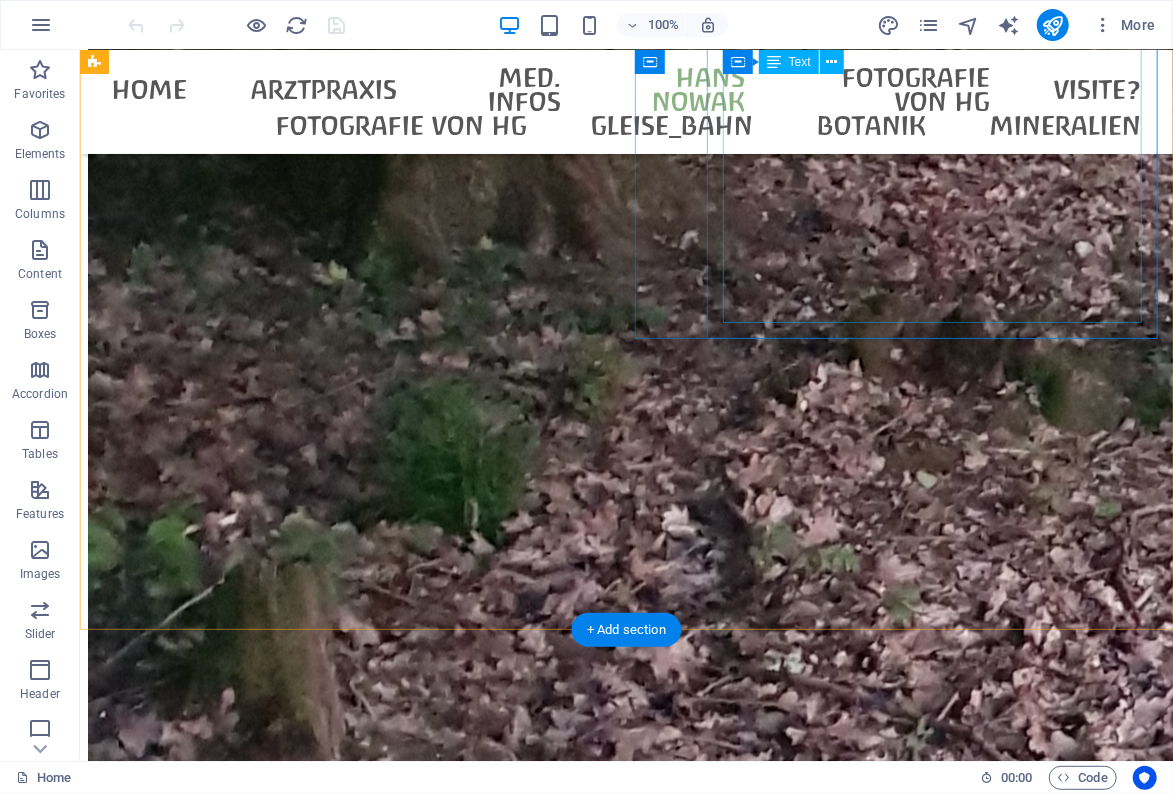 click on "[AGE] Jahre nach der letzten Buchveröffentlichung wird Ende [MONTH] [YEAR] ein grundlegendes Buch über [FIRST] [LAST] erscheinen (Leben und Werk, mit kunsthistorischen Aufsätzen)  Zur Biographie sind die neuesten Erkenntnisse eingearbeitet. -  [FIRST] [LAST], [FIRST] [LAST],  [FIRST] [LAST], [FIRST] [LAST],  [FIRST] [LAST], [FIRST] [LAST]: »Der Hallenser Künstler [FIRST] [LAST] – im Rausch der Farben« - Hrsg. [FIRST] [LAST]  Verlag Kettler, Dortmund [YEAR]  –  Bezug über den Buchhandel oder   direkt beim Verlag  per E-Commerce   -  ISBN [ISBN] Früher erschienen  über [FIRST] [LAST]: - Die letzte Veröffentlichung  mit Werk-Abbildungen:  [FIRST].[LAST]/[FIRST].[LAST]:  " Vom Maler [FIRST] [LAST] ein Bild sich zu machen " , [YEAR]       (noch wenige erhältlich über [FIRST] [LAST]) - [FIRST] [LAST]s  " Autobiographie "  erschien [YEAR]  (ohne Abbildungen seiner Werke) - Das erste Büchlein über  " [FIRST] [LAST] "  von Dr. [LAST] [LAST]  mit zehn Werk-Abbildungen erschien [YEAR] -   ein Schatz für jeden Sammler..." at bounding box center (356, 7713) 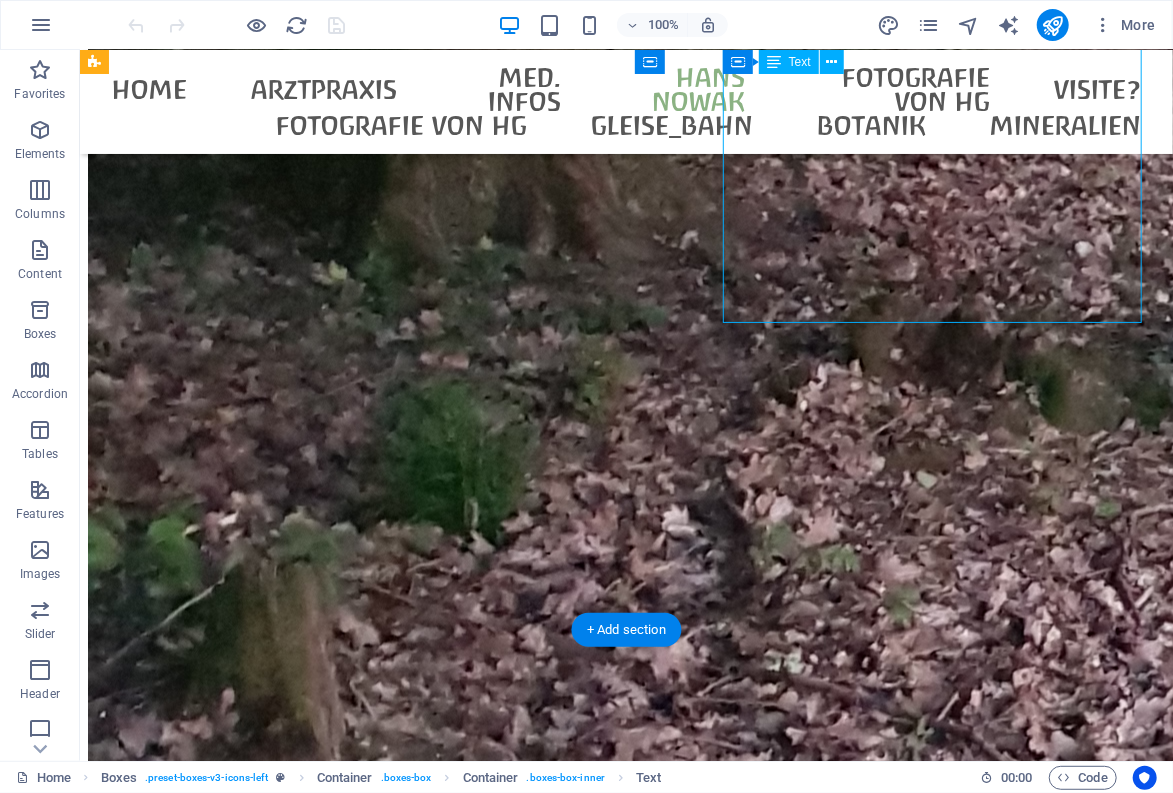 click on "[AGE] Jahre nach der letzten Buchveröffentlichung wird Ende [MONTH] [YEAR] ein grundlegendes Buch über [FIRST] [LAST] erscheinen (Leben und Werk, mit kunsthistorischen Aufsätzen)  Zur Biographie sind die neuesten Erkenntnisse eingearbeitet. -  [FIRST] [LAST], [FIRST] [LAST],  [FIRST] [LAST], [FIRST] [LAST],  [FIRST] [LAST], [FIRST] [LAST]: »Der Hallenser Künstler [FIRST] [LAST] – im Rausch der Farben« - Hrsg. [FIRST] [LAST]  Verlag Kettler, Dortmund [YEAR]  –  Bezug über den Buchhandel oder   direkt beim Verlag  per E-Commerce   -  ISBN [ISBN] Früher erschienen  über [FIRST] [LAST]: - Die letzte Veröffentlichung  mit Werk-Abbildungen:  [FIRST].[LAST]/[FIRST].[LAST]:  " Vom Maler [FIRST] [LAST] ein Bild sich zu machen " , [YEAR]       (noch wenige erhältlich über [FIRST] [LAST]) - [FIRST] [LAST]s  " Autobiographie "  erschien [YEAR]  (ohne Abbildungen seiner Werke) - Das erste Büchlein über  " [FIRST] [LAST] "  von Dr. [LAST] [LAST]  mit zehn Werk-Abbildungen erschien [YEAR] -   ein Schatz für jeden Sammler..." at bounding box center (356, 7713) 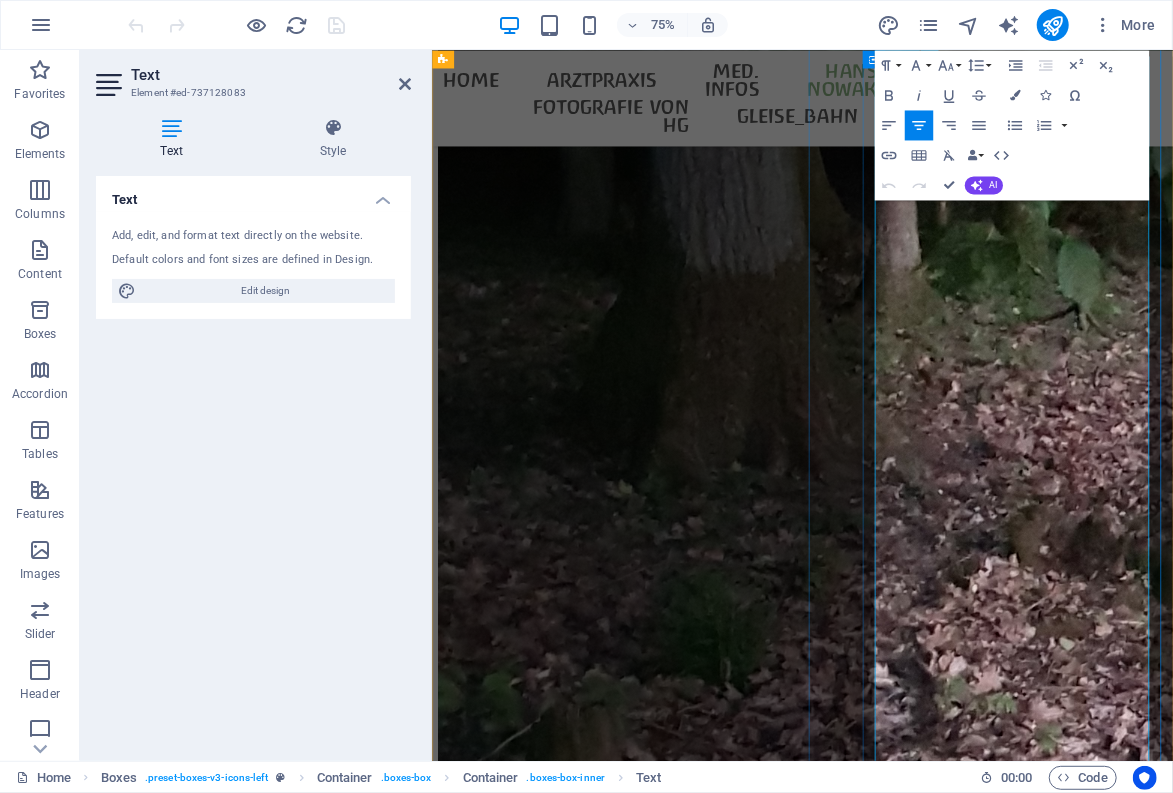 scroll, scrollTop: 4377, scrollLeft: 0, axis: vertical 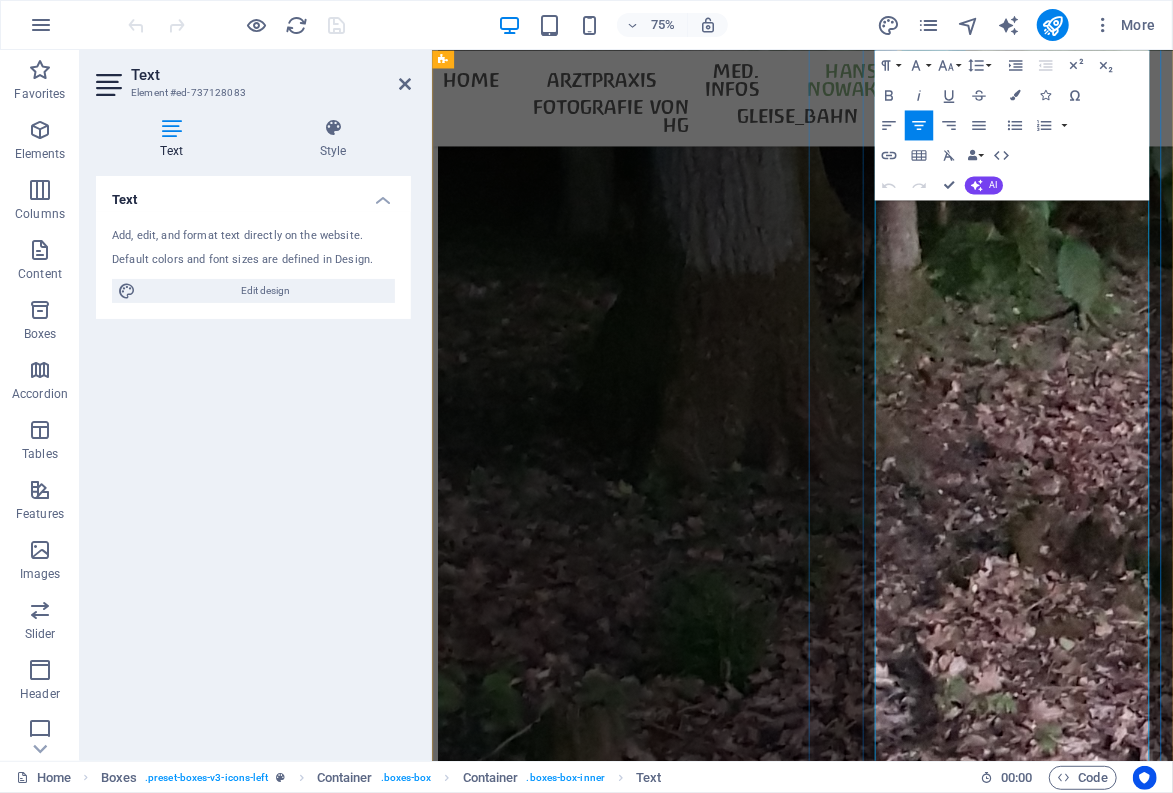drag, startPoint x: 1202, startPoint y: 901, endPoint x: 1130, endPoint y: 902, distance: 72.00694 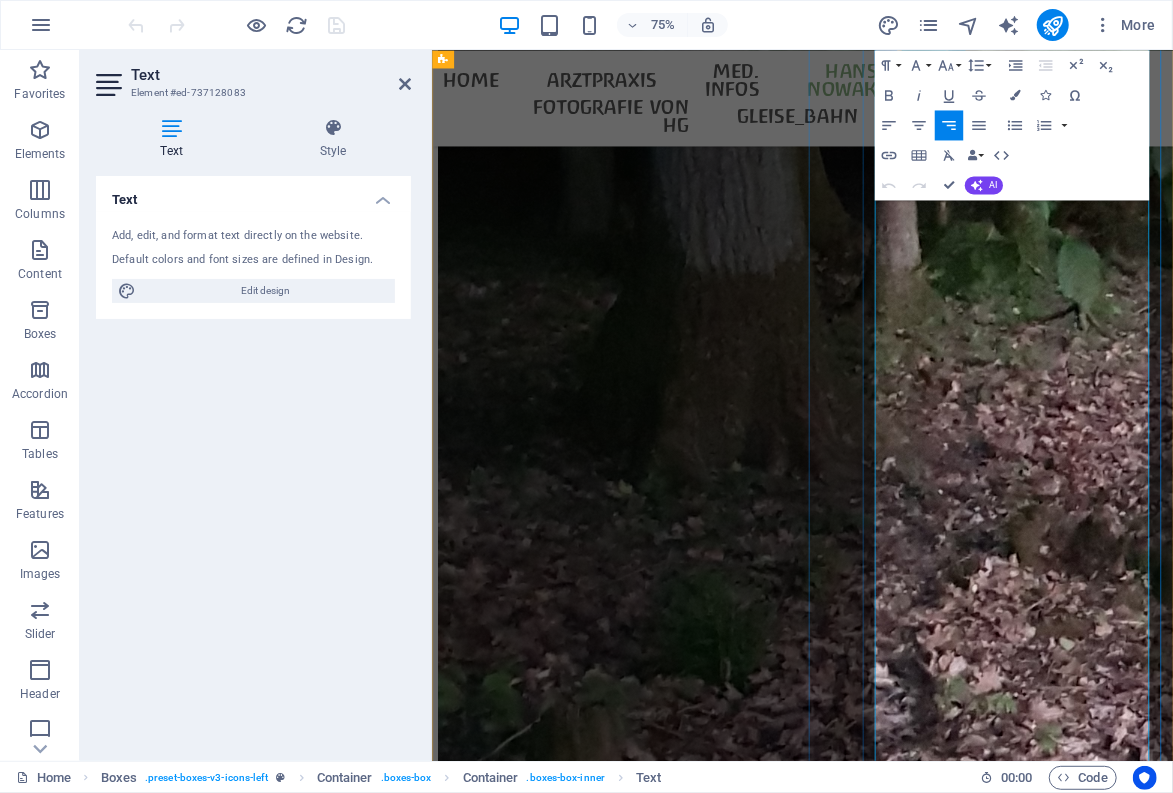 type 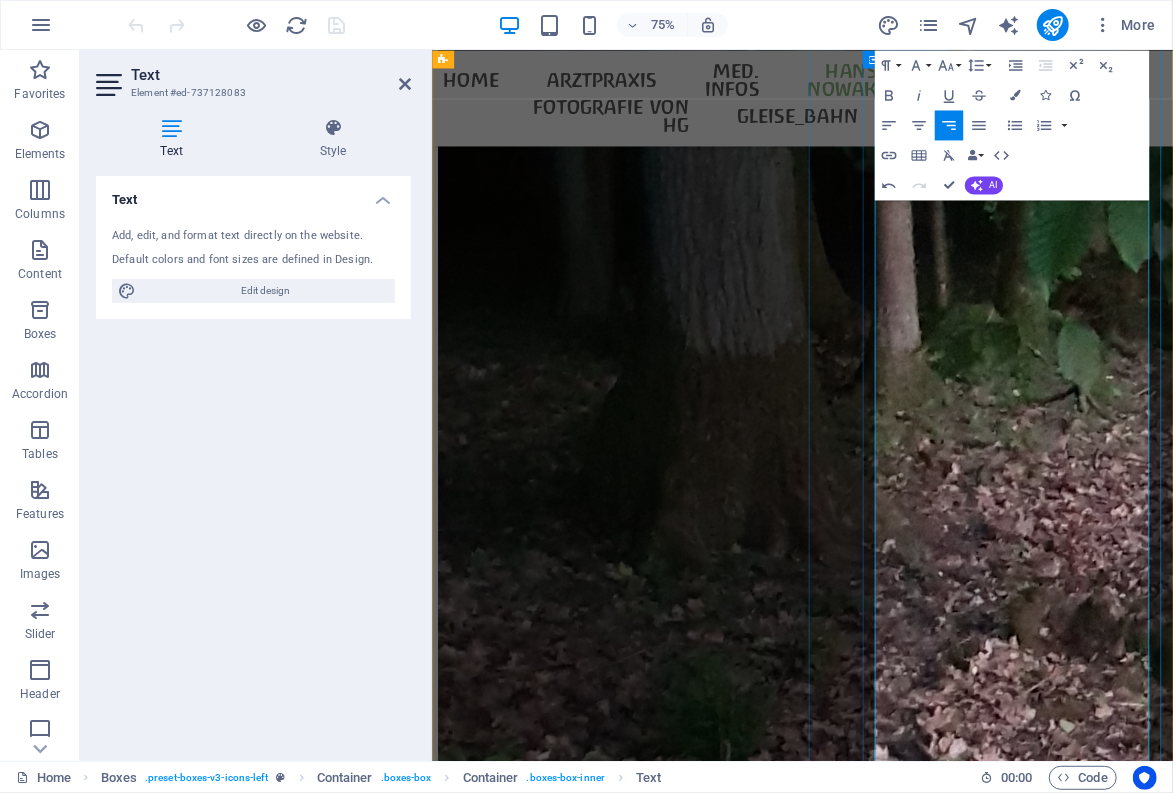 scroll, scrollTop: 4157, scrollLeft: 0, axis: vertical 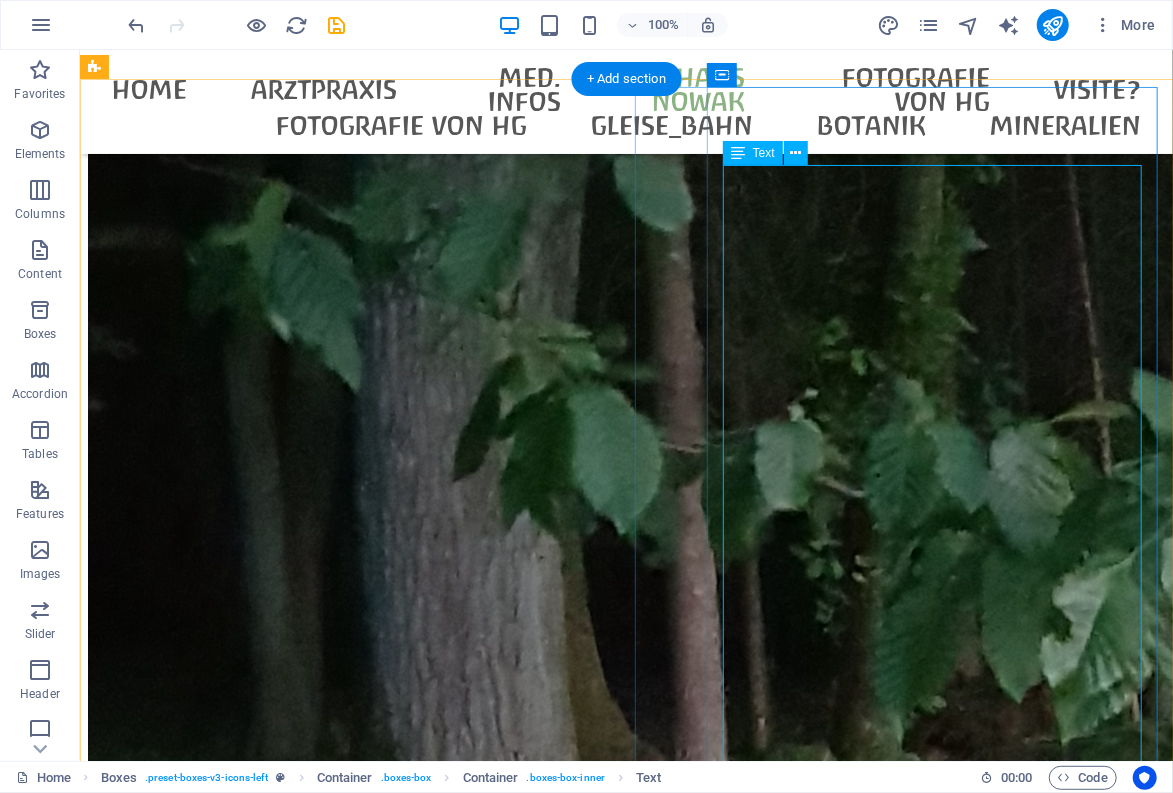 click on "33 Jahre nach der letzten Buchveröffentlichung wird Ende Juli [YEAR] ein grundlegendes Buch über [PERSON] erscheinen (Leben und Werk, mit kunsthistorischen Aufsätzen) Zur Biographie sind die neuesten Erkenntnisse eingearbeitet. - [PERSON], [PERSON], [PERSON], [PERSON], [PERSON], [PERSON]: »Der Hallenser Künstler [PERSON] – im Rausch der Farben« - Hrsg. [PERSON] Verlag Kettler, Dortmund [YEAR] – Bezug über den Buchhandel oder direkt beim Verlag per E-Commerce - ISBN [ISBN] Früher erschienen über [PERSON]: - Die letzte Veröffentlichung mit Werk-Abbildungen: [PERSON]/[PERSON]: " Vom Maler [PERSON] ein Bild sich zu machen " , [YEAR] (noch wenige erhältlich über [PERSON]) - [PERSON] " Autobiographie " erschien [YEAR] (ohne Abbildungen seiner Werke) - Das erste Büchlein über " [PERSON] " von Dr. [PERSON] mit zehn Werk-Abbildungen erschien [YEAR] - ein Schatz für jeden Sammler..." at bounding box center (356, 8541) 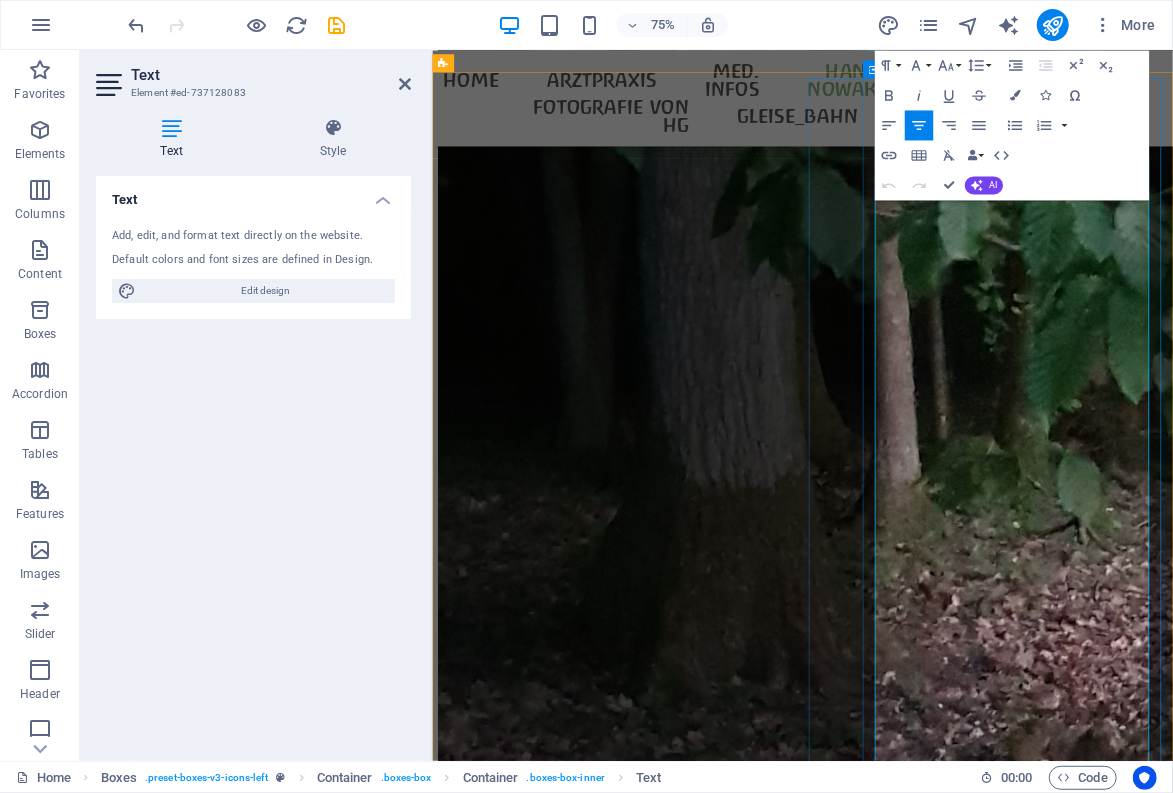 scroll, scrollTop: 4047, scrollLeft: 0, axis: vertical 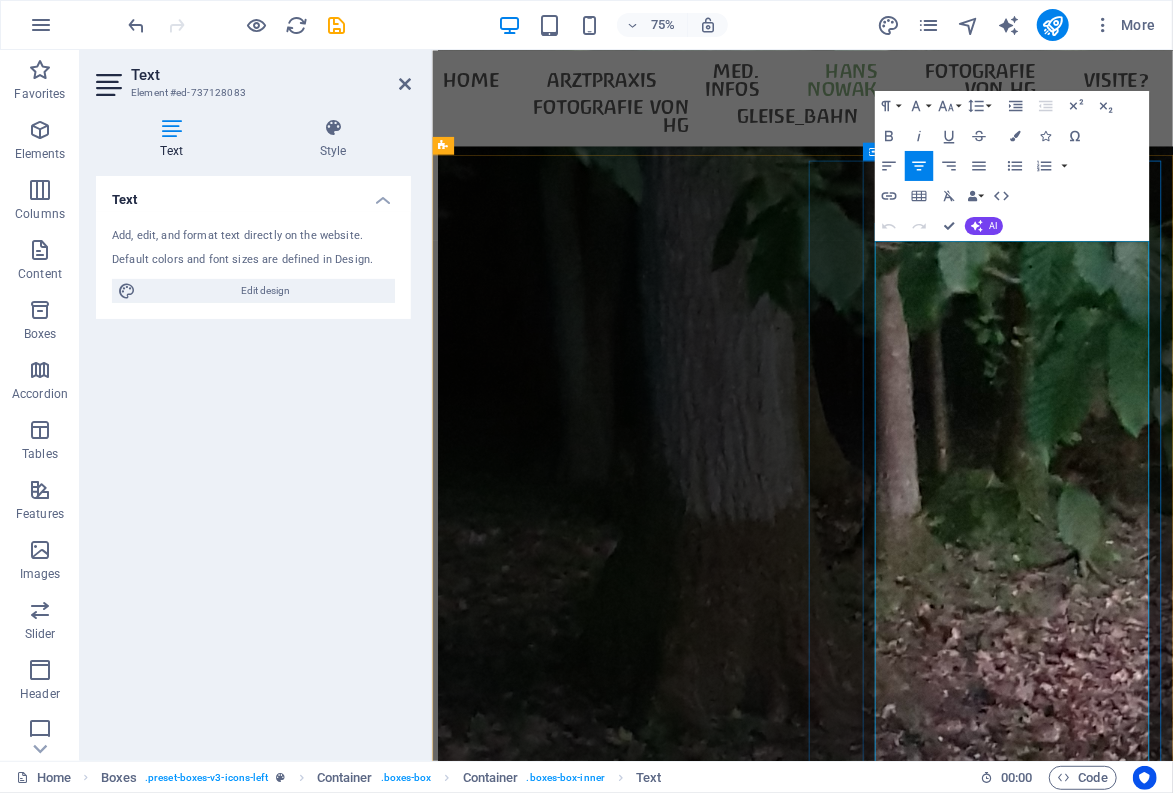 drag, startPoint x: 1286, startPoint y: 339, endPoint x: 1247, endPoint y: 343, distance: 39.20459 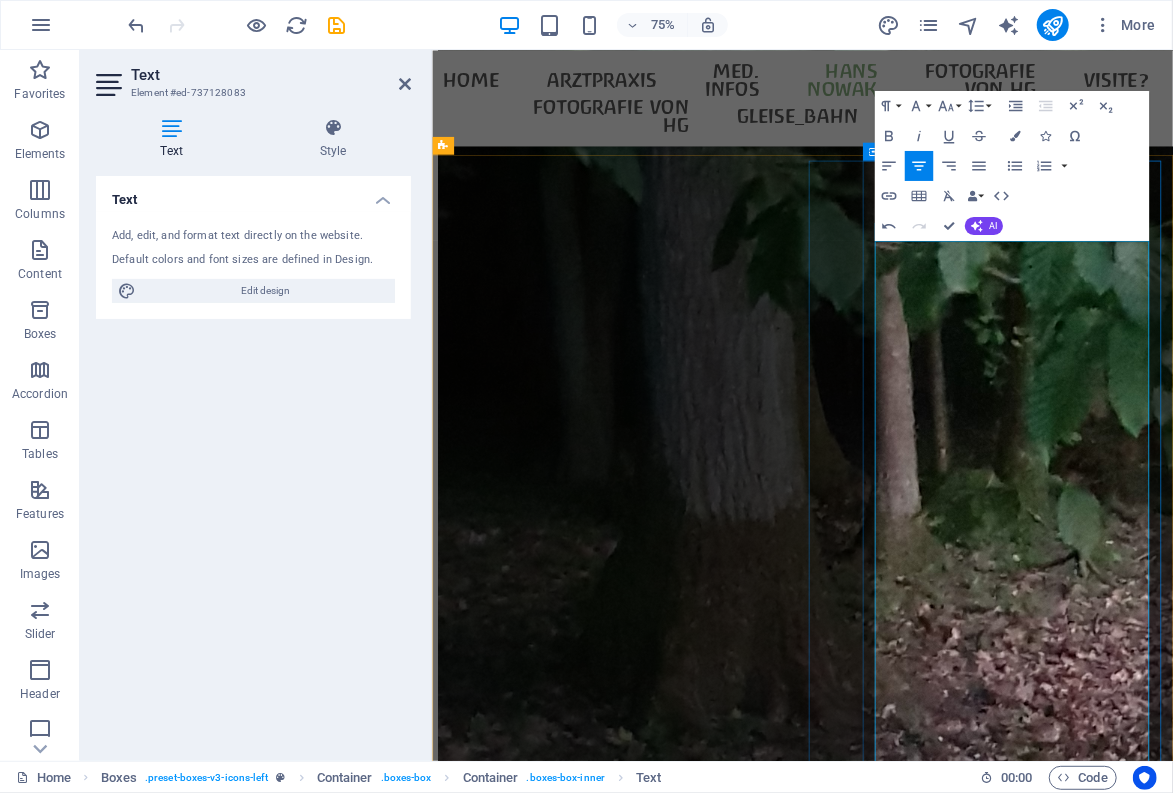 click on "[AGE] Jahre nach der letzten Buchveröffentlichung ist Ende [MONTH] [YEAR] ein grundlegendes Buch über [FIRST] [LAST] erschienen (Leben und Werk, mit kunsthistorischen Aufsätzen)" at bounding box center [682, 8380] 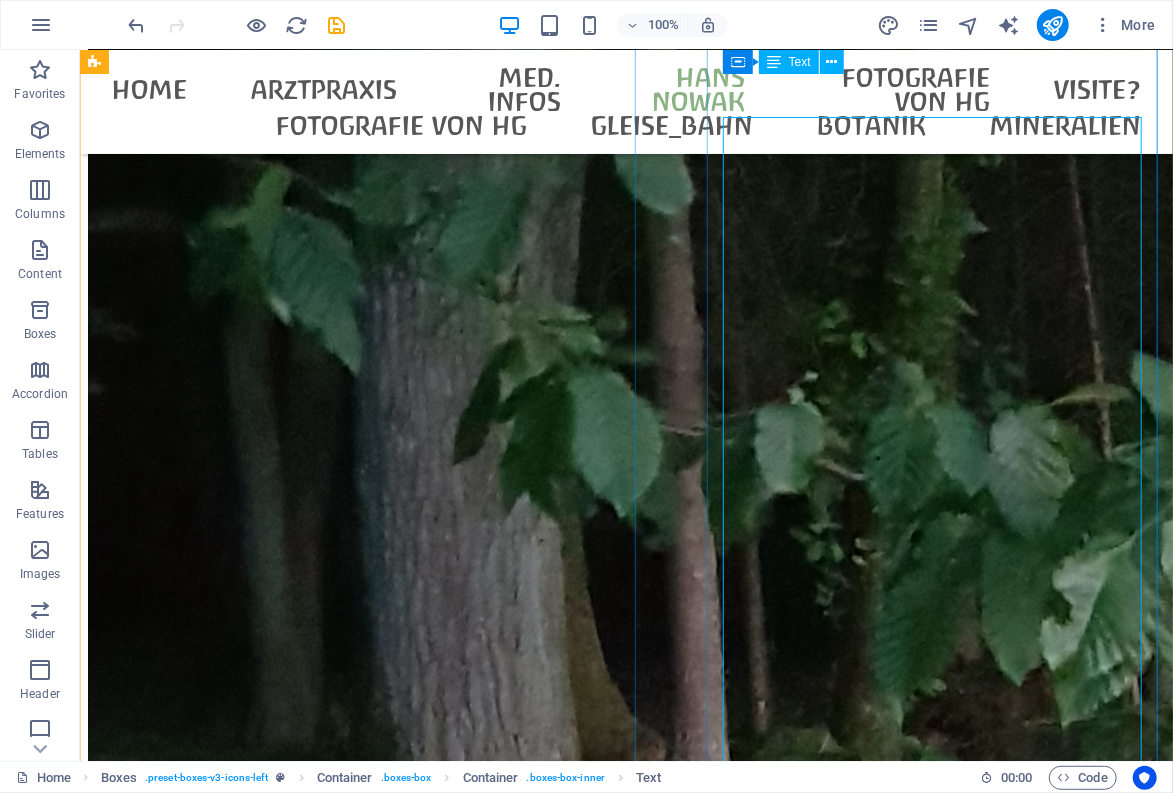 scroll, scrollTop: 3682, scrollLeft: 0, axis: vertical 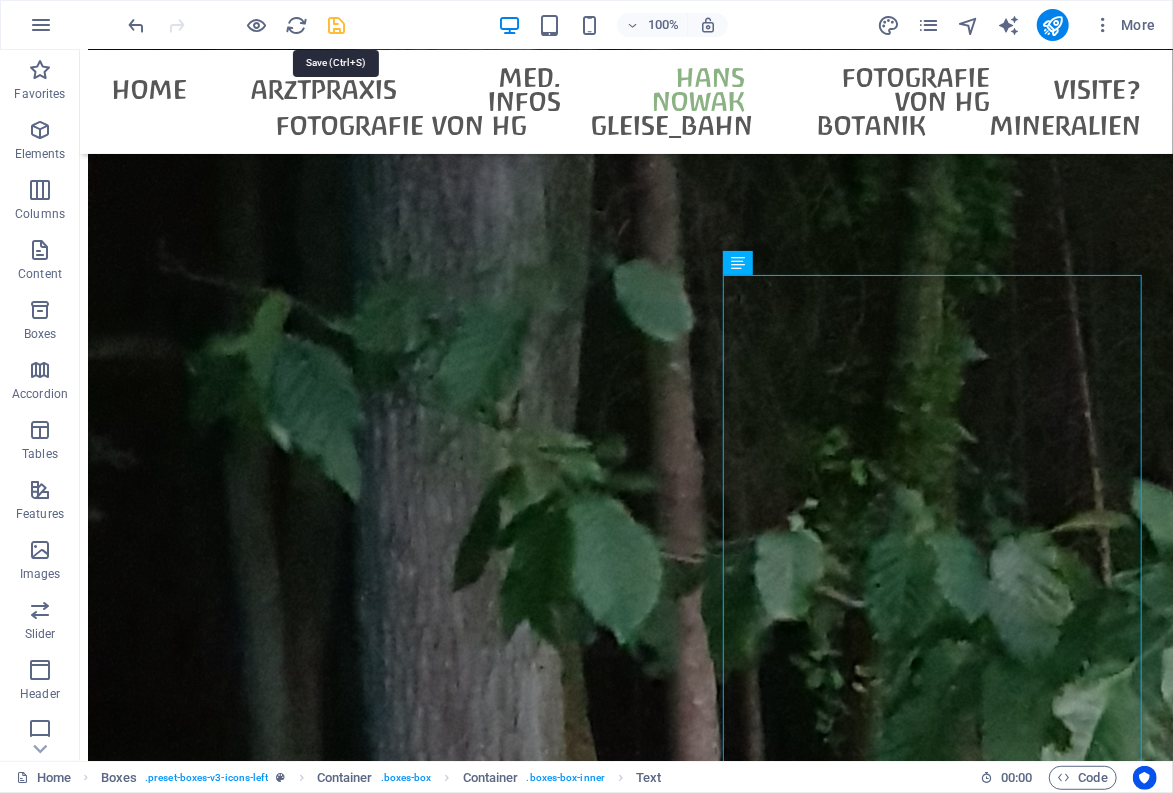 click at bounding box center (337, 25) 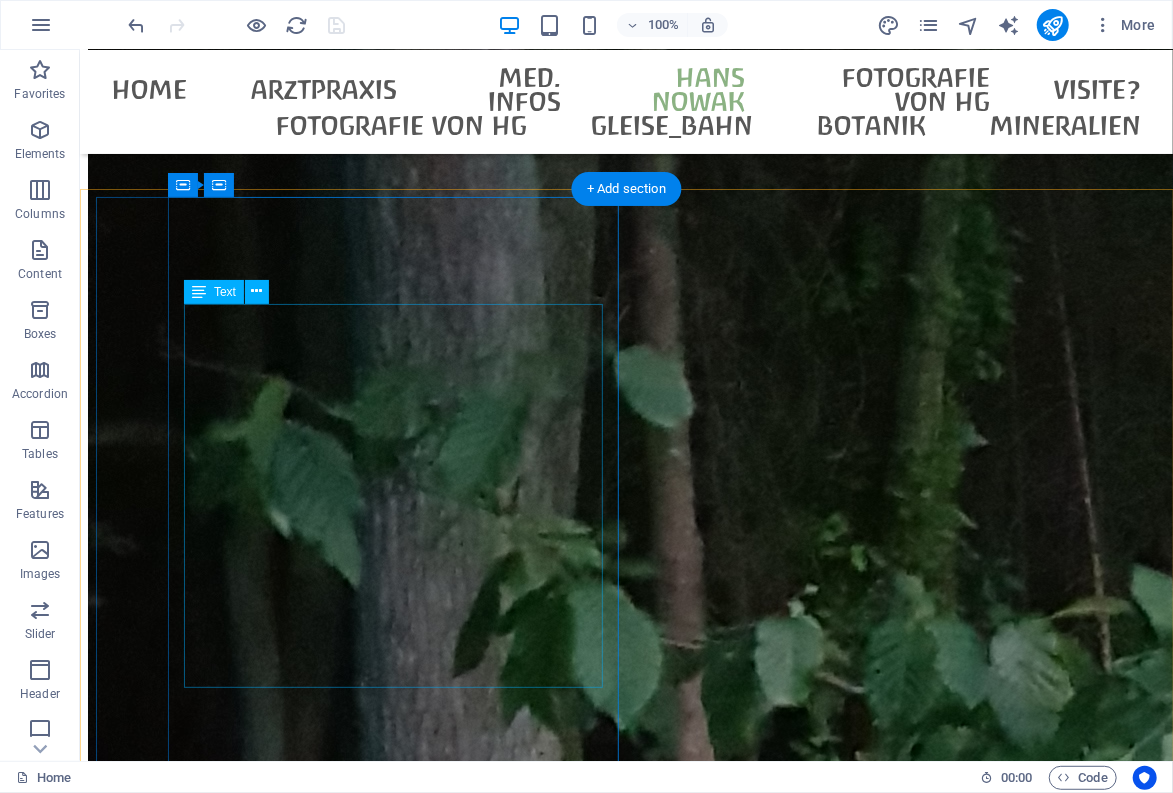 scroll, scrollTop: 3572, scrollLeft: 0, axis: vertical 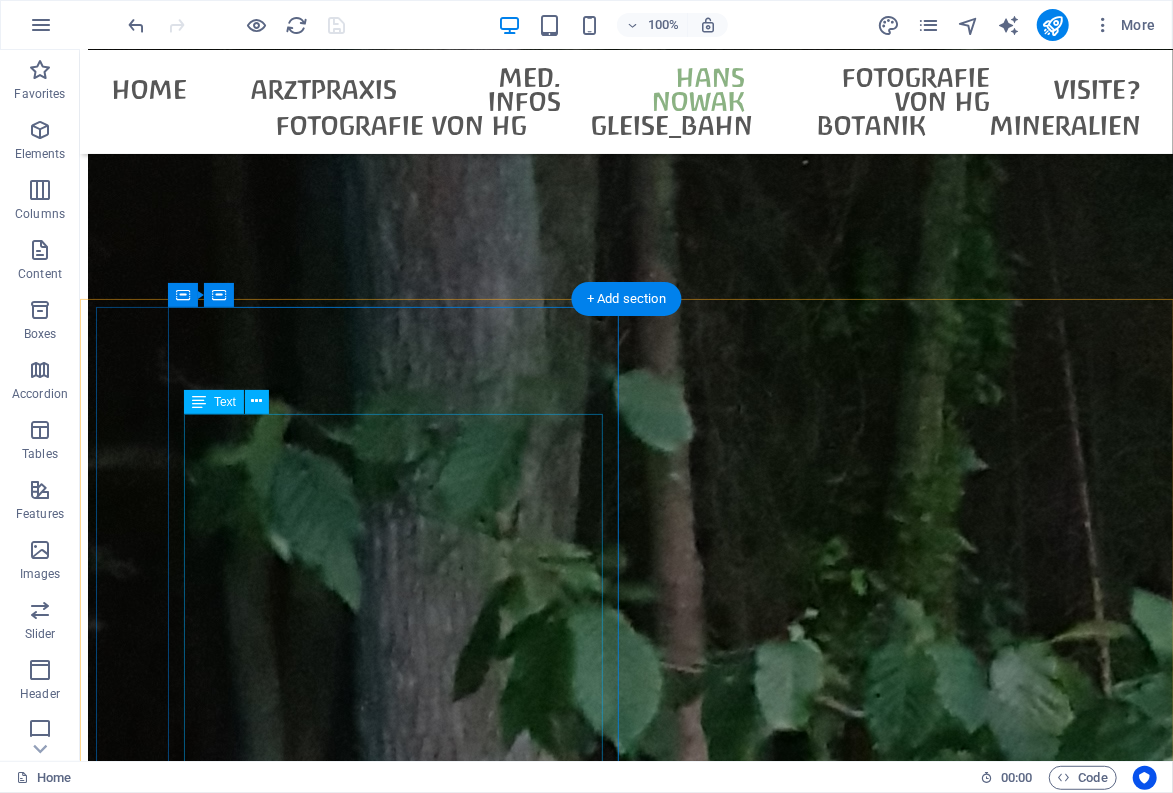 click on "Eine Ausstellung von Werken [FIRST] [LAST]s konnte zusammen mit dem Stadtmuseum Halle/Saale (am Geburtsort des Künstlers) realisiert werden! "Von Halle nach Halle: Der Künstler [FIRST] [LAST]" - Vernissage am Donnerstag, den [DATE] - Ausstellung vom [DATE] bis [DATE] - Kurator: Prof. Dr. [LAST] [LAST], Leipzig - Öffnungszeiten: Mi-So 10-17 Uhr - Es werden monatlich öffentliche Führungen durch das Stadtmuseum Halle angeboten. -  Ort : Stadtmuseum Halle Grosse Märkerstr. 10 [POSTAL_CODE] Halle ([STATE])" at bounding box center [356, 7950] 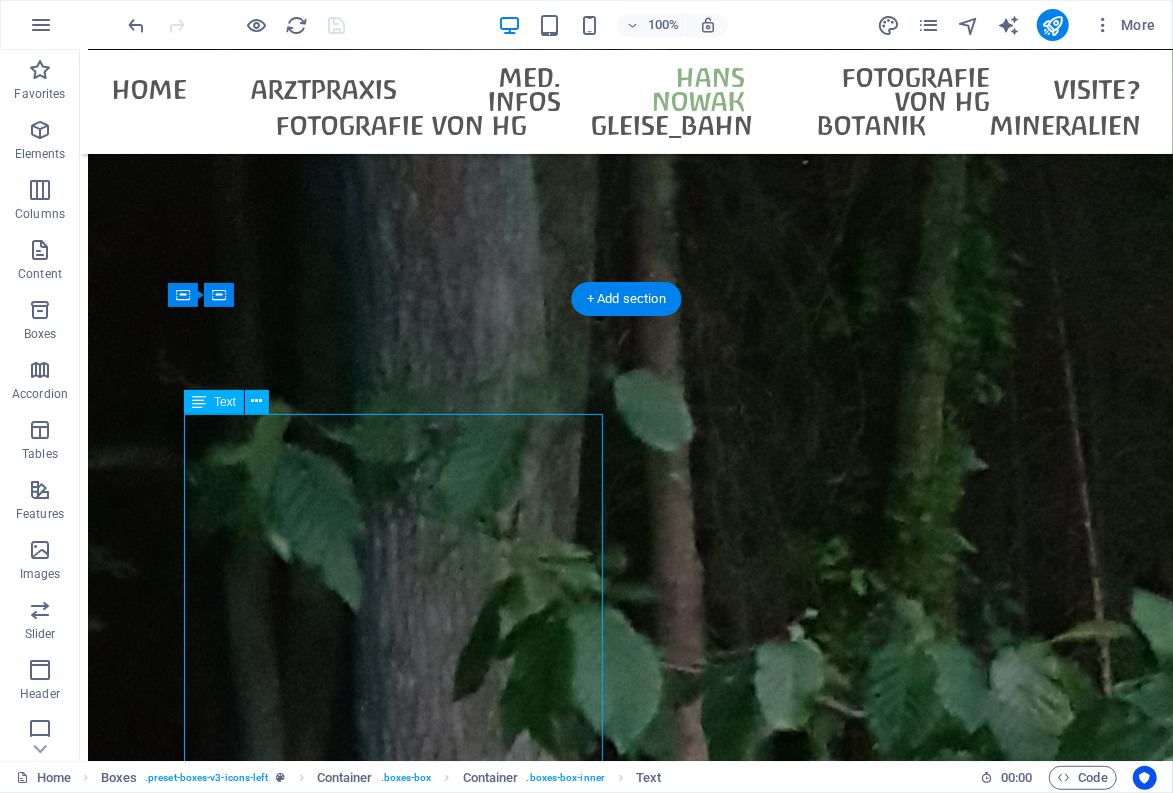 click on "Eine Ausstellung von Werken [FIRST] [LAST]s konnte zusammen mit dem Stadtmuseum Halle/Saale (am Geburtsort des Künstlers) realisiert werden! "Von Halle nach Halle: Der Künstler [FIRST] [LAST]" - Vernissage am Donnerstag, den [DATE] - Ausstellung vom [DATE] bis [DATE] - Kurator: Prof. Dr. [LAST] [LAST], Leipzig - Öffnungszeiten: Mi-So 10-17 Uhr - Es werden monatlich öffentliche Führungen durch das Stadtmuseum Halle angeboten. -  Ort : Stadtmuseum Halle Grosse Märkerstr. 10 [POSTAL_CODE] Halle ([STATE])" at bounding box center [356, 7950] 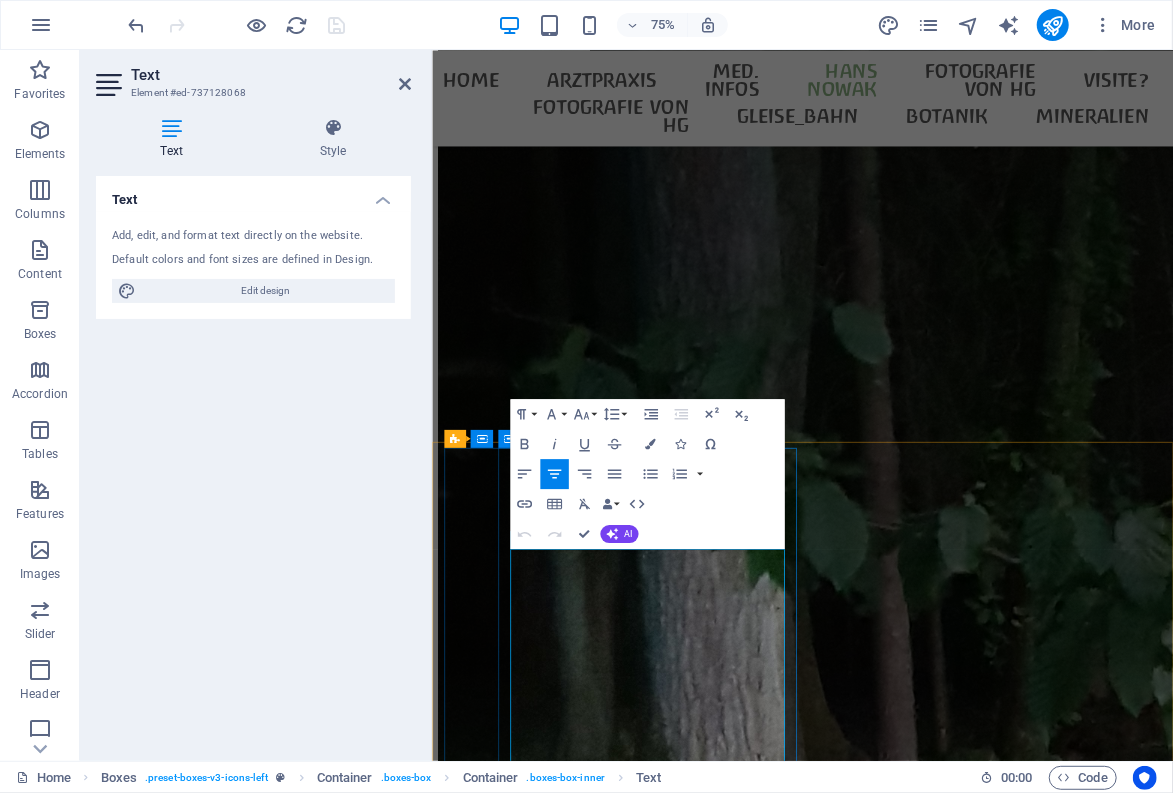 scroll, scrollTop: 3773, scrollLeft: 0, axis: vertical 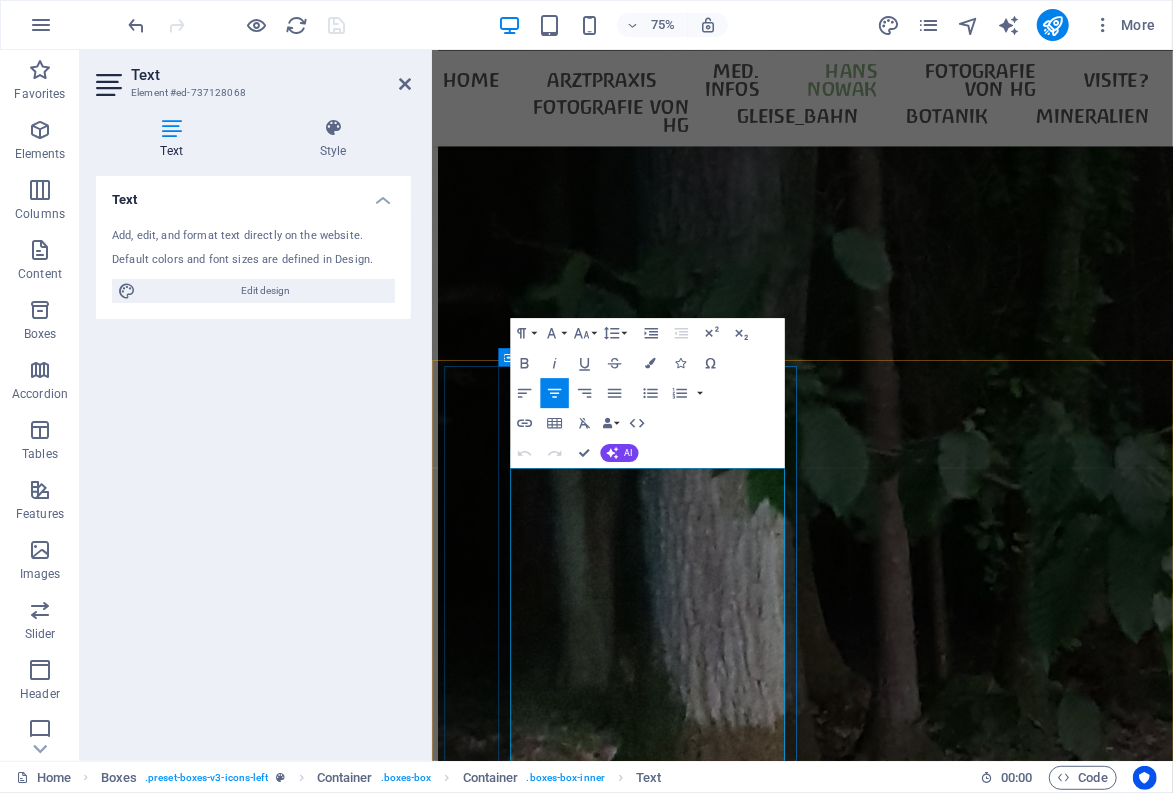 drag, startPoint x: 623, startPoint y: 731, endPoint x: 888, endPoint y: 757, distance: 266.27243 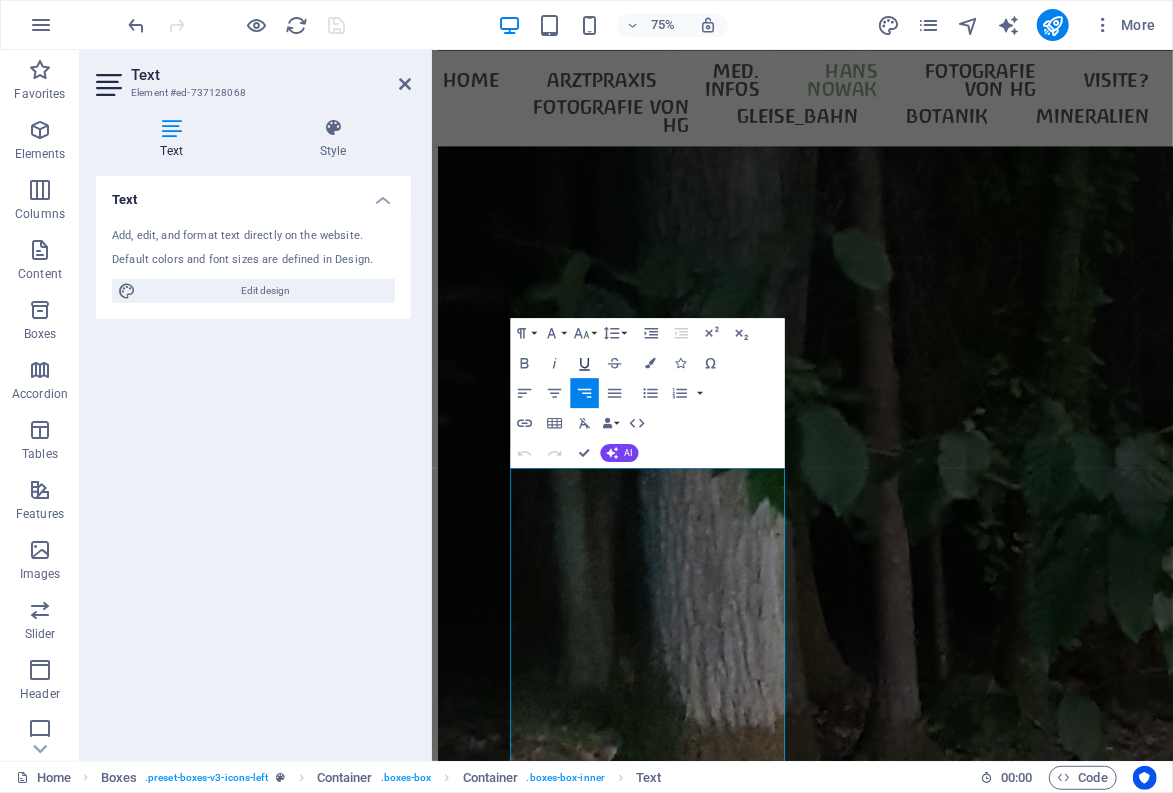 click 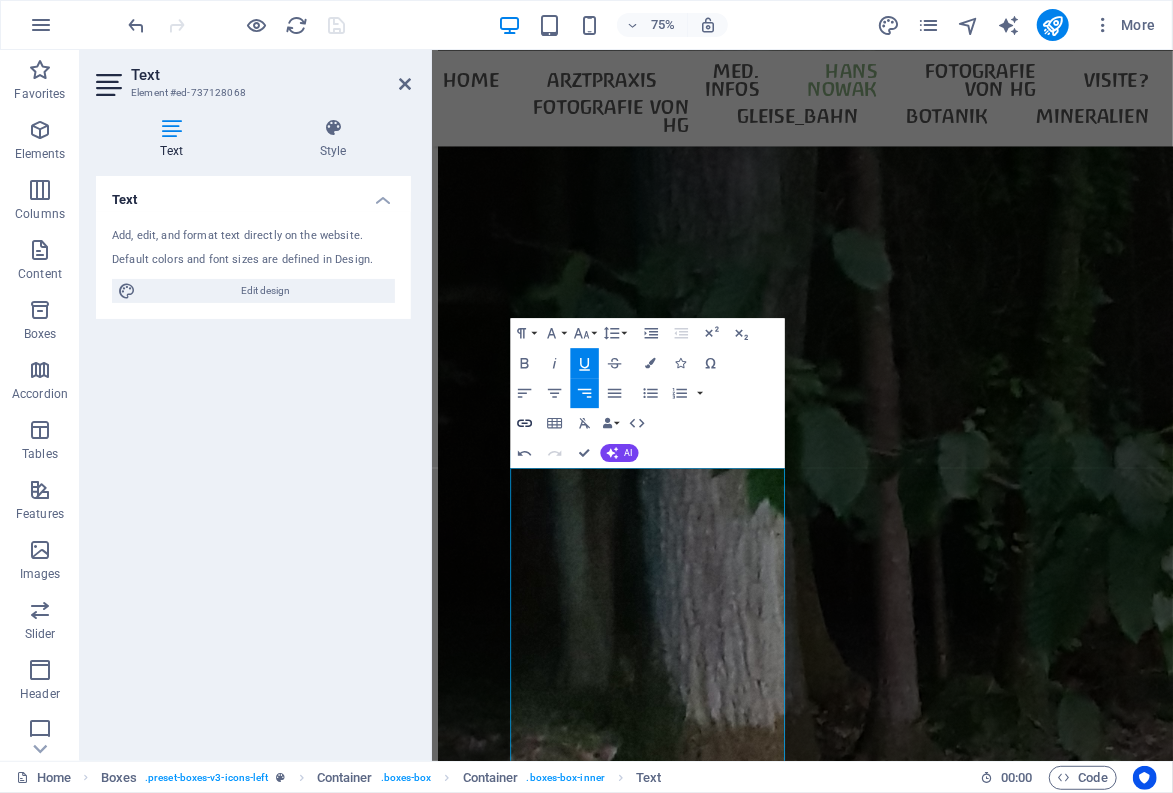 click 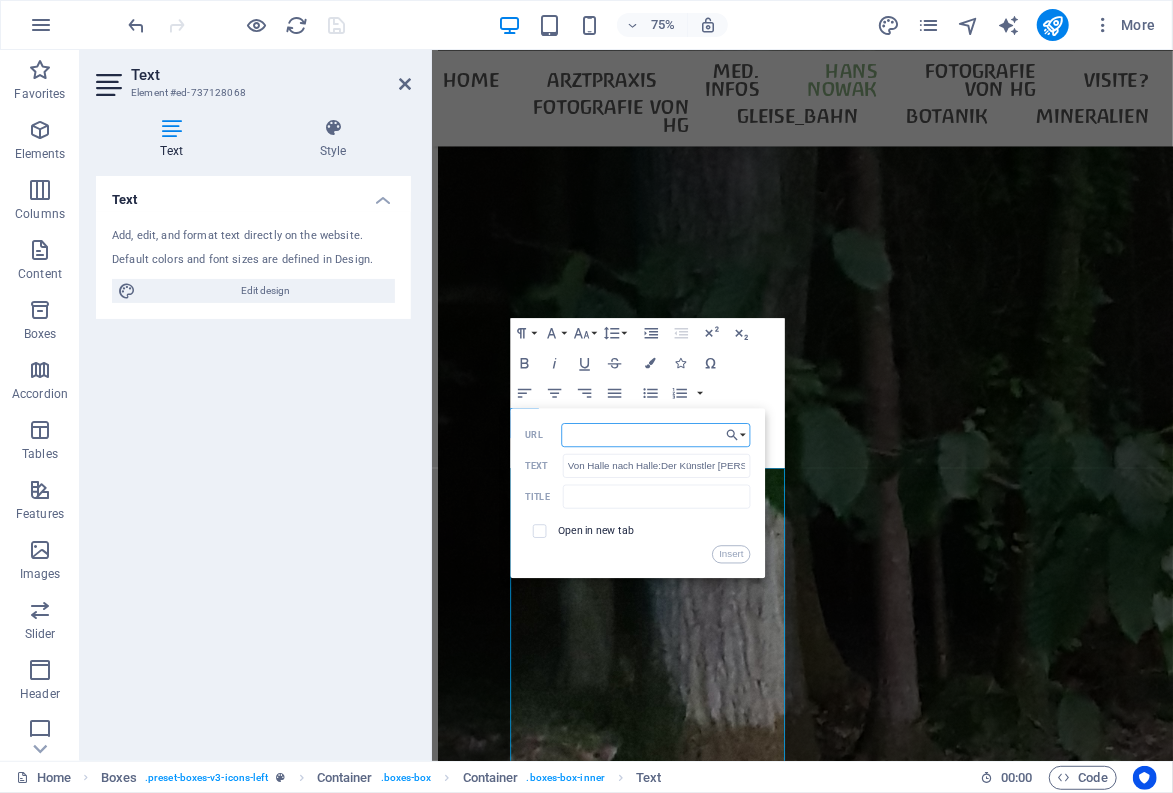 paste on "https://stadtmuseumhalle.de/[FIRST]-[LAST]" 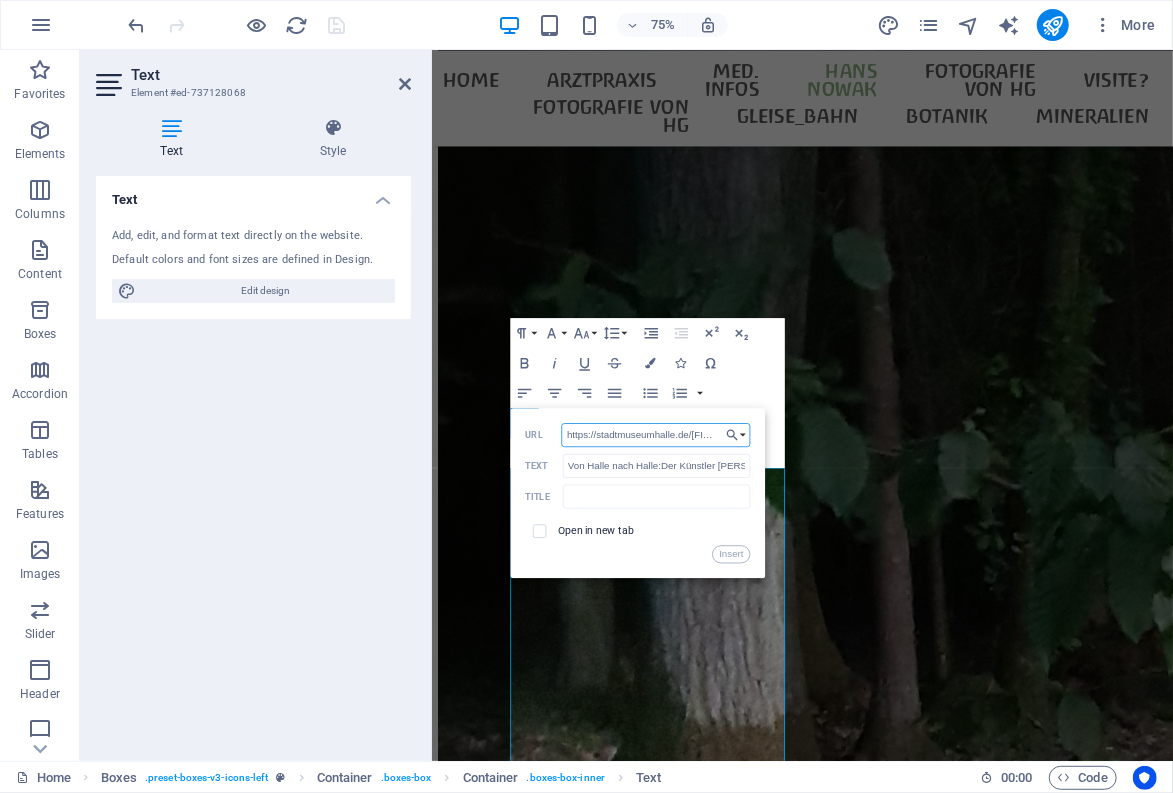 scroll, scrollTop: 0, scrollLeft: 37, axis: horizontal 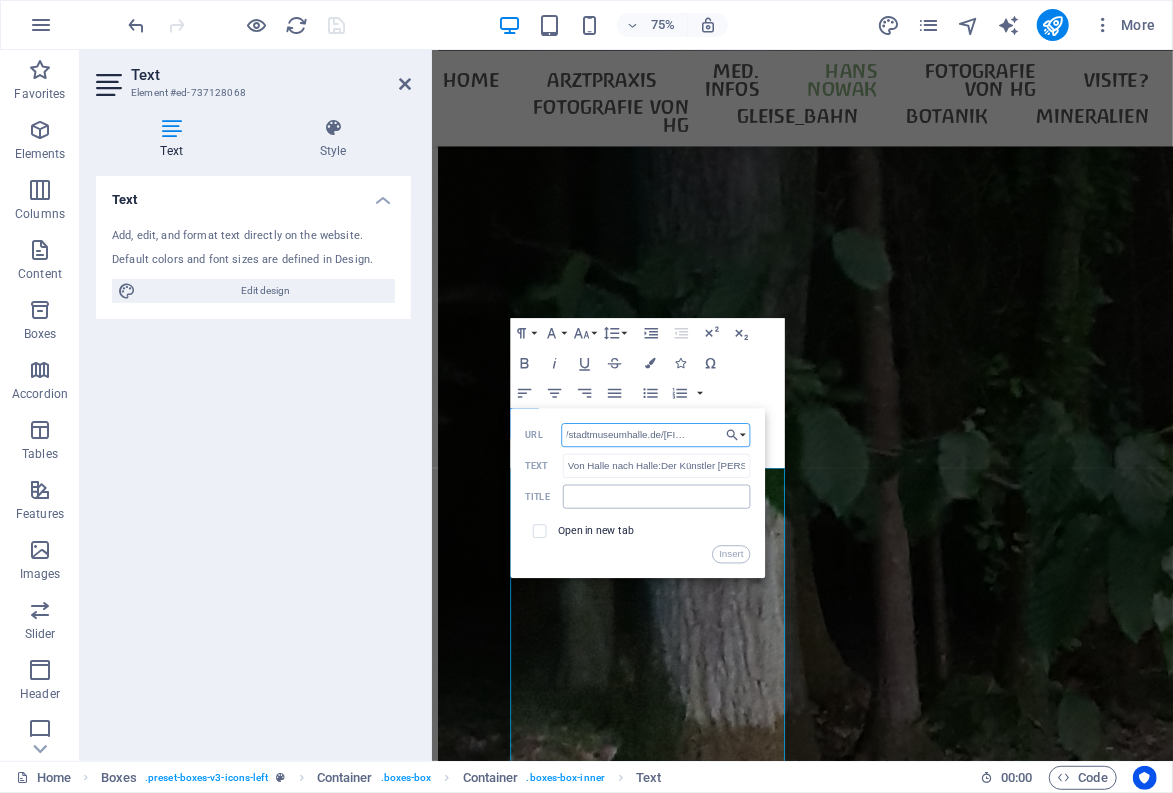 type on "https://stadtmuseumhalle.de/[FIRST]-[LAST]" 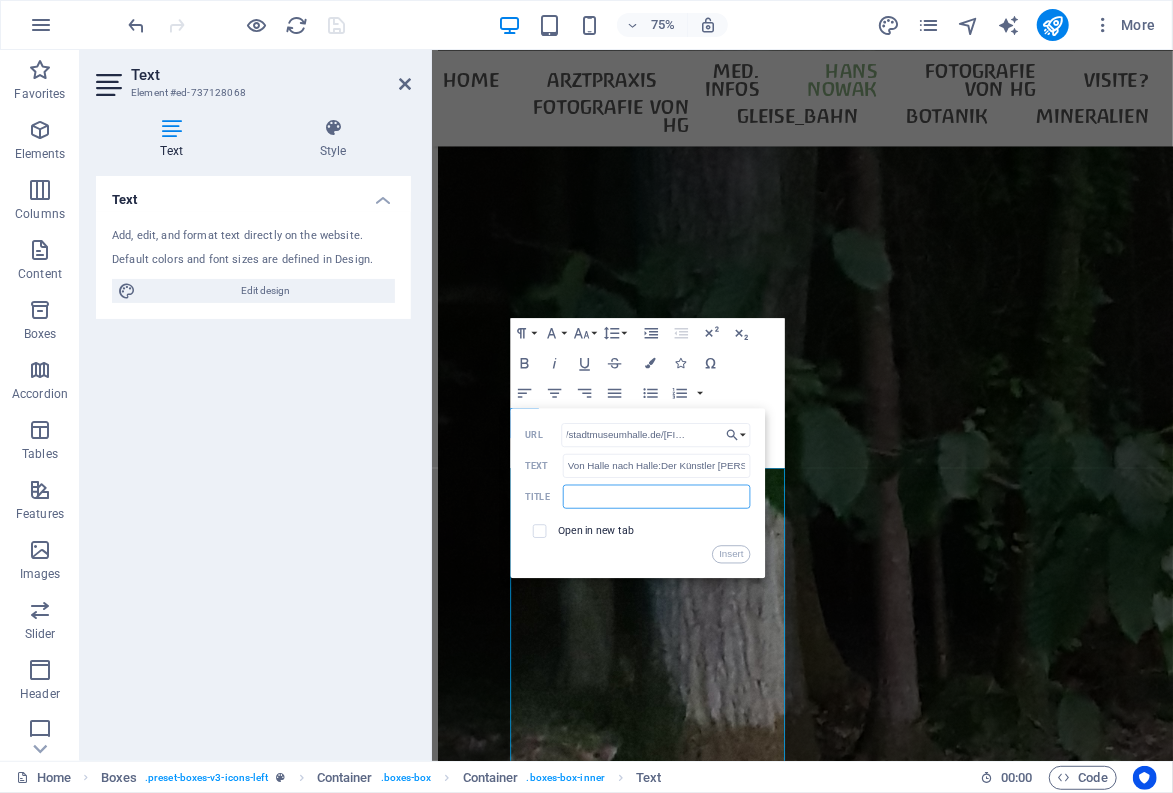 click at bounding box center [656, 496] 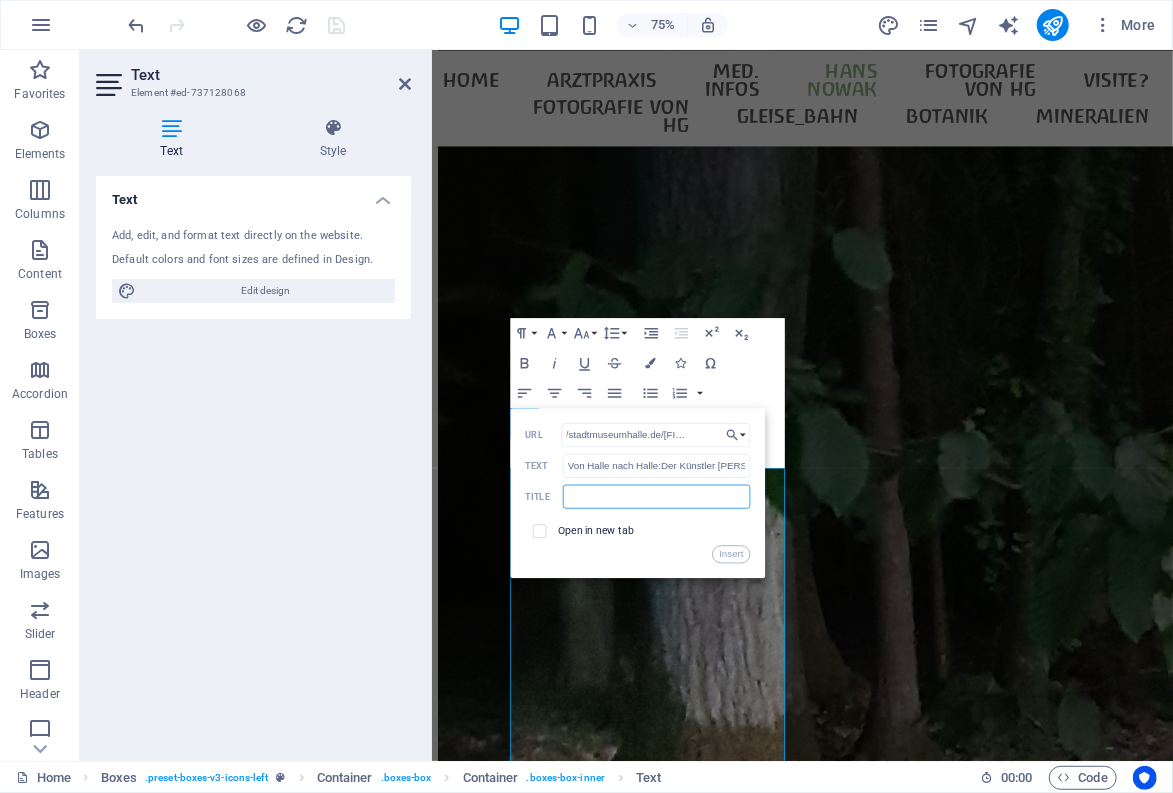 type on "h" 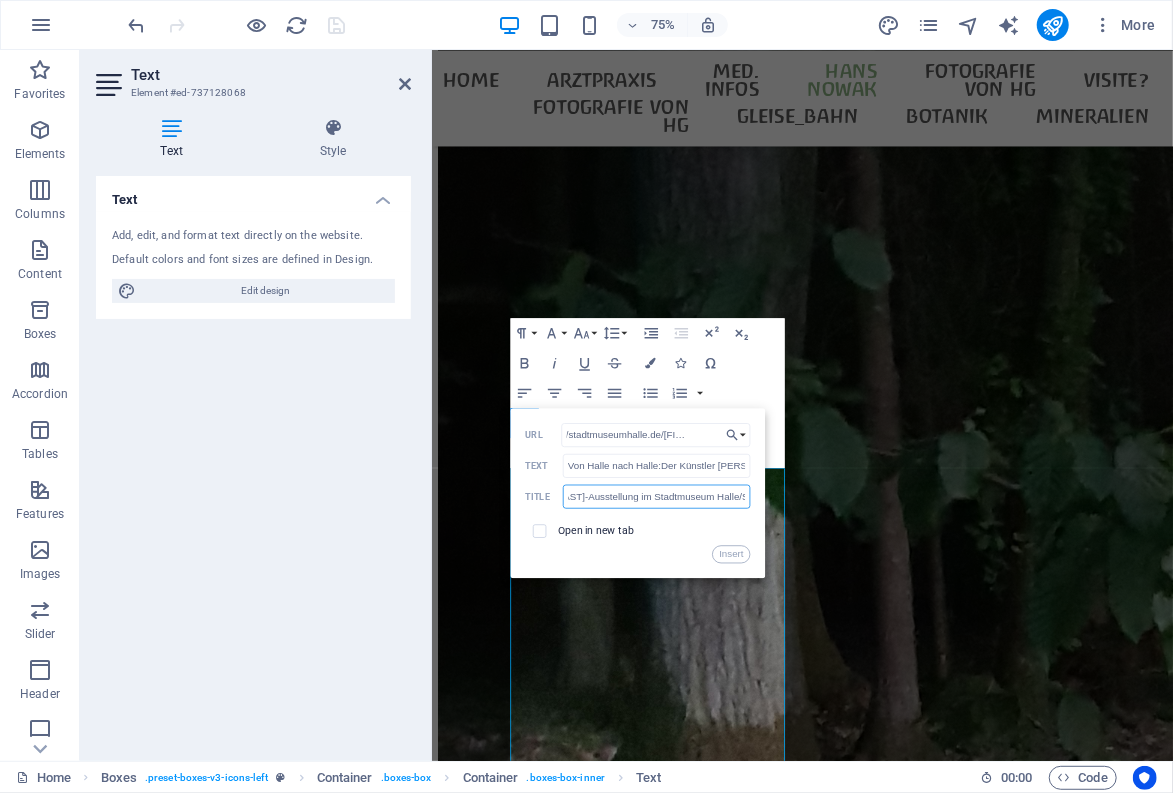 type on "[FIRST]-[LAST]-Ausstellung im Stadtmuseum Halle/Saale" 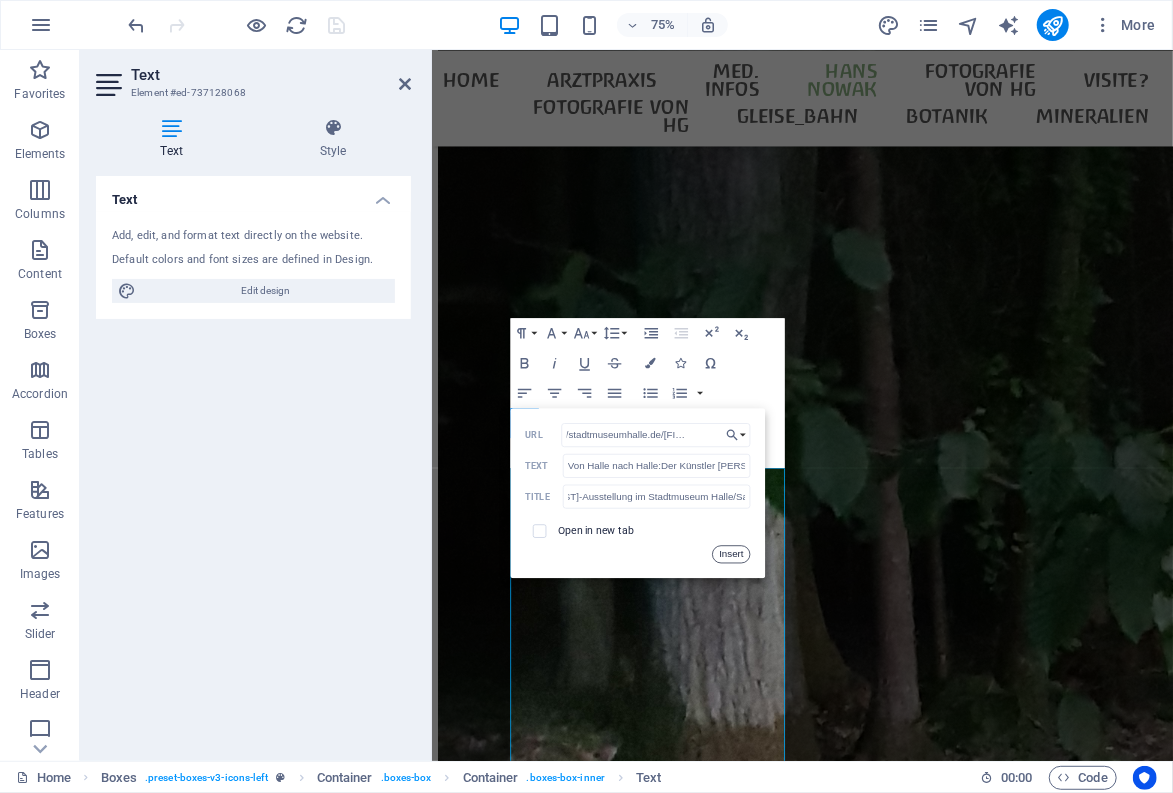 click on "Insert" at bounding box center [731, 554] 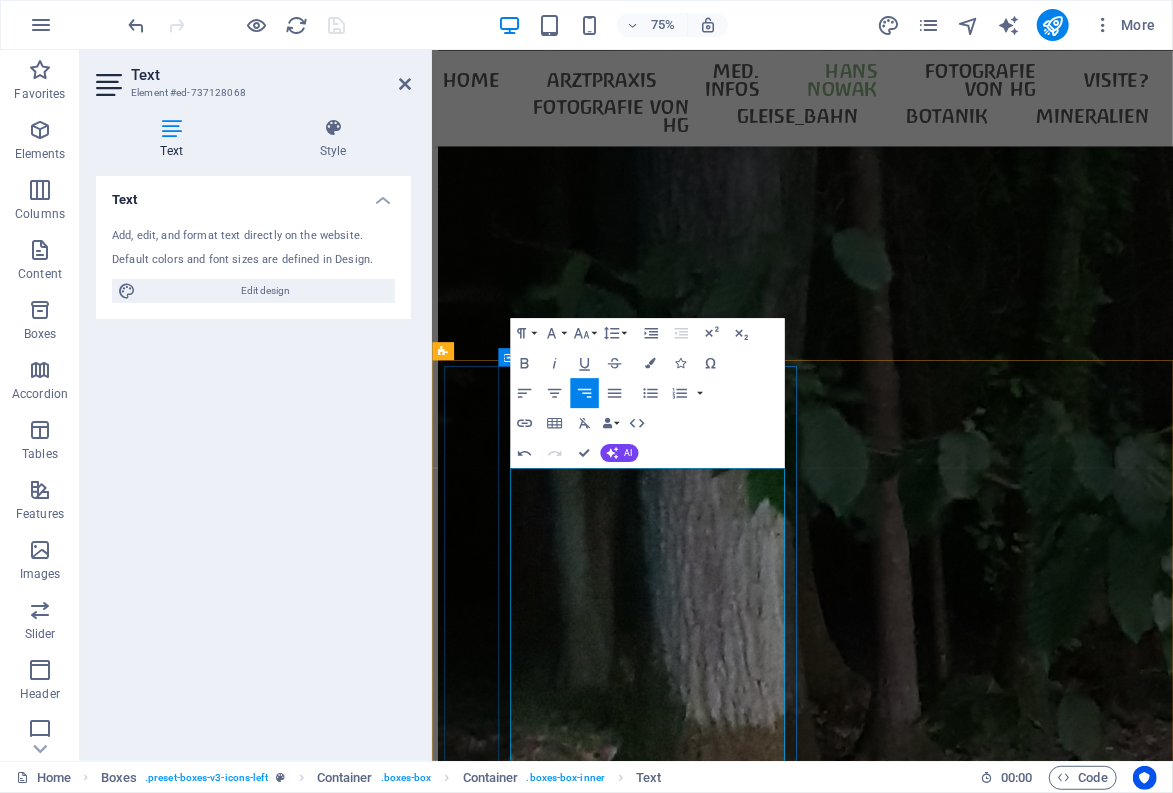 click on "- Vernissage am Donnerstag, den 14.8.2025" at bounding box center (682, 8190) 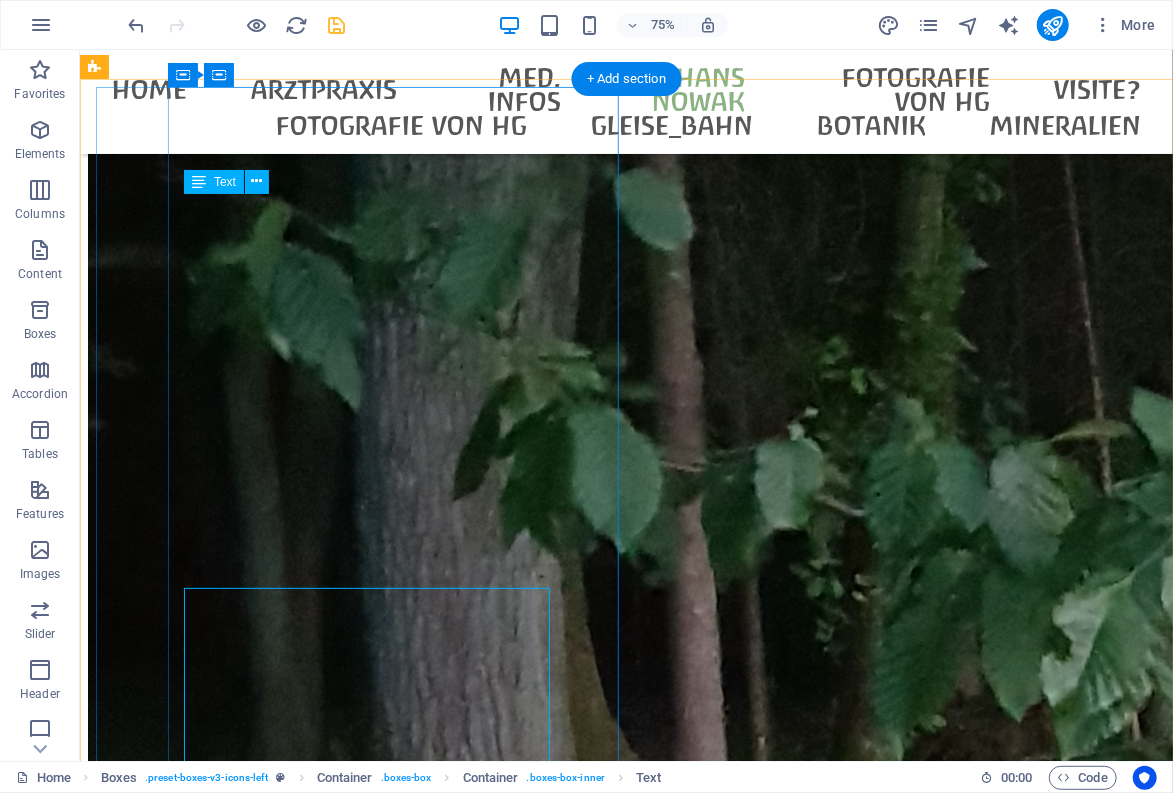 scroll, scrollTop: 3792, scrollLeft: 0, axis: vertical 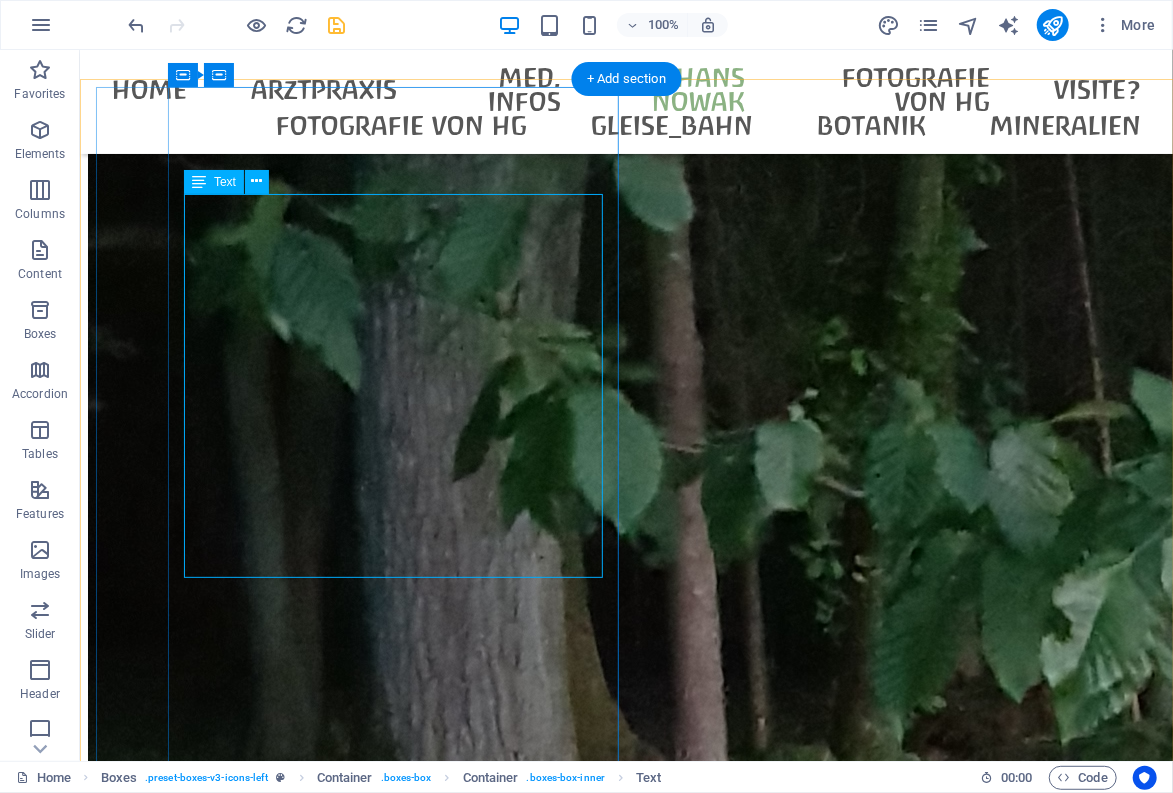 click on "Eine Ausstellung von Werken [FIRST] [LAST]s konnte zusammen mit dem Stadtmuseum Halle/Saale (am Geburtsort des Künstlers) realisiert werden! " Von Halle nach Halle:Der Künstler [FIRST] [LAST] " - Vernissage am Donnerstag, den [DATE] - Ausstellung vom [DATE] bis [DATE] - Kurator: Prof. Dr. [LAST] [LAST], Leipzig - Öffnungszeiten: Mi-So 10-17 Uhr - Es werden monatlich öffentliche Führungen durch das Stadtmuseum Halle angeboten. -  Ort : Stadtmuseum Halle Grosse Märkerstr. 10 [POSTAL_CODE] Halle ([STATE])" at bounding box center (356, 7730) 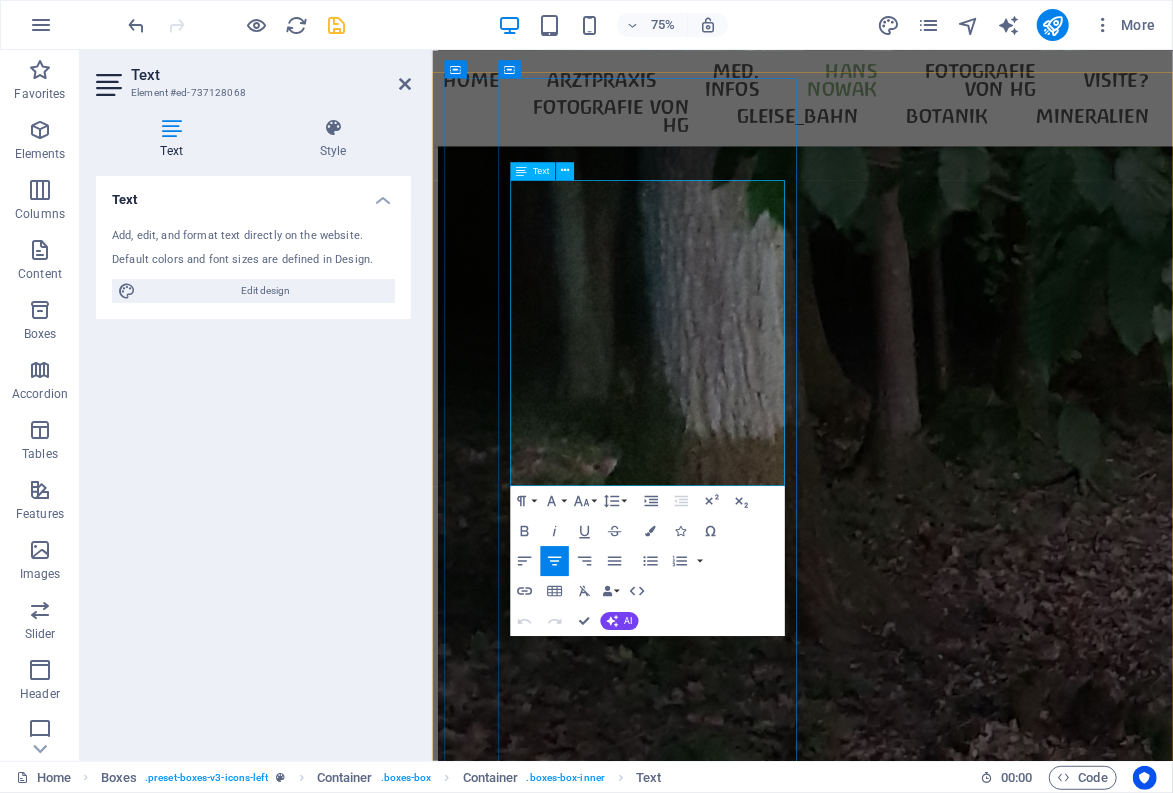 drag, startPoint x: 587, startPoint y: 355, endPoint x: 887, endPoint y: 382, distance: 301.21255 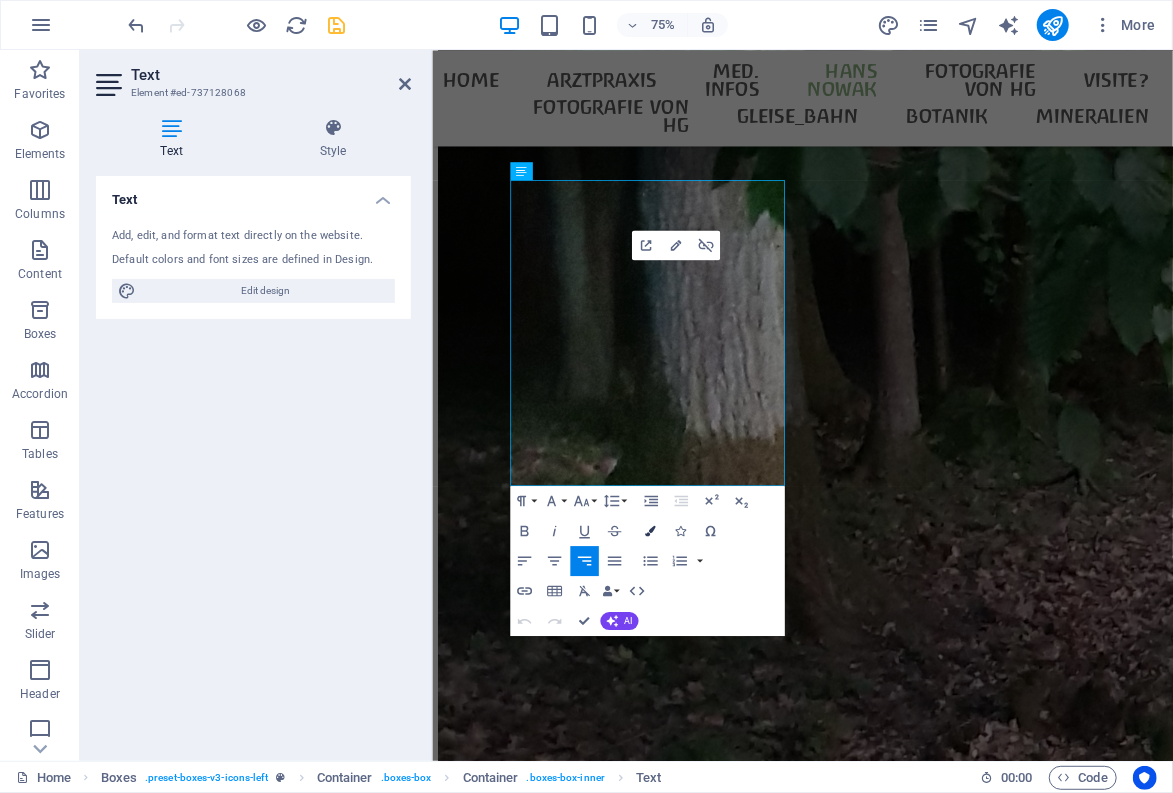click at bounding box center [650, 530] 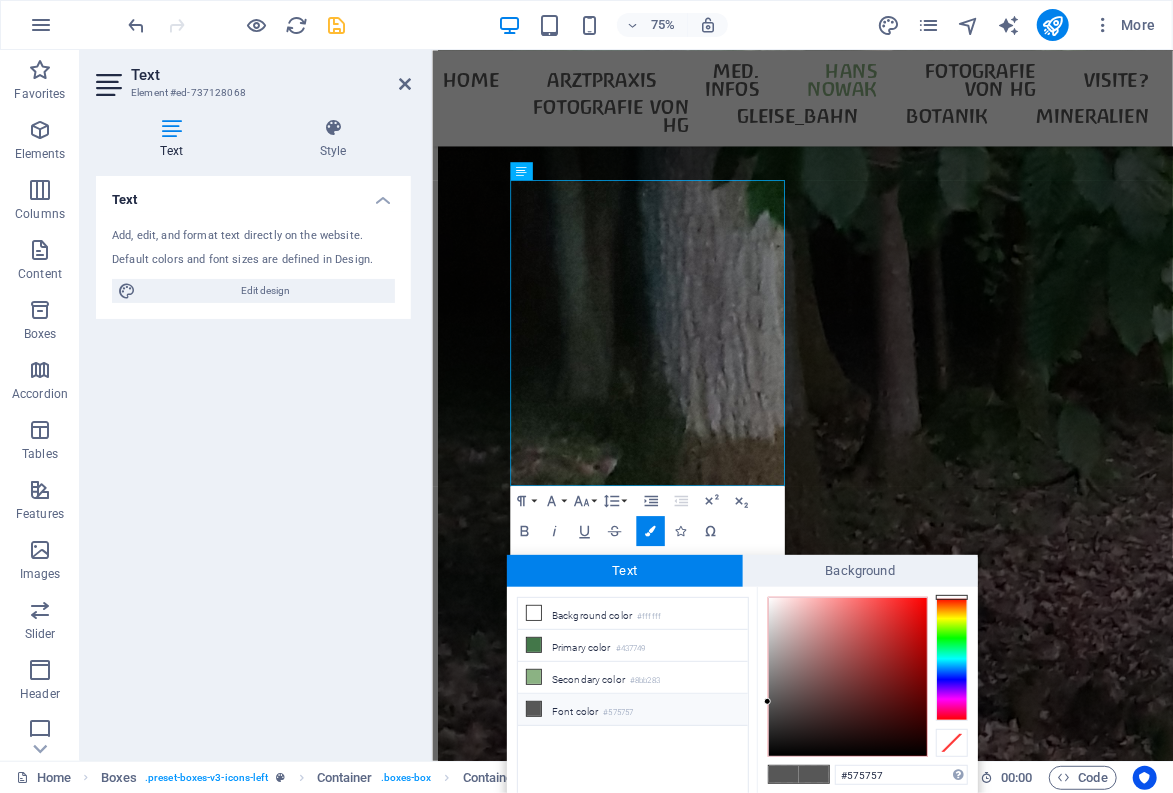 click at bounding box center (952, 659) 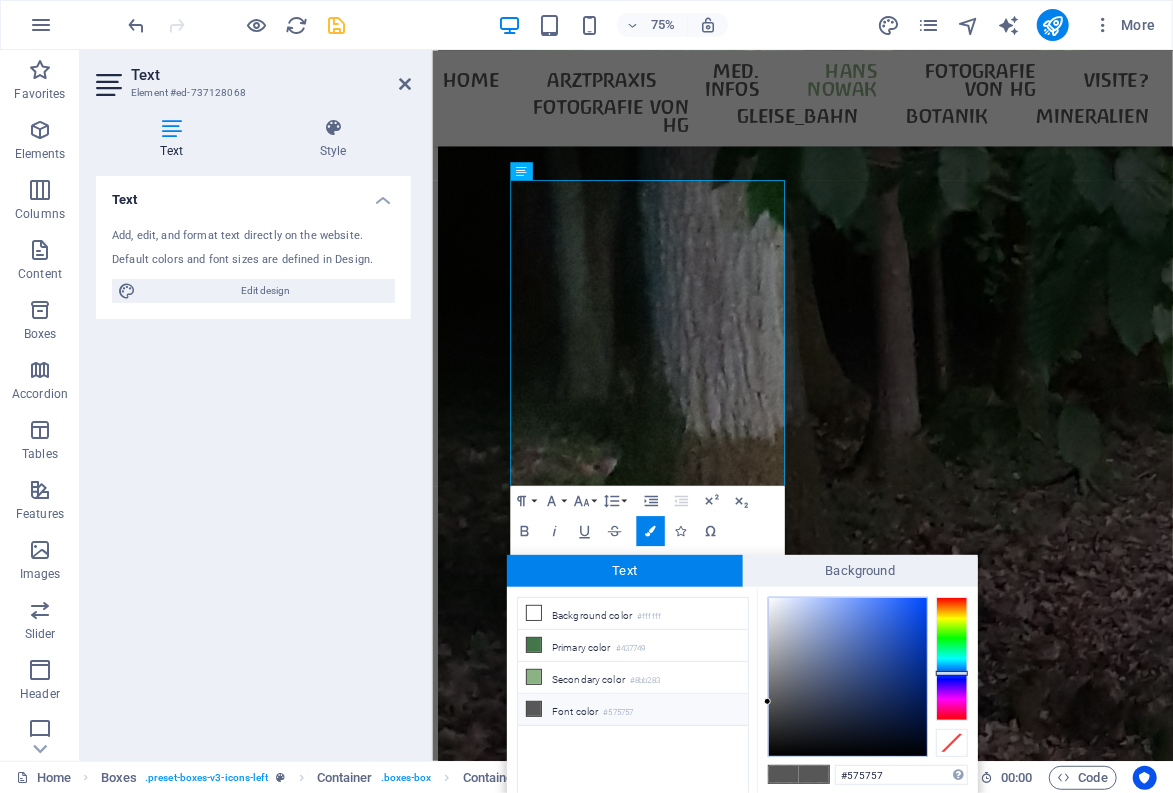 click at bounding box center (952, 659) 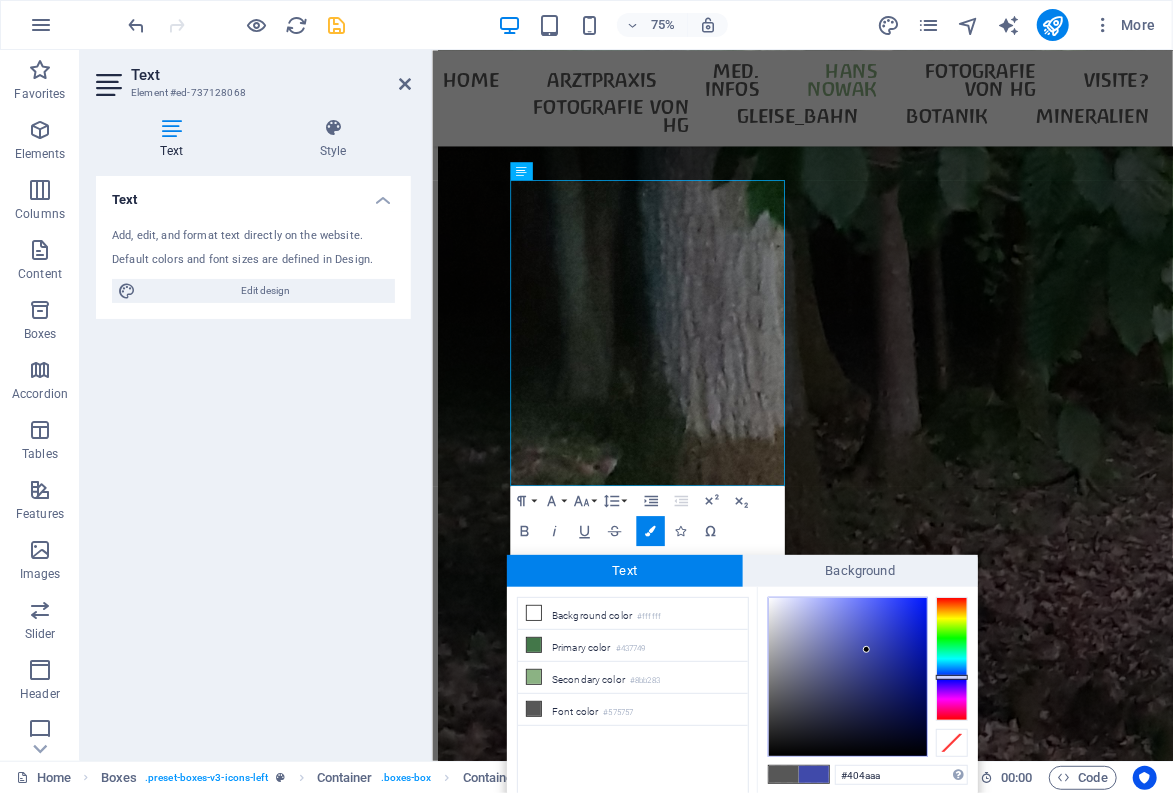 click at bounding box center (848, 677) 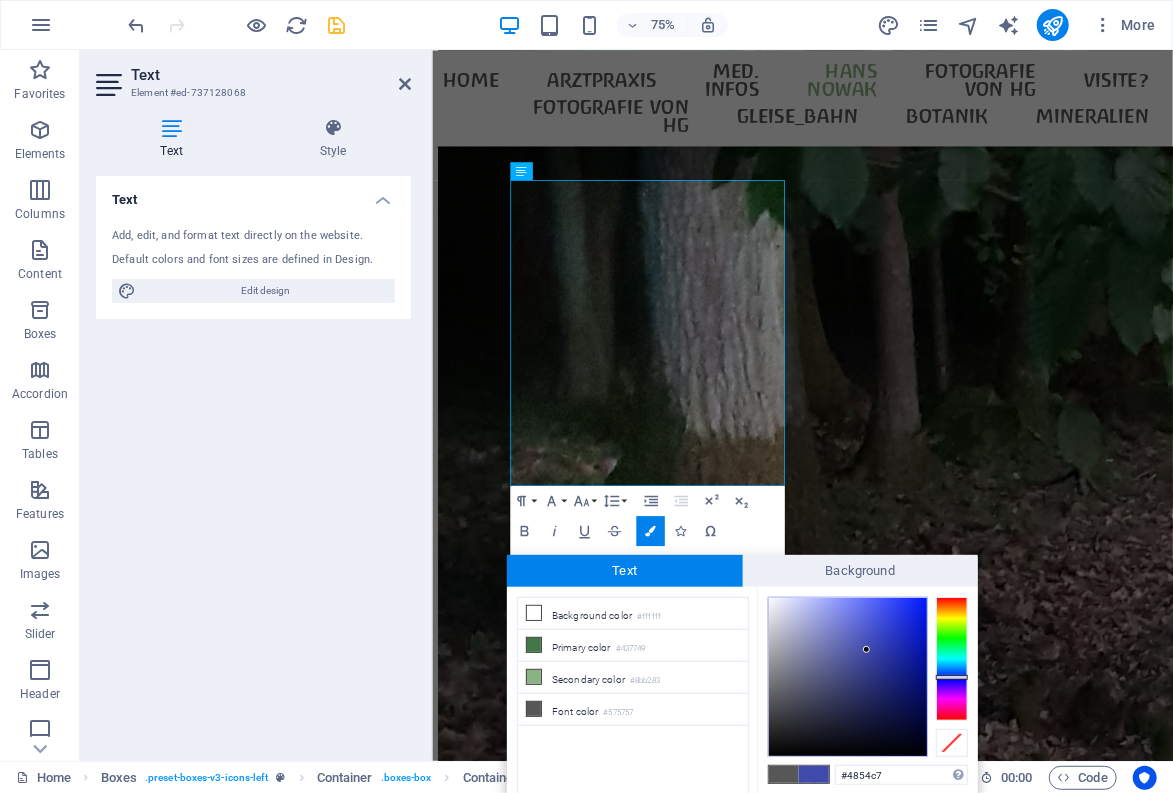click at bounding box center [848, 677] 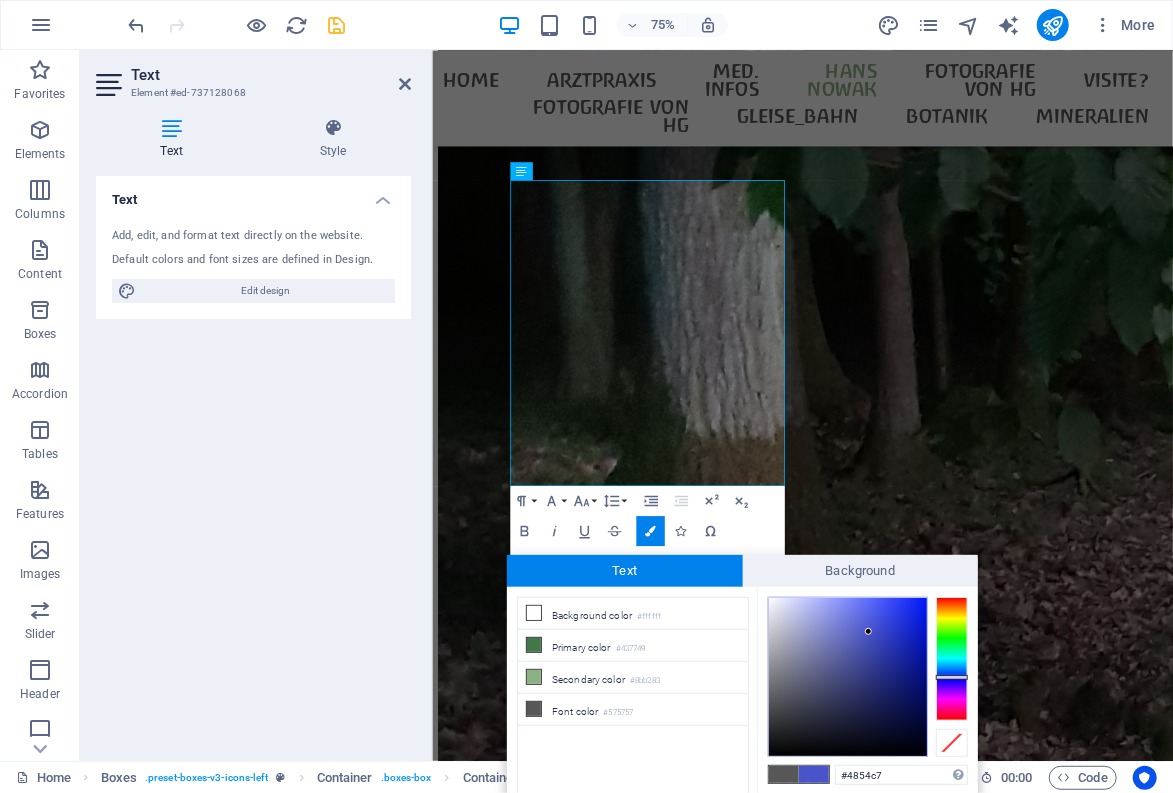 click at bounding box center [814, 774] 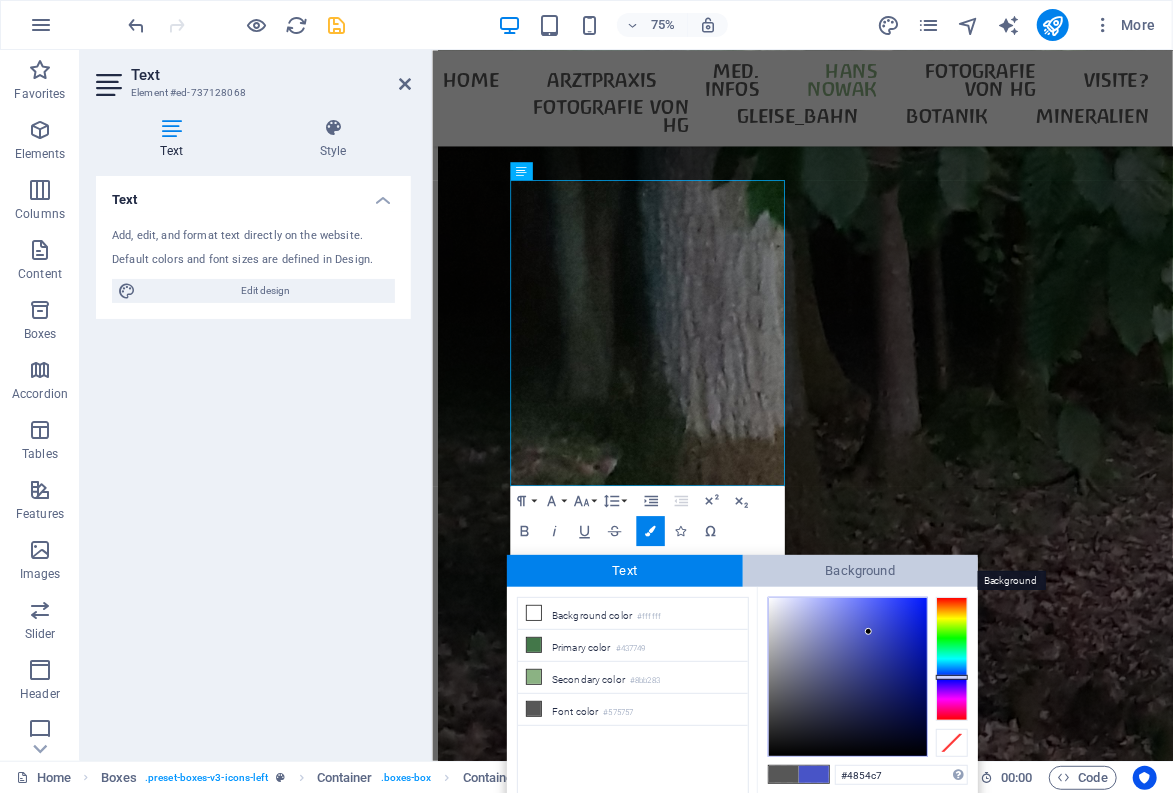 click on "Background" at bounding box center [861, 571] 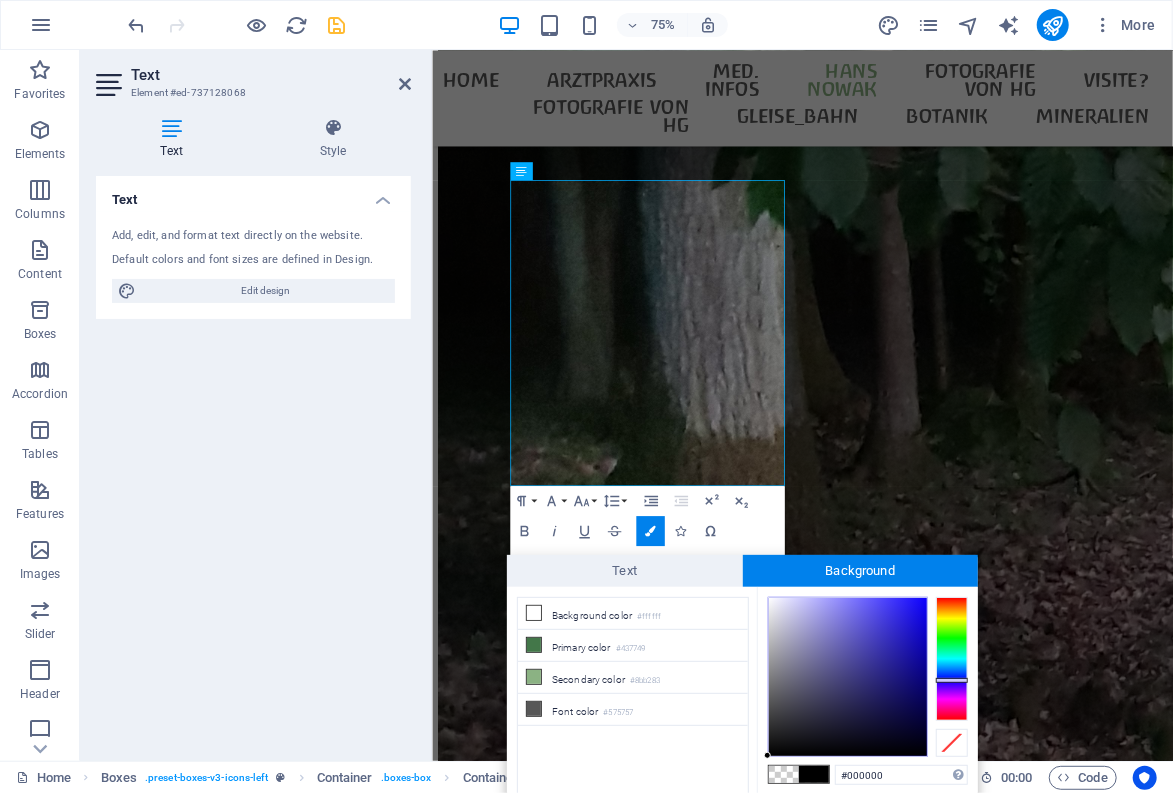 click at bounding box center [952, 659] 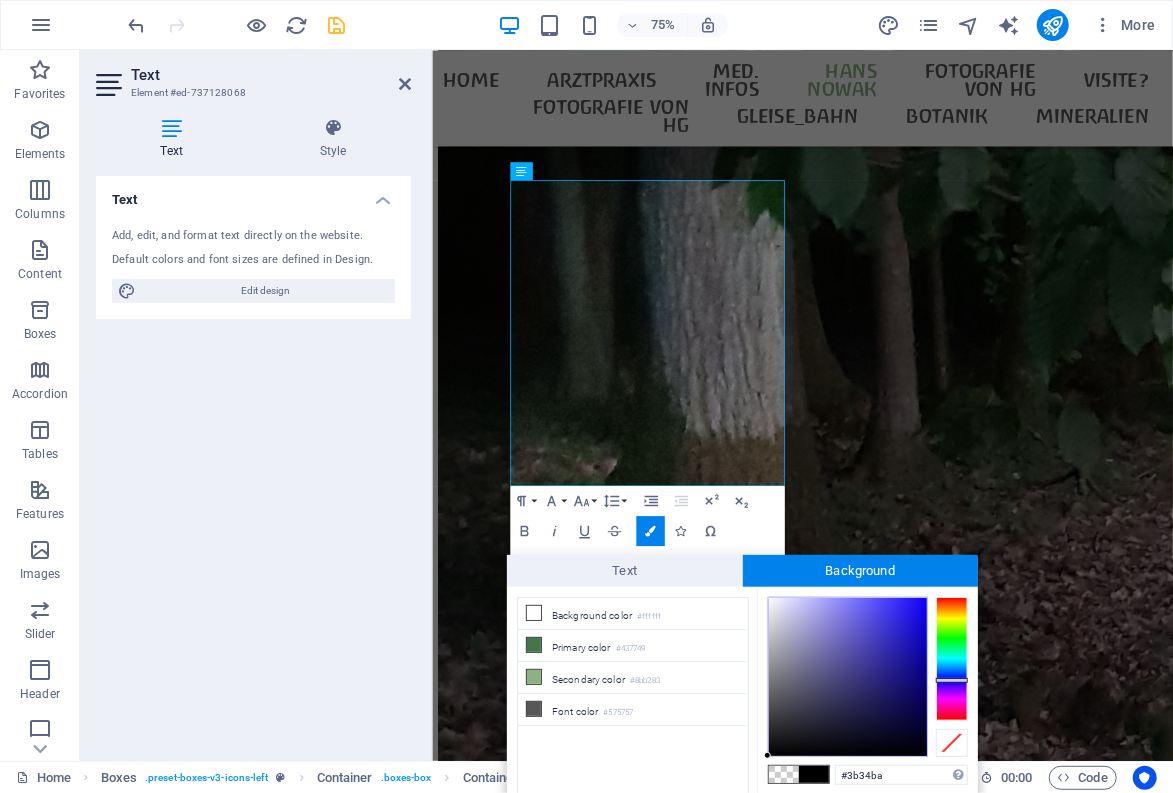 type on "#3c35ba" 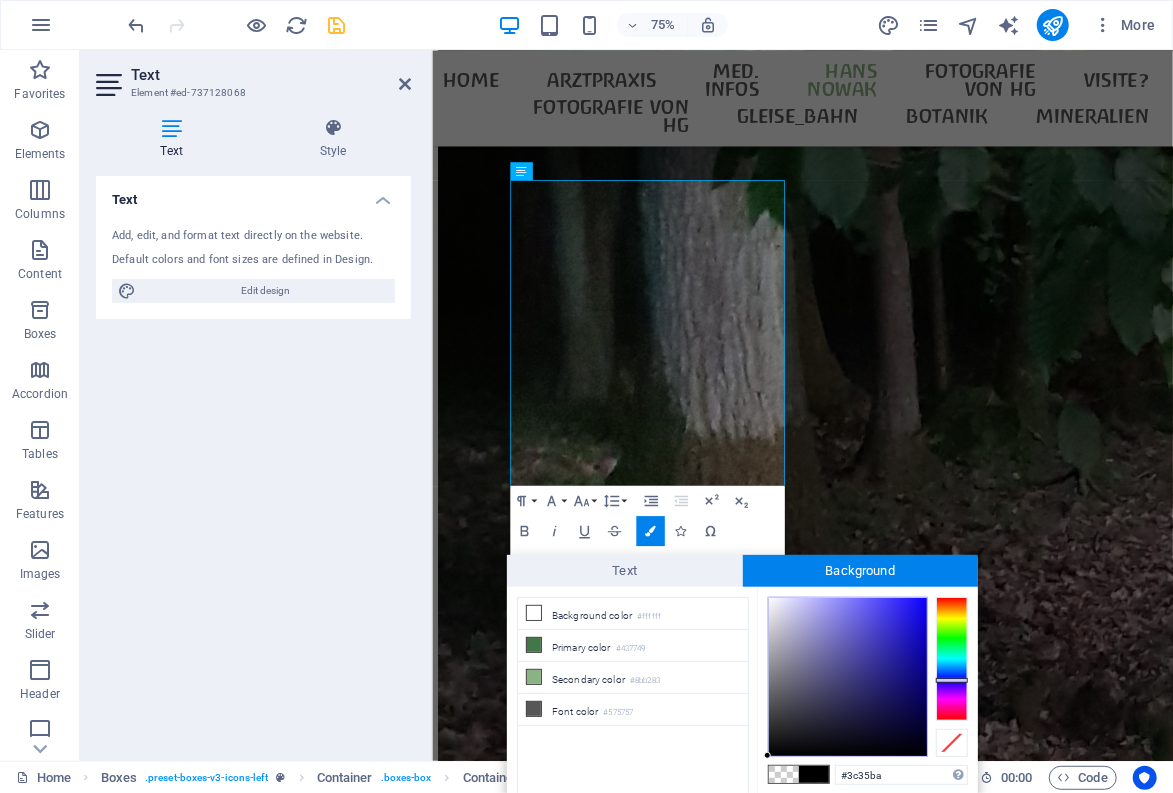 click at bounding box center (848, 677) 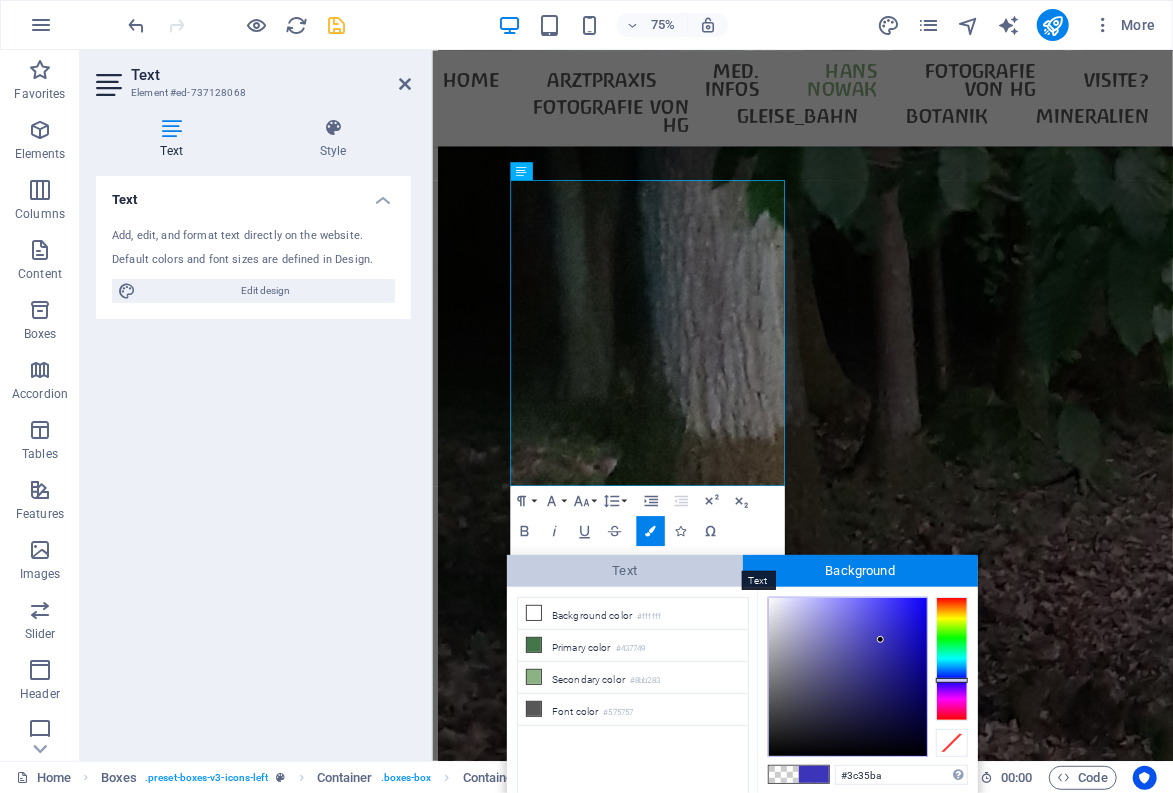 click on "Text" at bounding box center (625, 571) 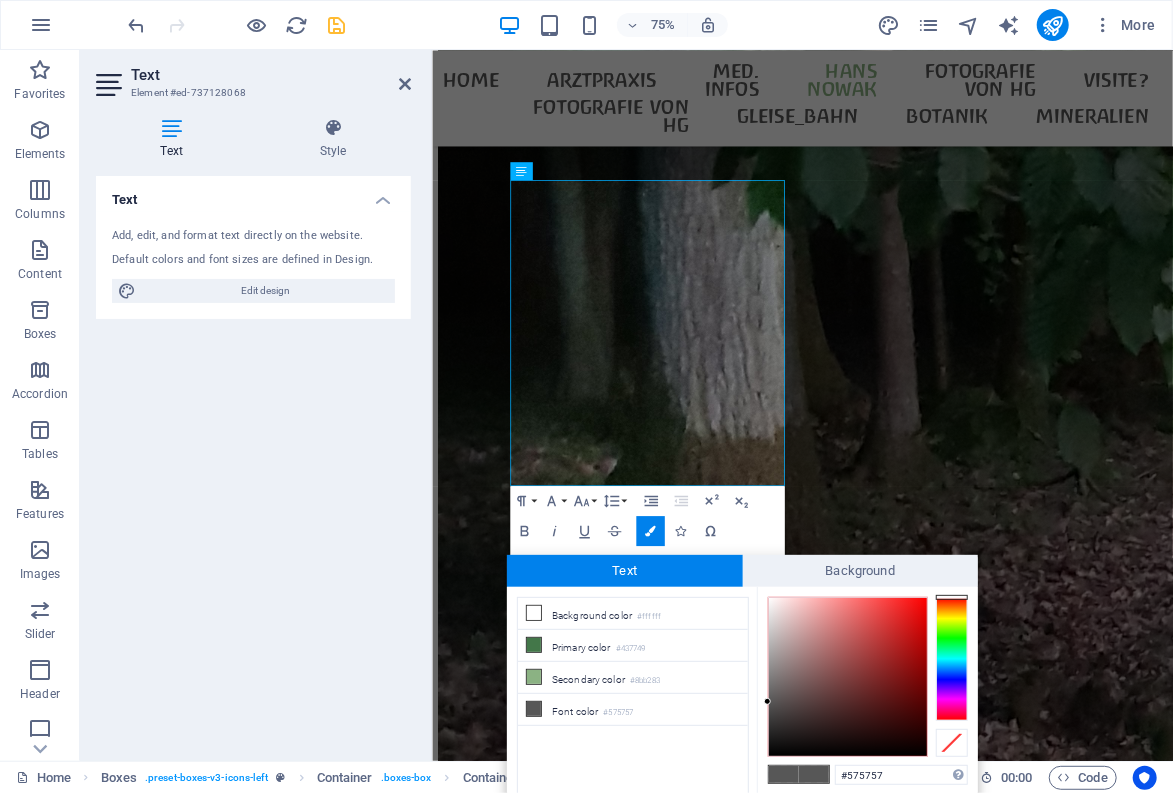 click at bounding box center (952, 659) 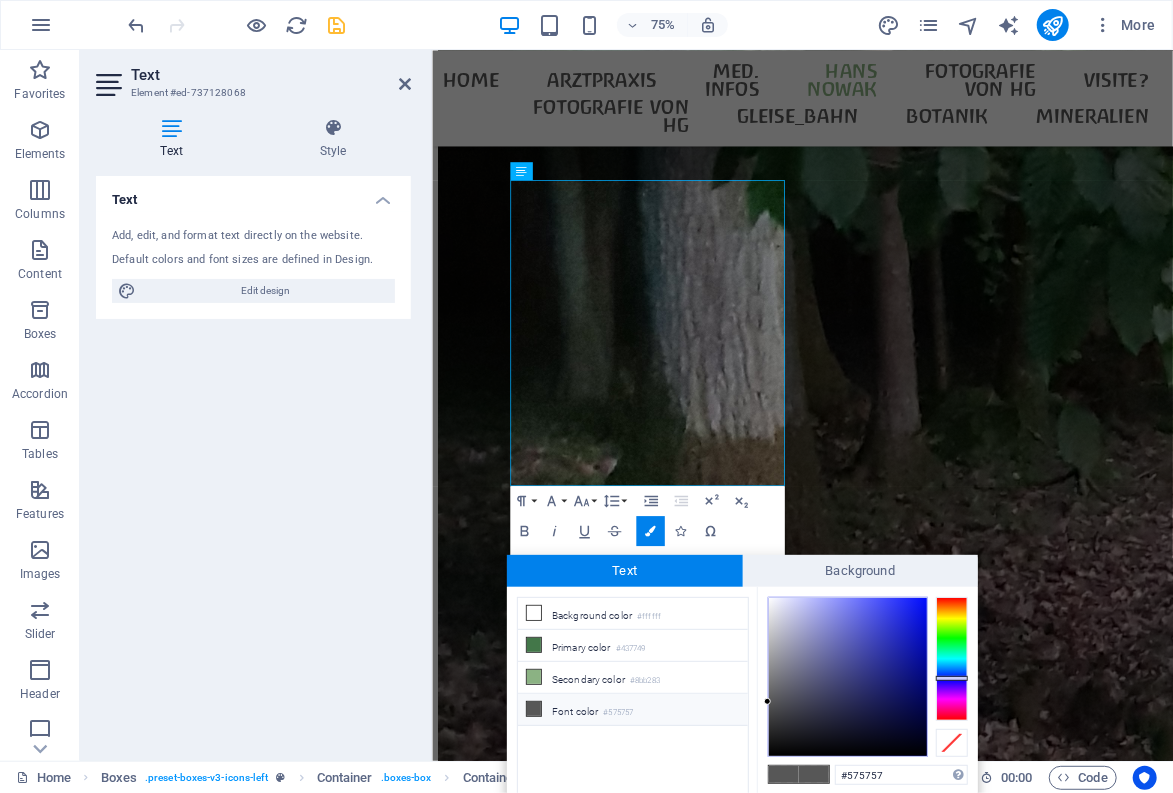 type on "[FIRST]-[LAST]-Ausstellung im Stadtmuseum Halle/S" 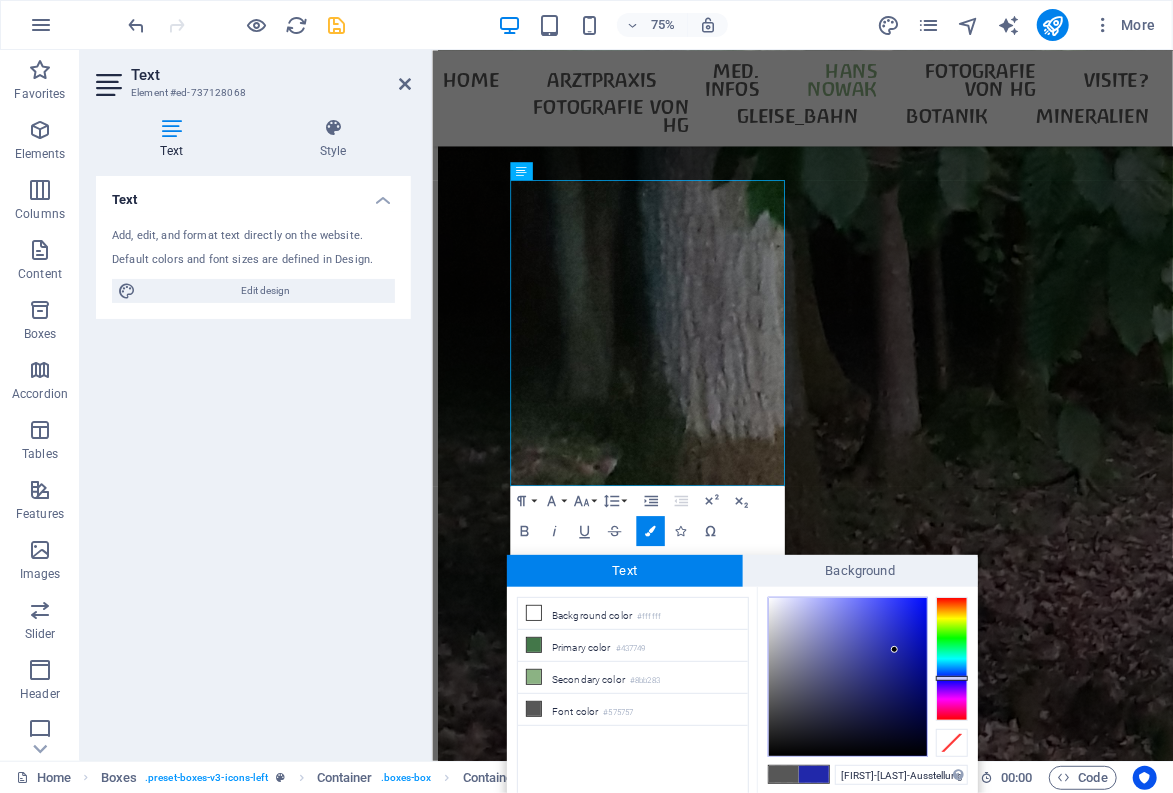 click at bounding box center (848, 677) 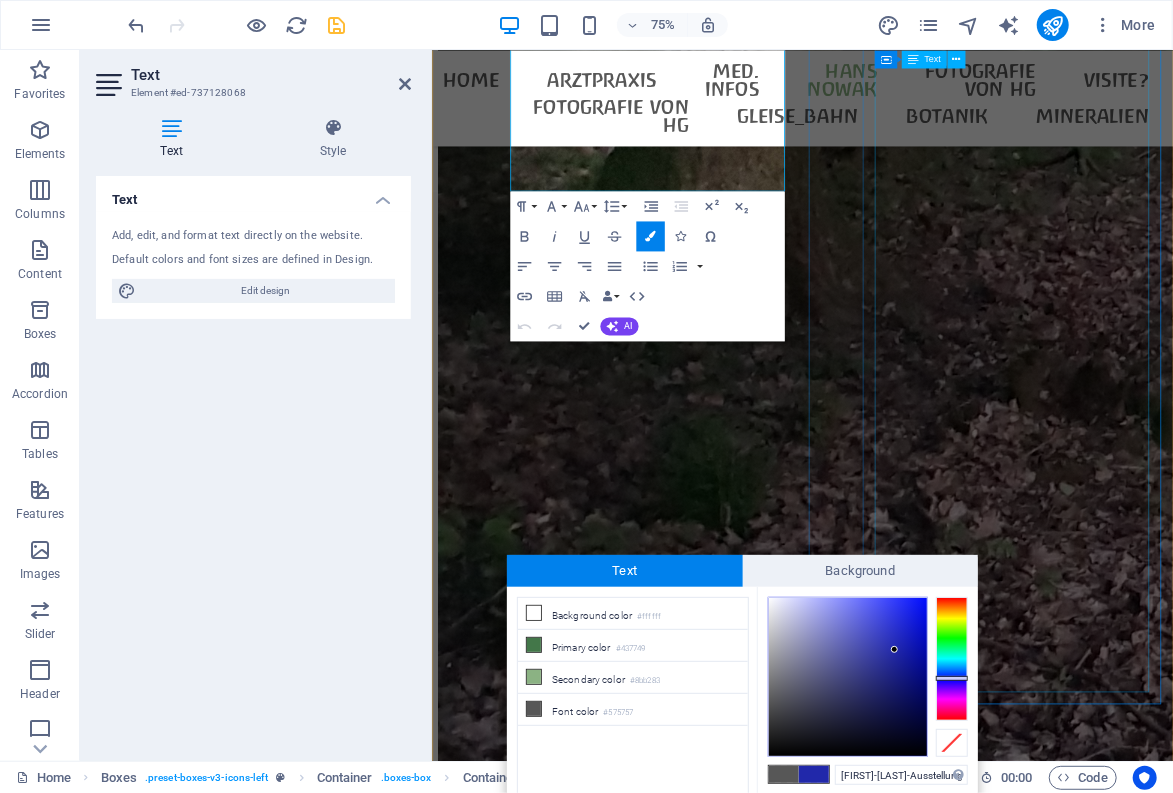 scroll, scrollTop: 4597, scrollLeft: 0, axis: vertical 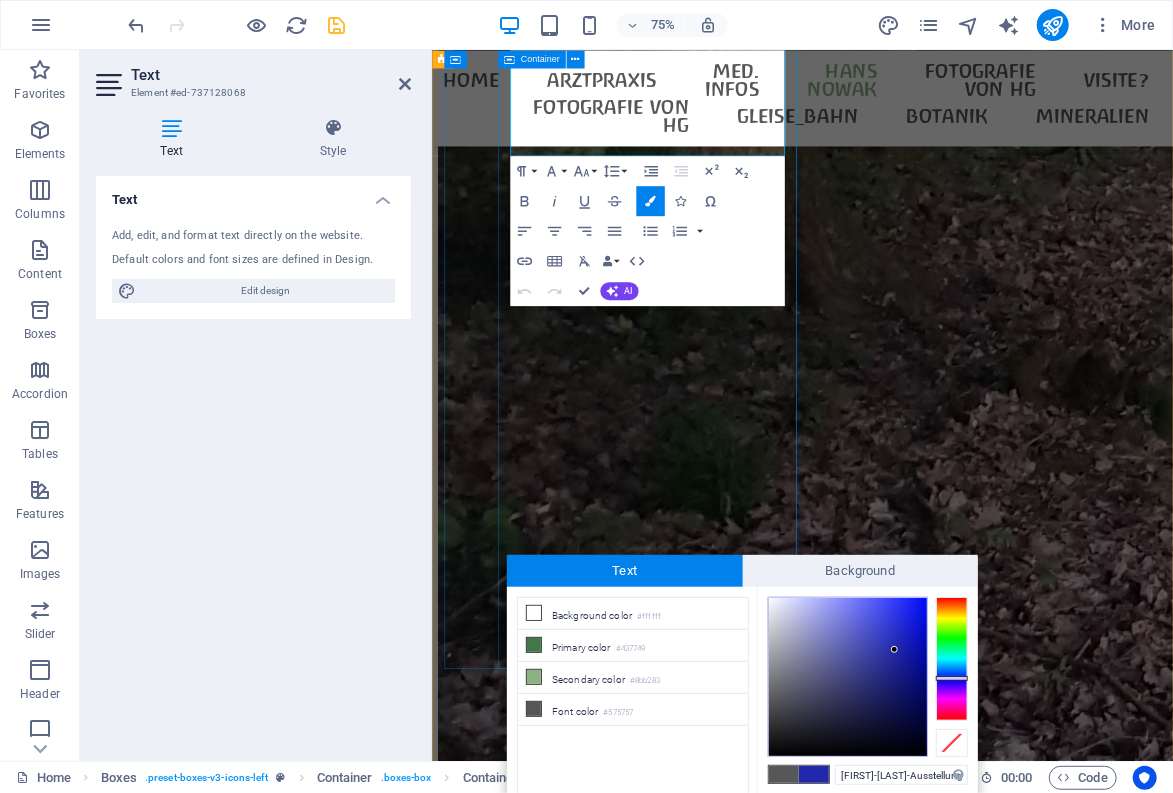 drag, startPoint x: 1093, startPoint y: 798, endPoint x: 783, endPoint y: 636, distance: 349.77707 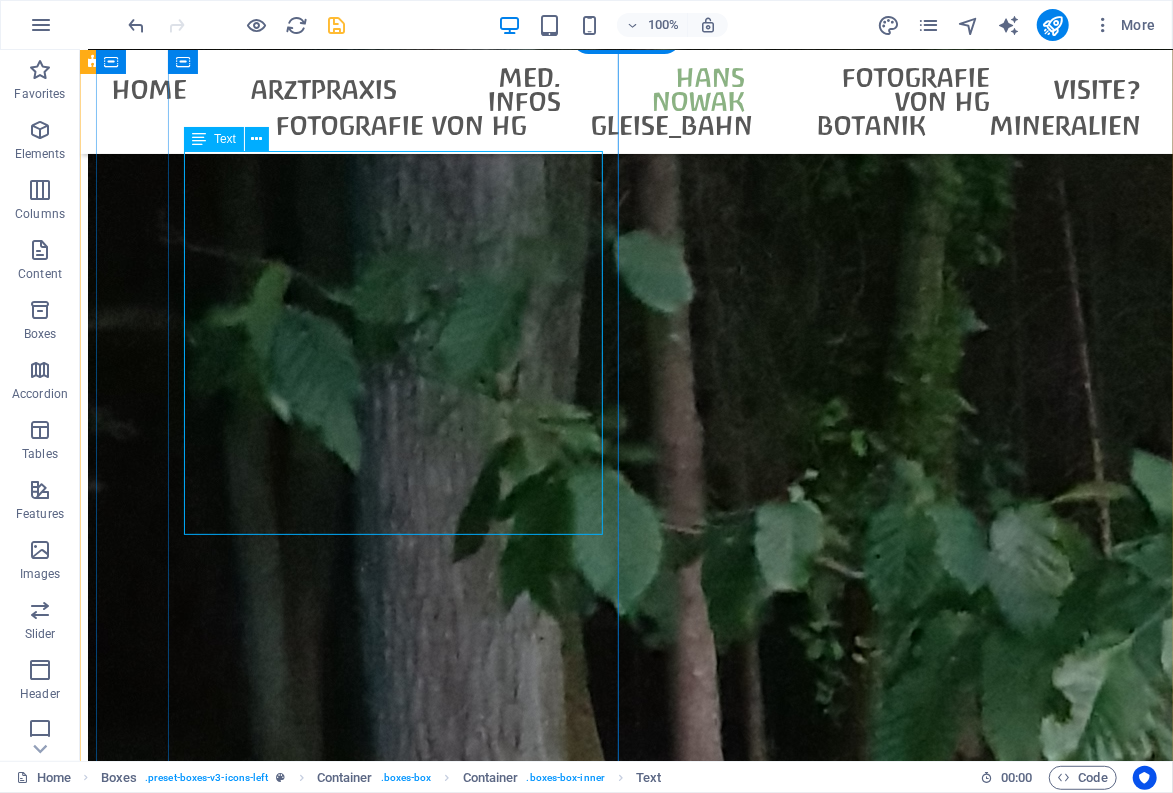 scroll, scrollTop: 3706, scrollLeft: 0, axis: vertical 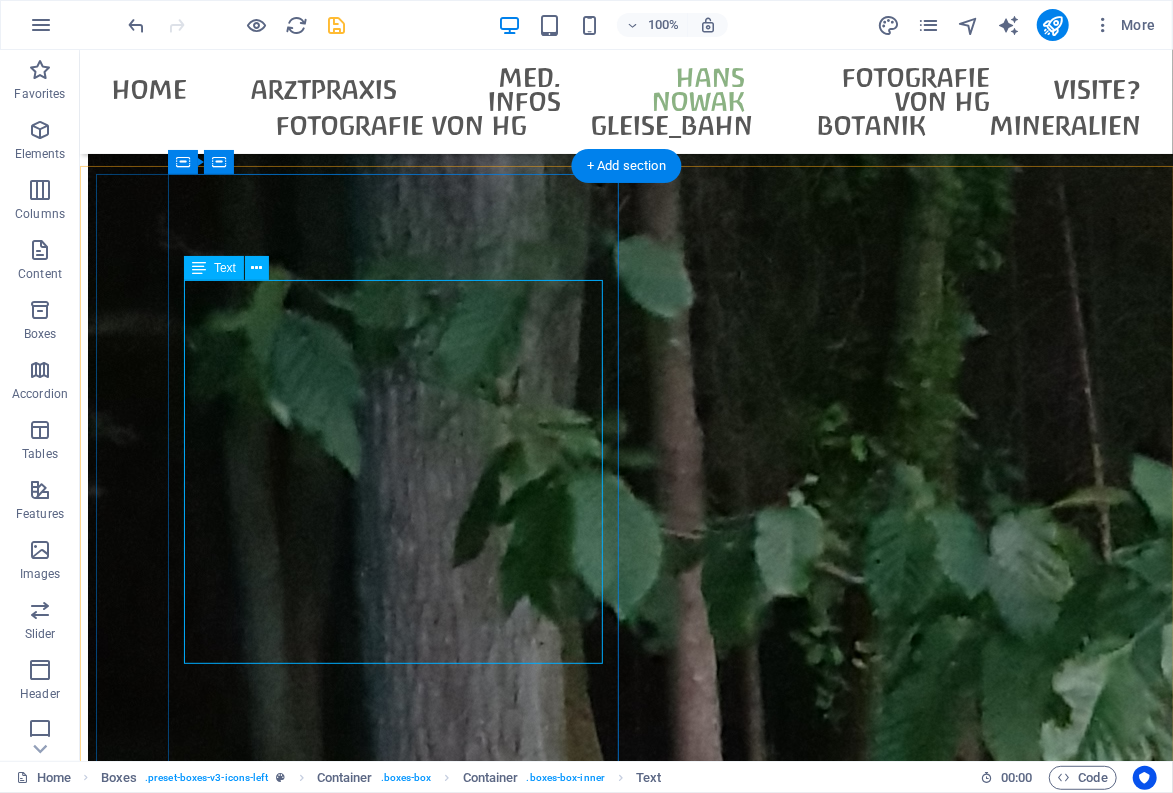 click on "Eine Ausstellung von Werken [FIRST] [LAST]s konnte zusammen mit dem Stadtmuseum Halle/Saale (am Geburtsort des Künstlers) realisiert werden! " Von Halle nach Halle:Der Künstler [FIRST] [LAST] " - Vernissage am Donnerstag, den [DATE] - Ausstellung vom [DATE] bis [DATE] - Kurator: Prof. Dr. [LAST] [LAST], Leipzig - Öffnungszeiten: Mi-So 10-17 Uhr - Es werden monatlich öffentliche Führungen durch das Stadtmuseum Halle angeboten. -  Ort : Stadtmuseum Halle Grosse Märkerstr. 10 [POSTAL_CODE] Halle ([STATE])" at bounding box center (356, 7816) 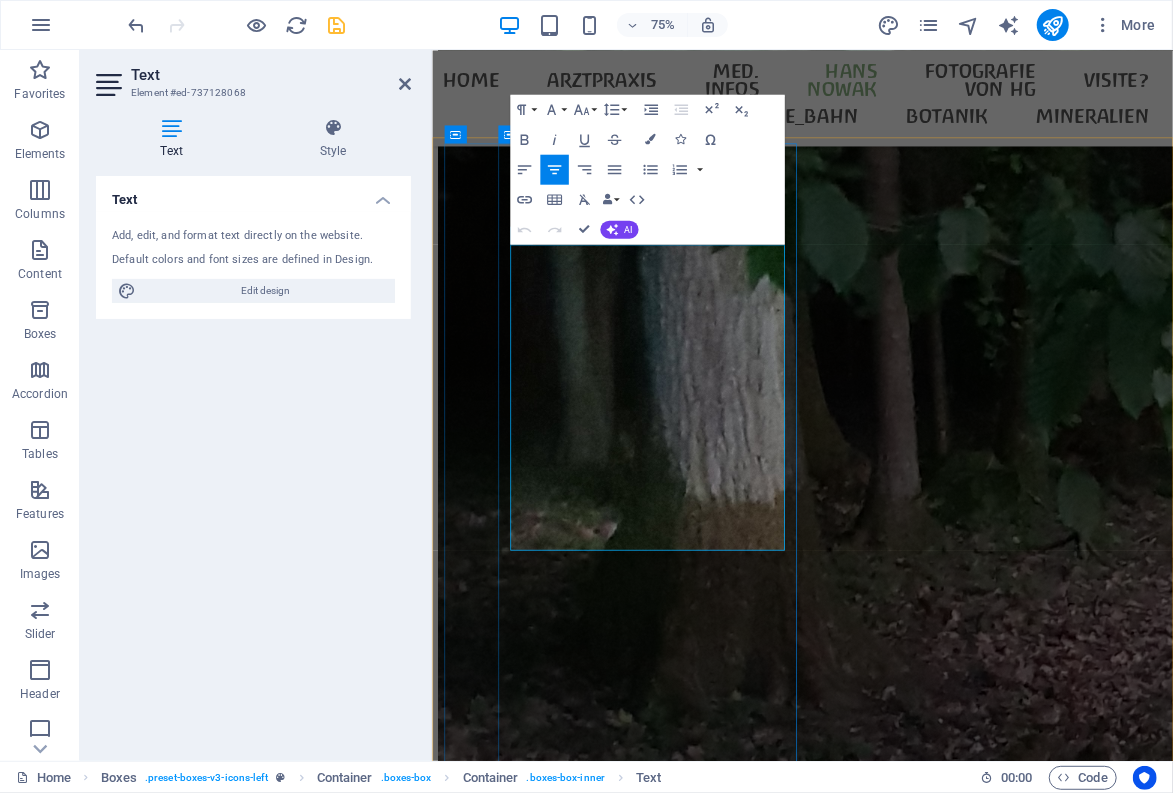 drag, startPoint x: 569, startPoint y: 439, endPoint x: 912, endPoint y: 477, distance: 345.09854 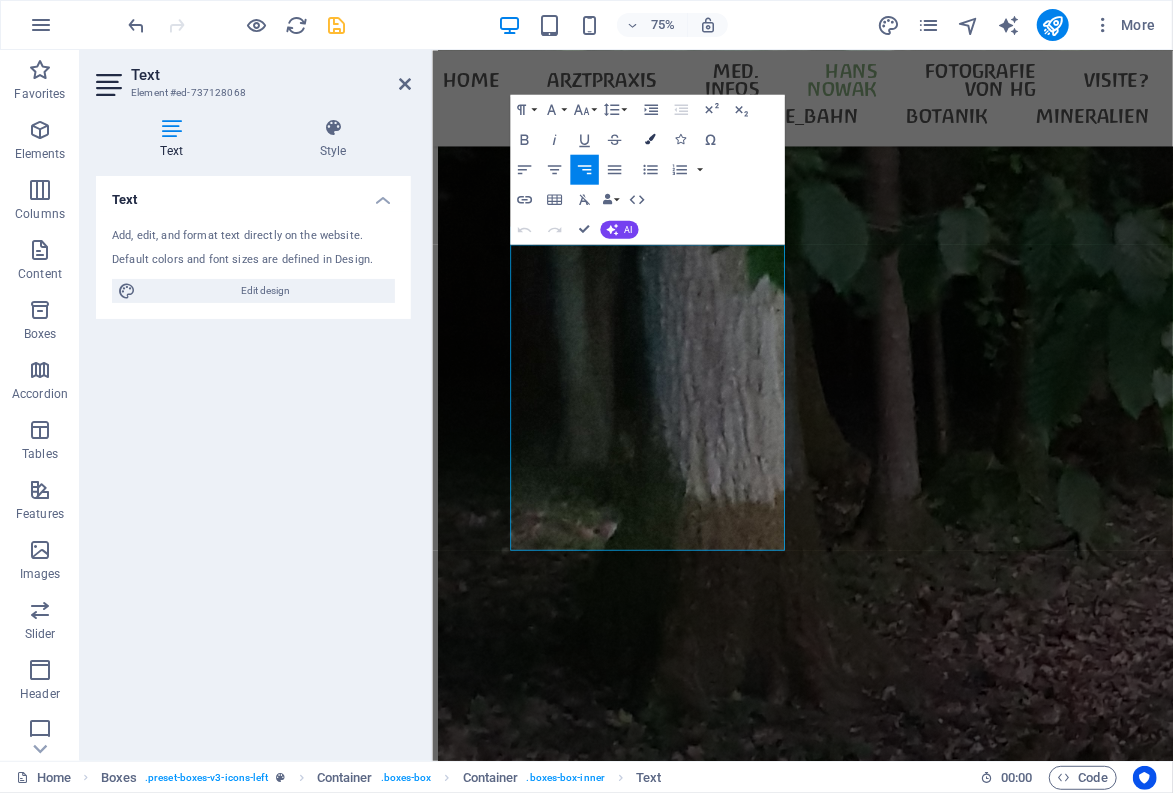 click at bounding box center [650, 139] 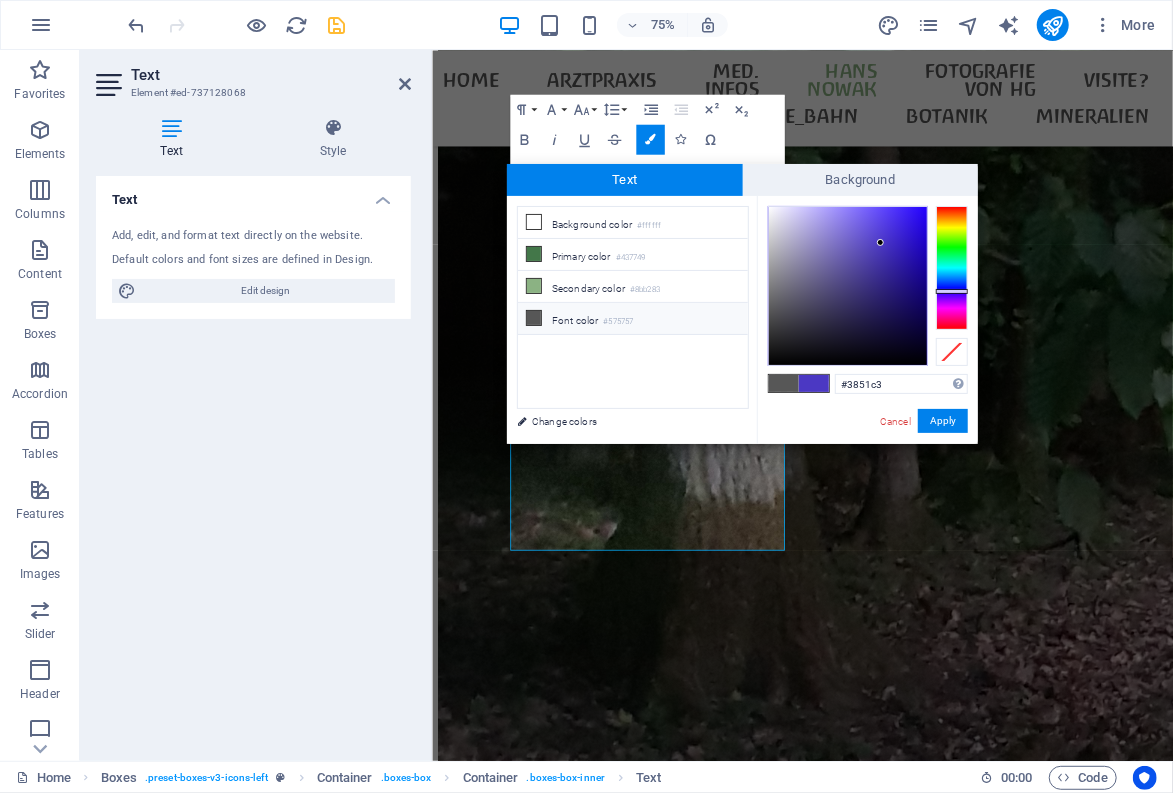 click at bounding box center [952, 268] 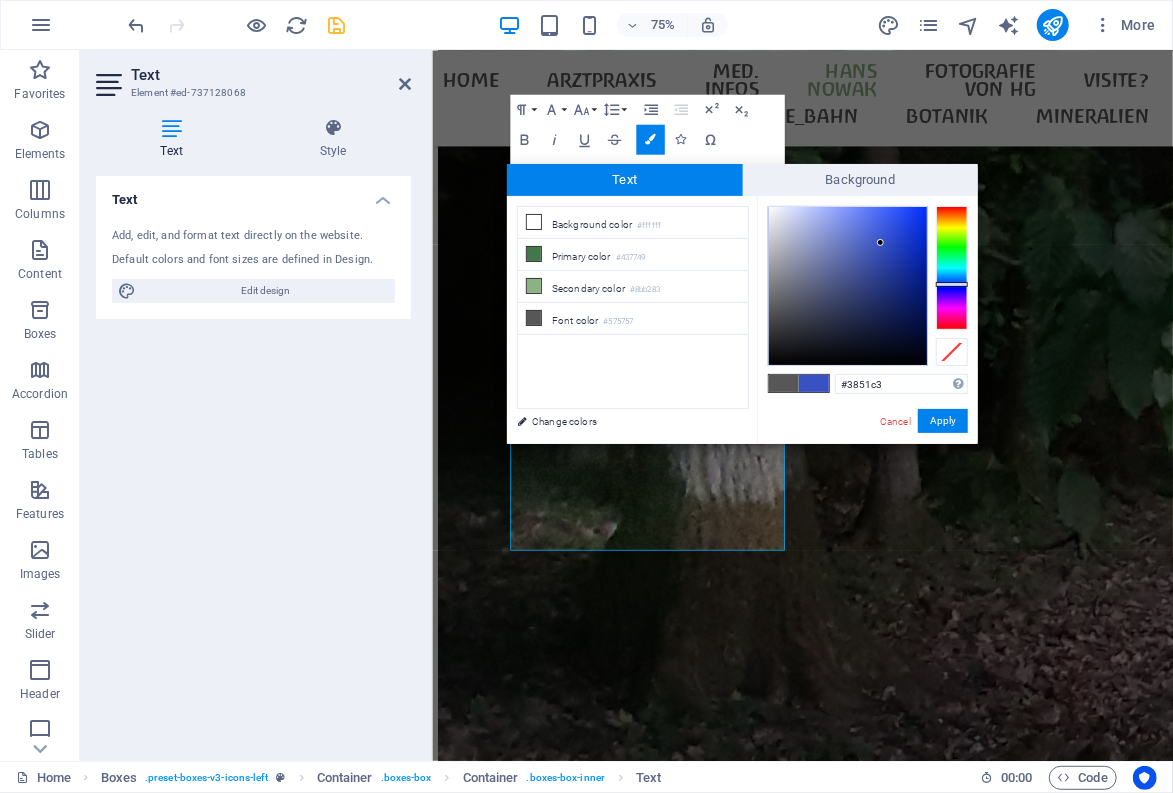 type on "#383dc3" 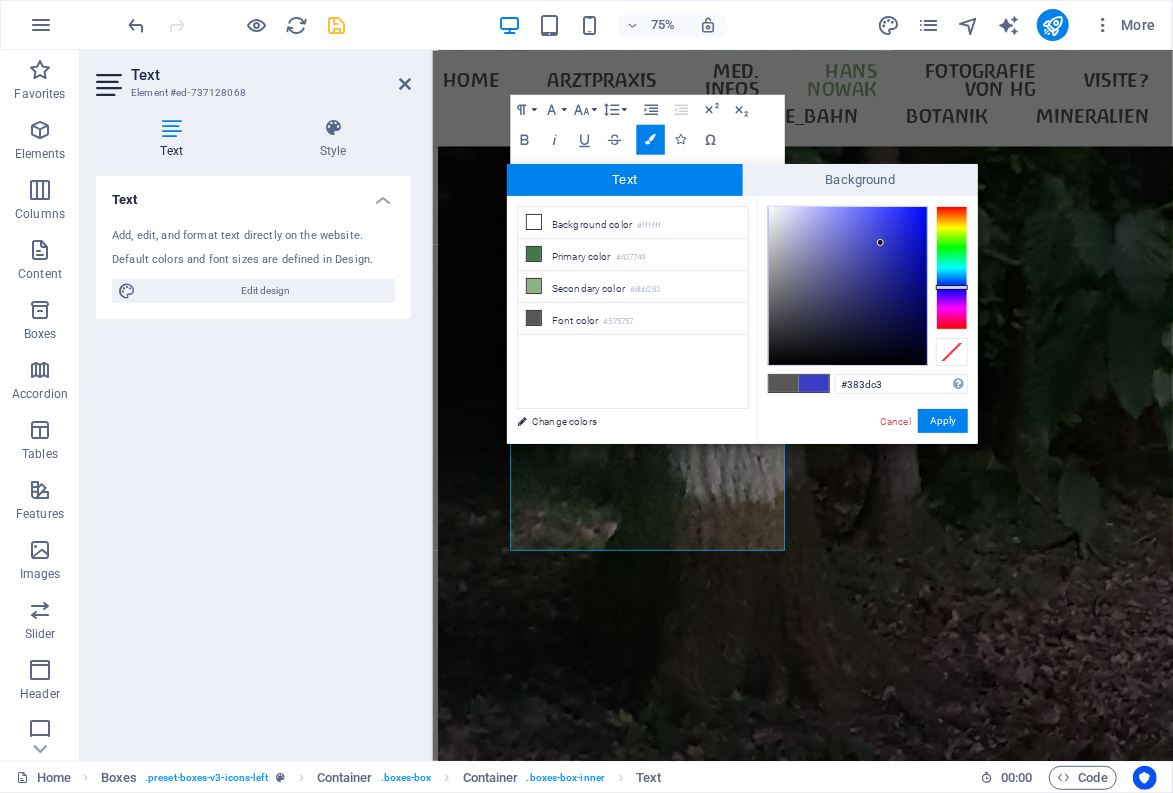 click at bounding box center [952, 268] 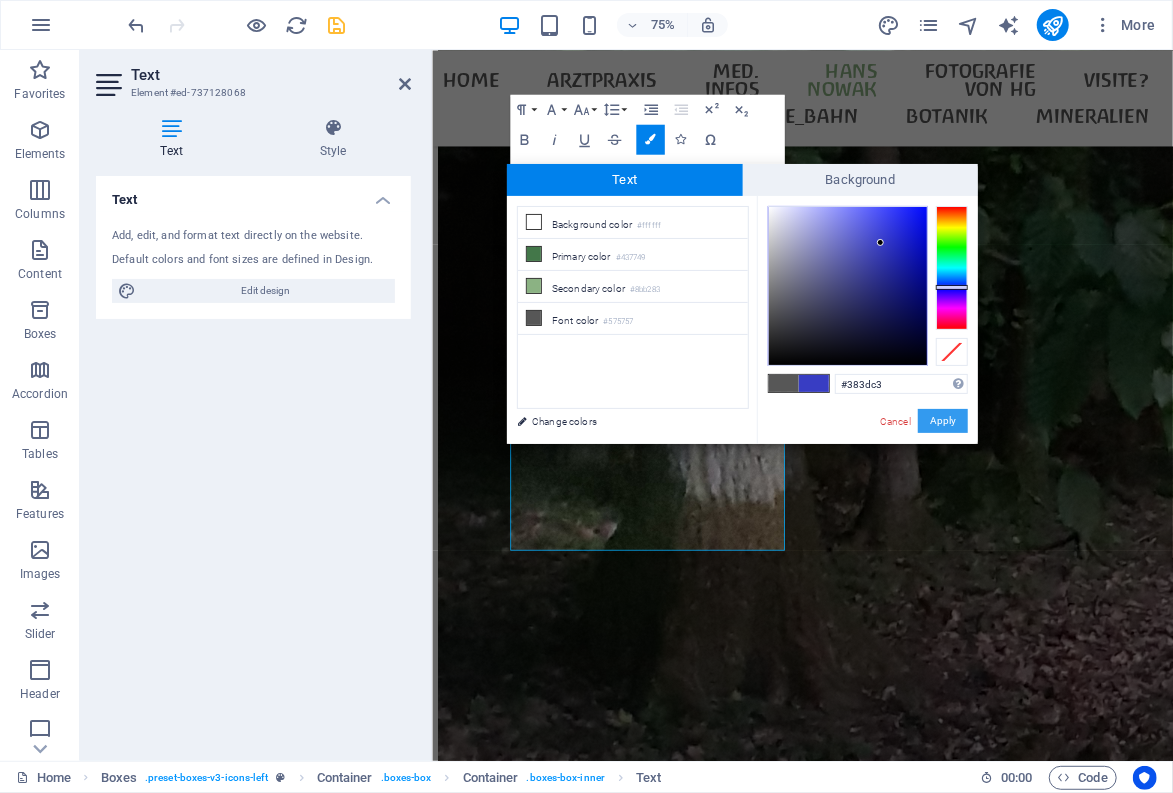 click on "Apply" at bounding box center (943, 421) 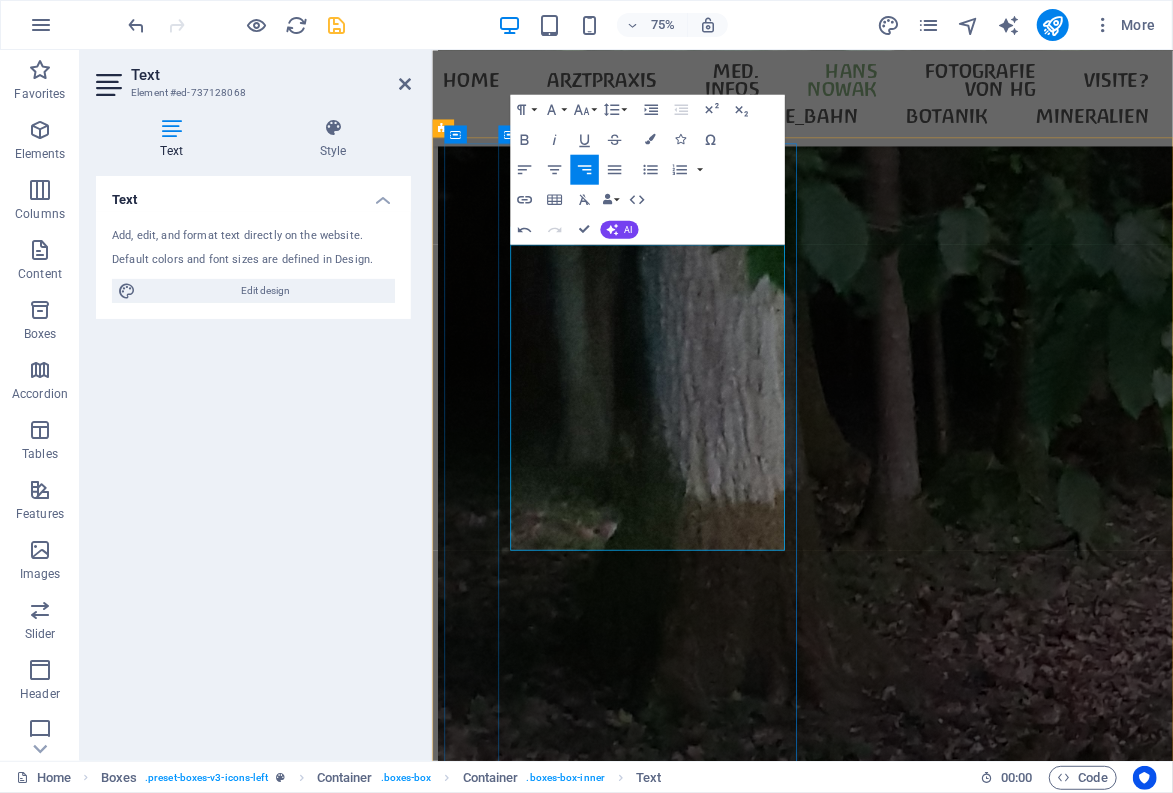 click on "Stadtmuseum Halle Grosse Märkerstr. 10 [POSTAL_CODE] Halle ([STATE])" at bounding box center [682, 8084] 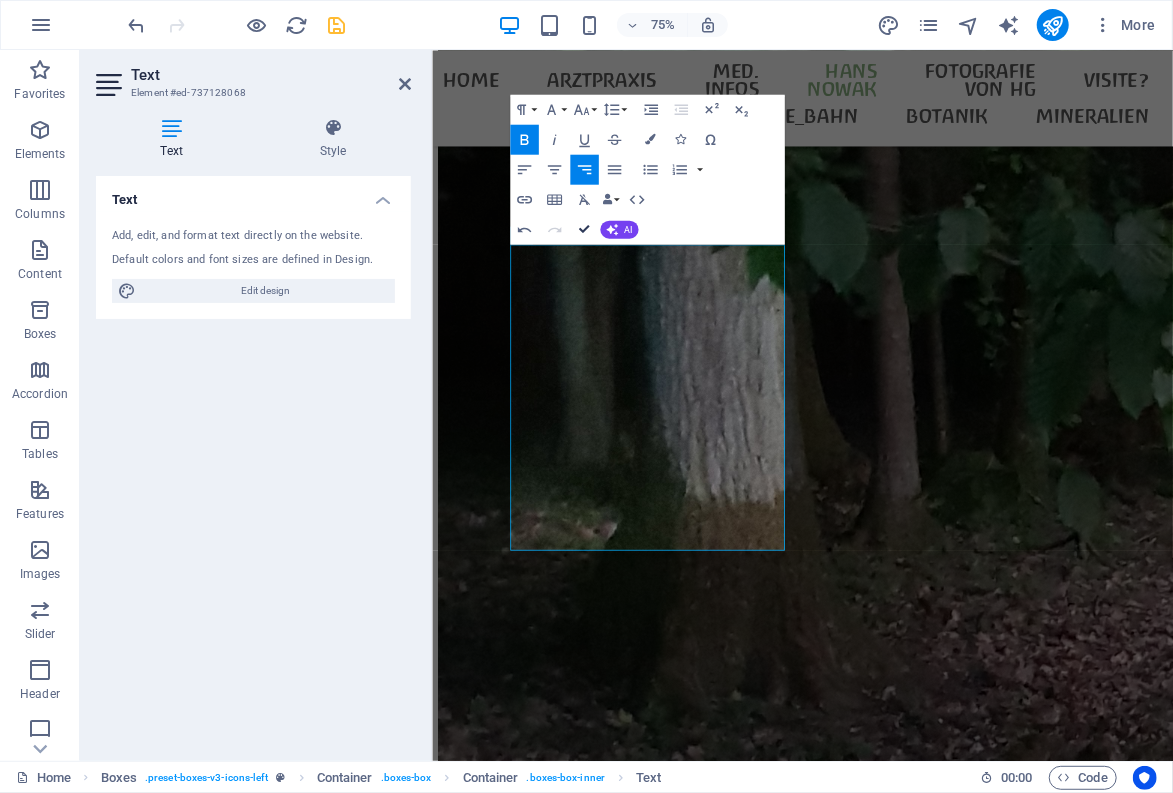 scroll, scrollTop: 3706, scrollLeft: 0, axis: vertical 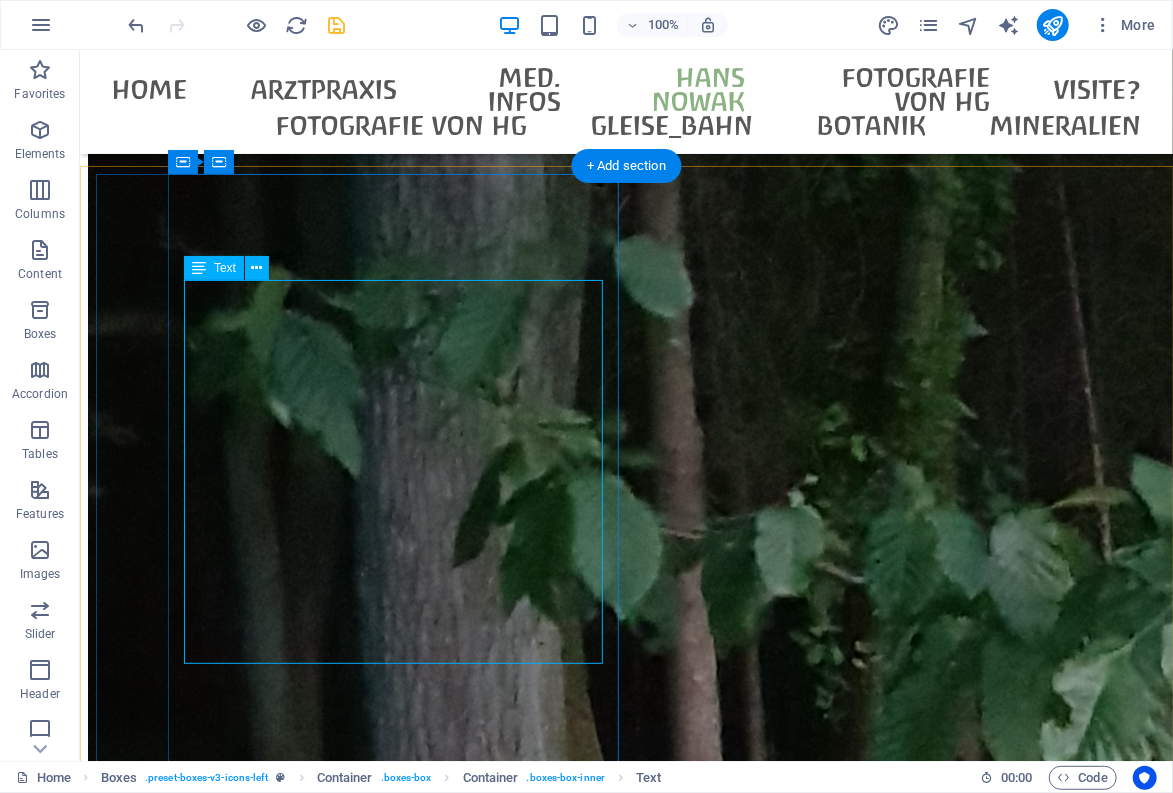 click on "Eine Ausstellung von Werken [FIRST] [LAST]s konnte zusammen mit dem Stadtmuseum Halle/Saale (am Geburtsort des Künstlers) realisiert werden! " Von Halle nach Halle:Der Künstler [FIRST] [LAST] " - Vernissage am Donnerstag, den [DATE] - Ausstellung vom [DATE] bis [DATE] - Kurator: Prof. Dr. [LAST] [LAST], Leipzig - Öffnungszeiten: Mi-So 10-17 Uhr - Es werden monatlich öffentliche Führungen durch das Stadtmuseum Halle angeboten. -  Ort : Stadtmuseum Halle Grosse Märkerstr. 10 [POSTAL_CODE] Halle ([STATE])" at bounding box center [356, 7816] 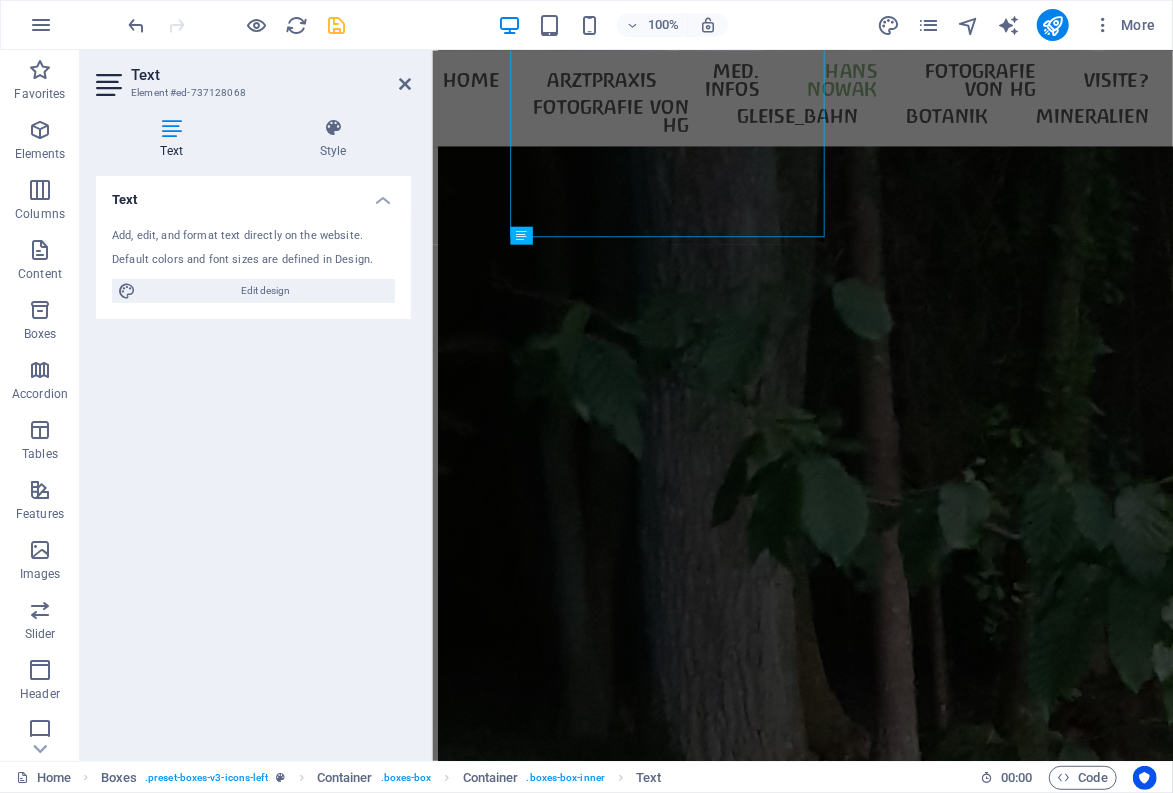 scroll, scrollTop: 4071, scrollLeft: 0, axis: vertical 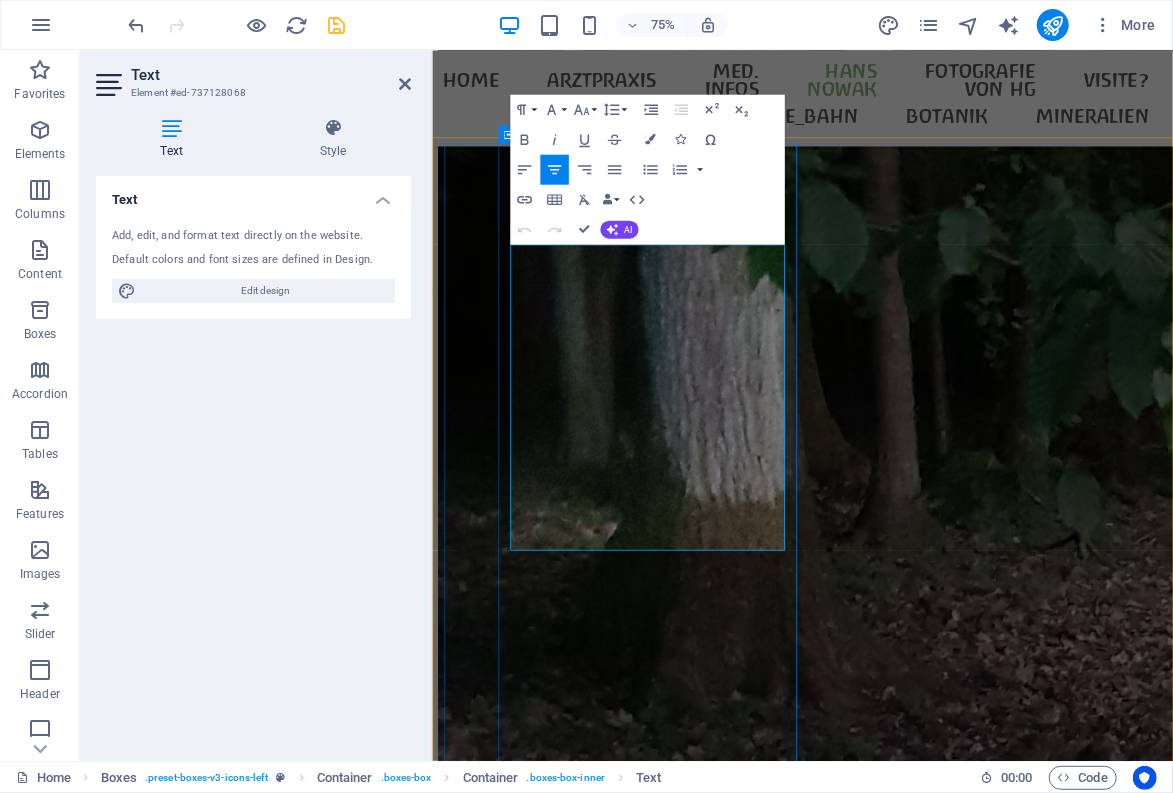 drag, startPoint x: 581, startPoint y: 439, endPoint x: 885, endPoint y: 476, distance: 306.24338 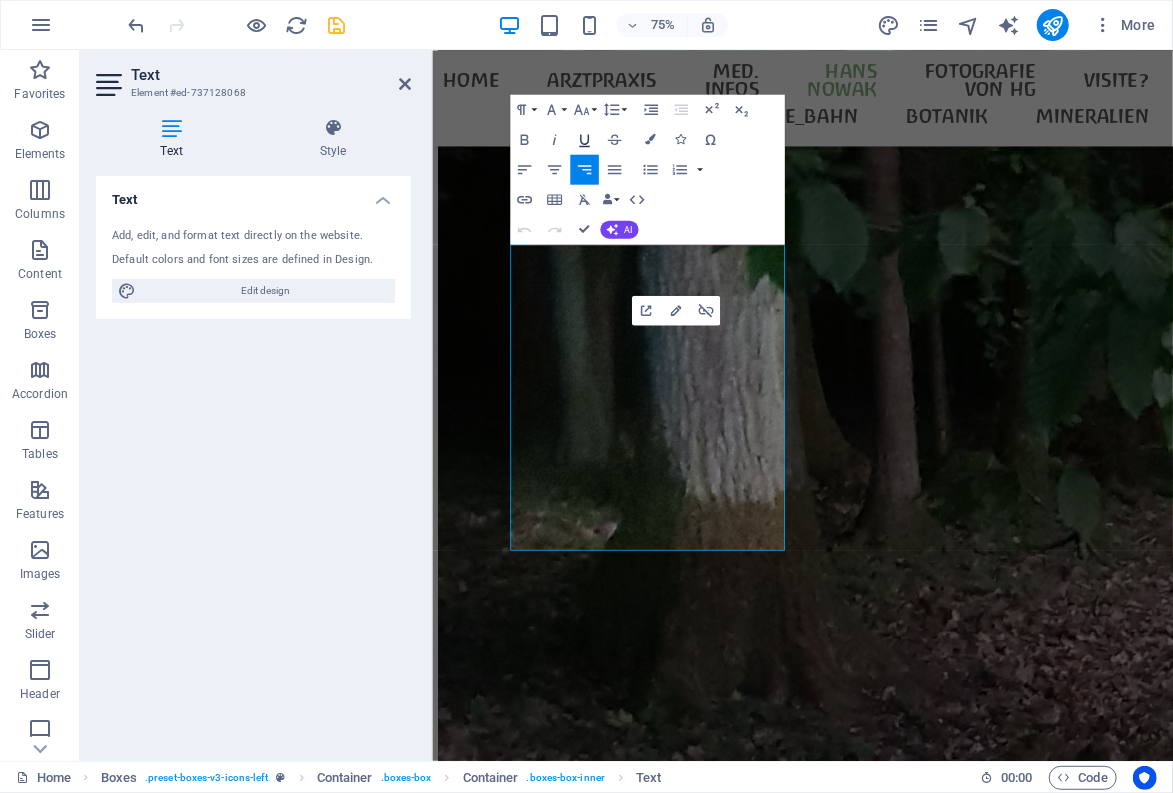click 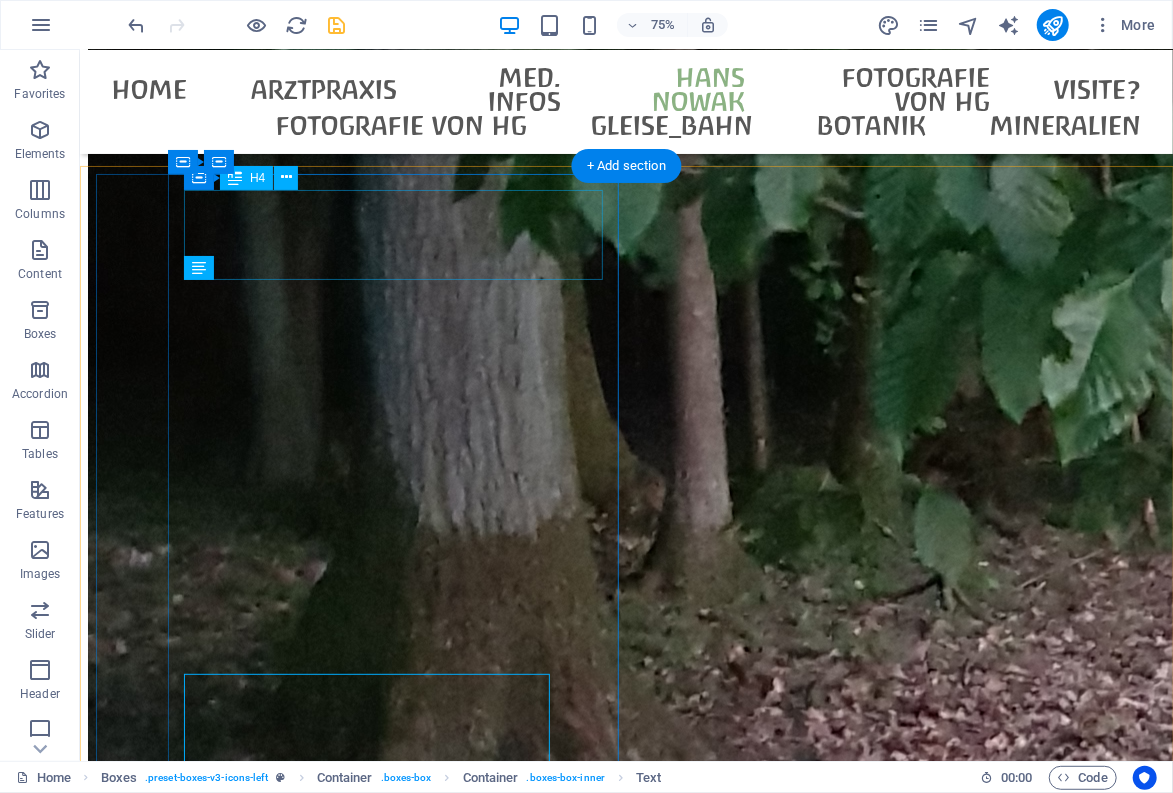 scroll, scrollTop: 3706, scrollLeft: 0, axis: vertical 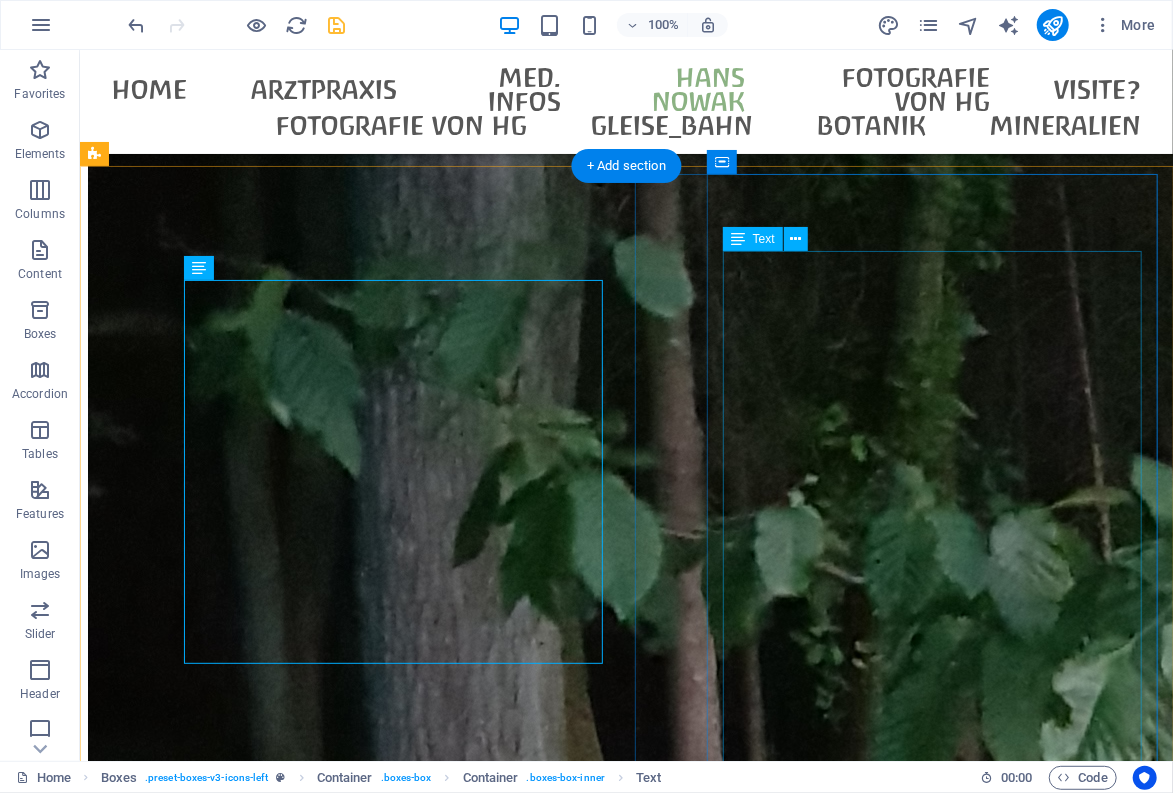 click on "[AGE] Jahre nach der letzten Buchveröffentlichung ist Ende [MONTH] [YEAR] ein grundlegendes Buch über [FIRST] [LAST] erschienen (Leben und Werk, mit kunsthistorischen Aufsätzen)  Zur Biographie sind die neuesten Erkenntnisse eingearbeitet. -  [FIRST] [LAST], [FIRST] [LAST],  [FIRST] [LAST], [FIRST] [LAST],  [FIRST] [LAST], [FIRST] [LAST]: »Der Hallenser Künstler [FIRST] [LAST] – im Rausch der Farben« - Hrsg. [FIRST] [LAST]  Verlag Kettler, Dortmund [YEAR]  –  Bezug über den Buchhandel oder   direkt beim Verlag  per E-Commerce   -  ISBN [ISBN] Früher erschienen  über [FIRST] [LAST]: - Die letzte Veröffentlichung  mit Werk-Abbildungen:  [FIRST].[LAST]/[FIRST].[LAST]:  " Vom Maler [FIRST] [LAST] ein Bild sich zu machen " , [YEAR]       (noch wenige erhältlich über [FIRST] [LAST]) - [FIRST] [LAST]s  " Autobiographie "  erschien [YEAR]  (ohne Abbildungen seiner Werke) - Das erste Büchlein über  " [FIRST] [LAST] "  von Dr. [LAST] [LAST]  mit zehn Werk-Abbildungen erschien [YEAR] -   ein Schatz für jeden Sammler..." at bounding box center (356, 8639) 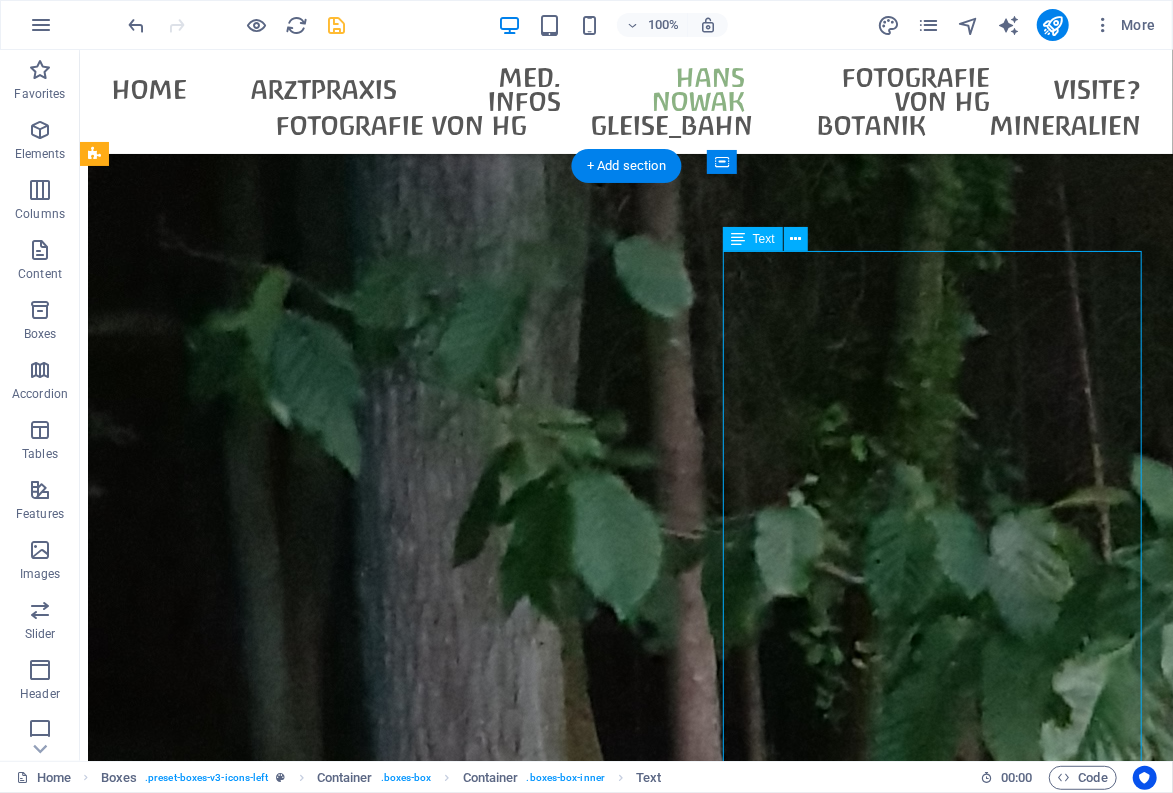 click on "[AGE] Jahre nach der letzten Buchveröffentlichung ist Ende [MONTH] [YEAR] ein grundlegendes Buch über [FIRST] [LAST] erschienen (Leben und Werk, mit kunsthistorischen Aufsätzen)  Zur Biographie sind die neuesten Erkenntnisse eingearbeitet. -  [FIRST] [LAST], [FIRST] [LAST],  [FIRST] [LAST], [FIRST] [LAST],  [FIRST] [LAST], [FIRST] [LAST]: »Der Hallenser Künstler [FIRST] [LAST] – im Rausch der Farben« - Hrsg. [FIRST] [LAST]  Verlag Kettler, Dortmund [YEAR]  –  Bezug über den Buchhandel oder   direkt beim Verlag  per E-Commerce   -  ISBN [ISBN] Früher erschienen  über [FIRST] [LAST]: - Die letzte Veröffentlichung  mit Werk-Abbildungen:  [FIRST].[LAST]/[FIRST].[LAST]:  " Vom Maler [FIRST] [LAST] ein Bild sich zu machen " , [YEAR]       (noch wenige erhältlich über [FIRST] [LAST]) - [FIRST] [LAST]s  " Autobiographie "  erschien [YEAR]  (ohne Abbildungen seiner Werke) - Das erste Büchlein über  " [FIRST] [LAST] "  von Dr. [LAST] [LAST]  mit zehn Werk-Abbildungen erschien [YEAR] -   ein Schatz für jeden Sammler..." at bounding box center [356, 8639] 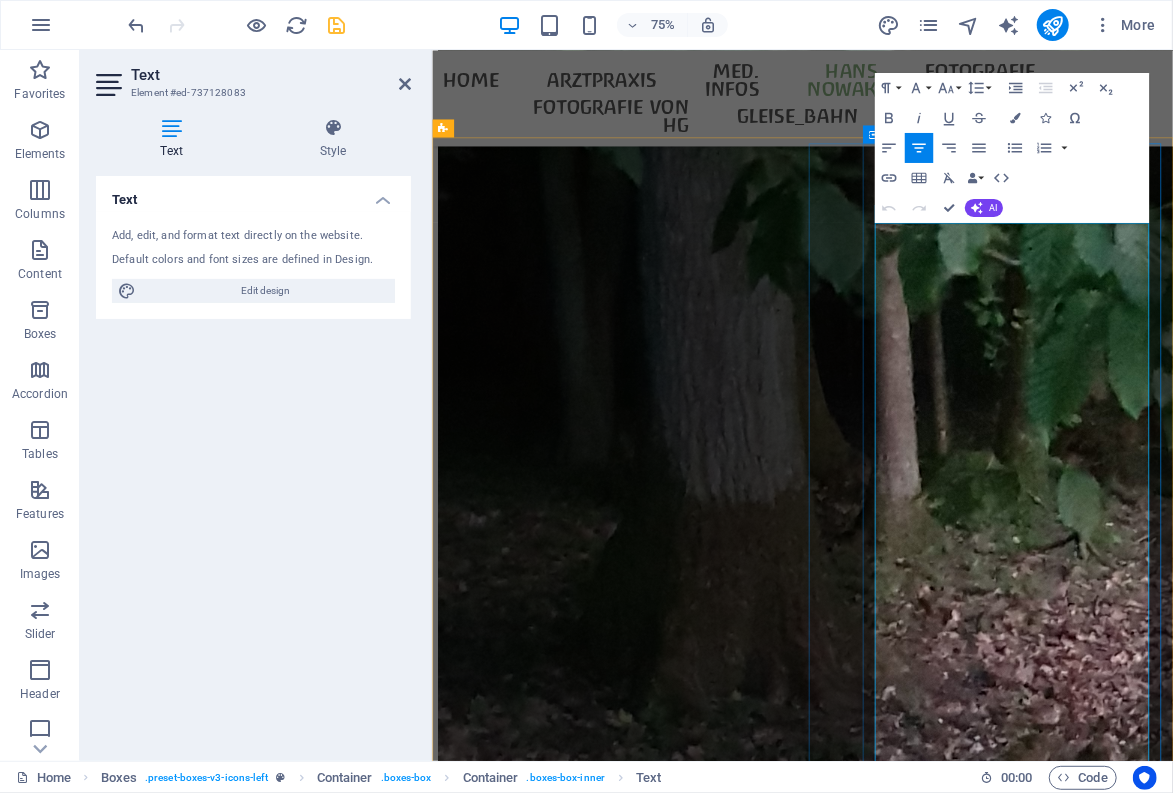 click on "»Der Hallenser Künstler Hans Nowak – im Rausch der Farben«" at bounding box center [695, 8560] 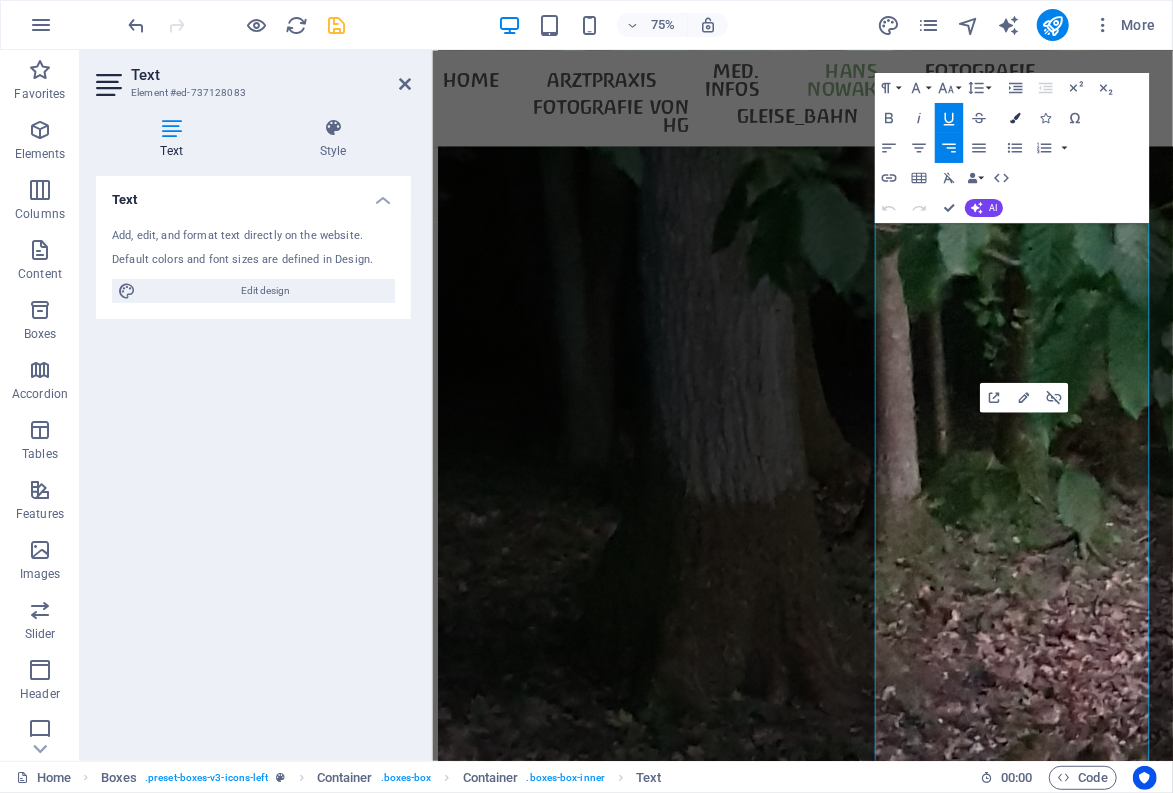 click at bounding box center [1015, 117] 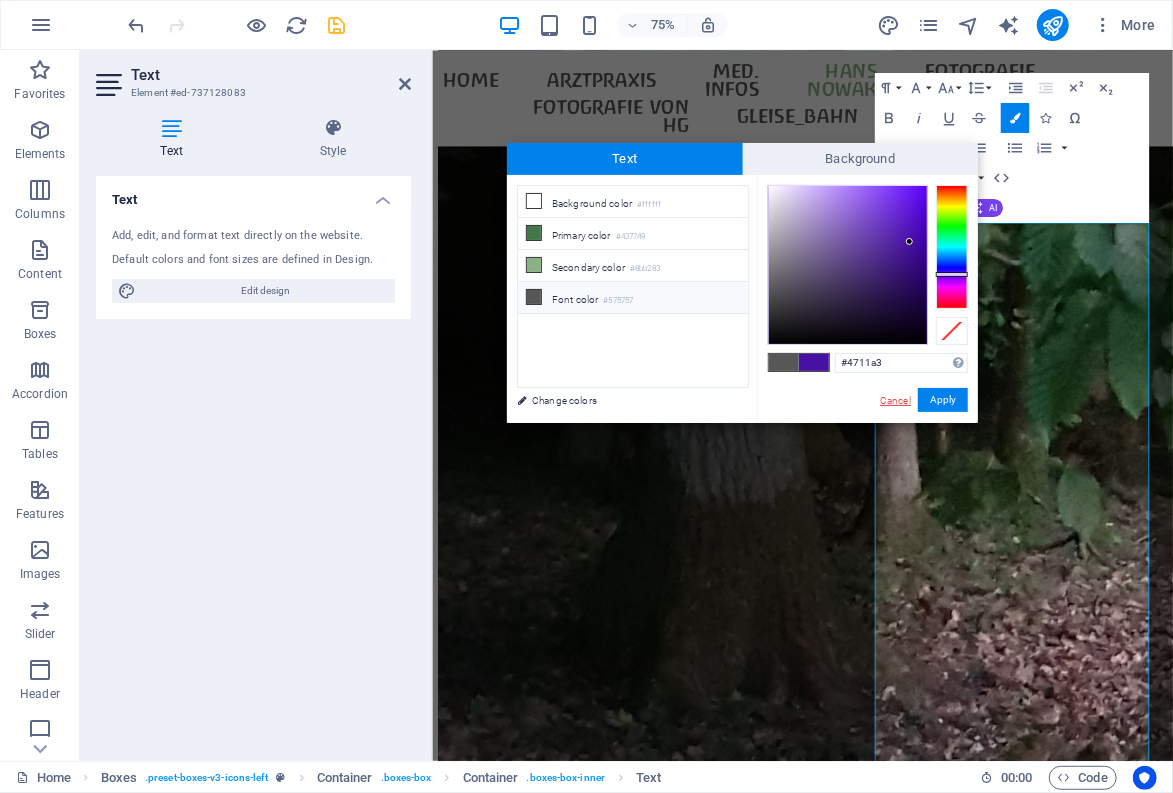click on "Cancel" at bounding box center (895, 400) 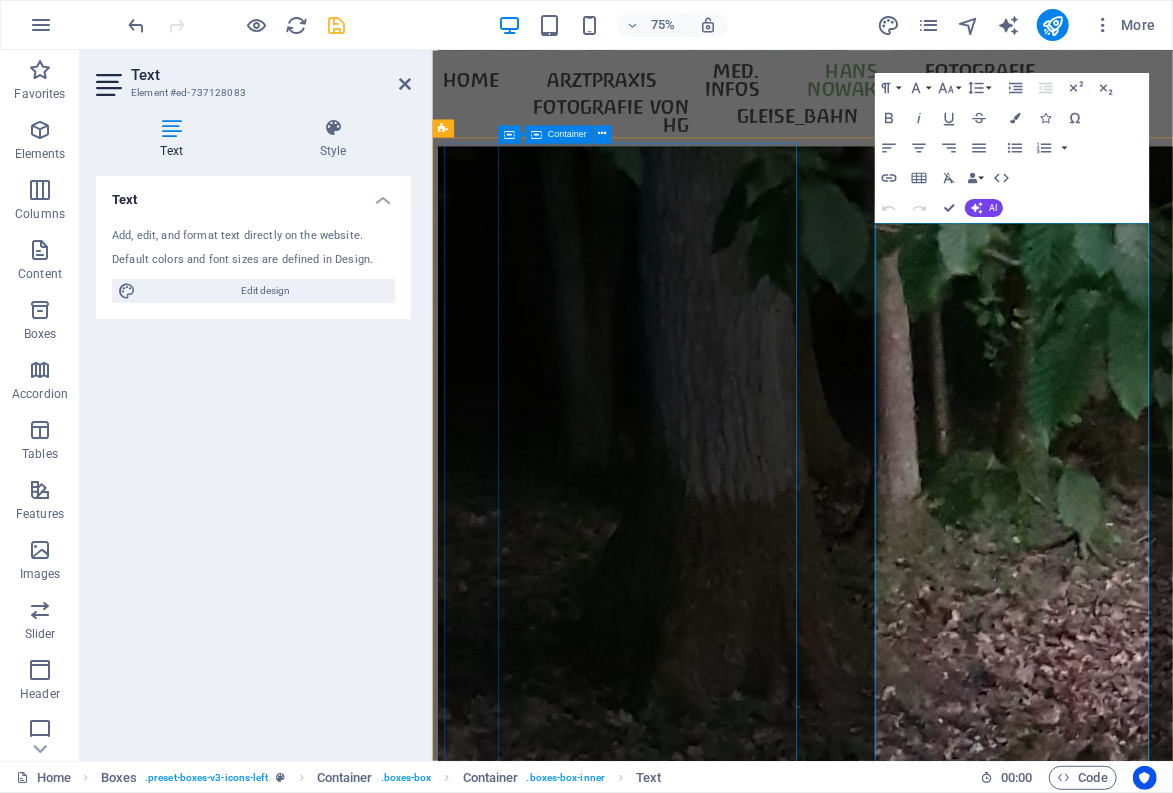 click on "Aktuelle Kunstausstellung  im Stadtmuseum Halle (Saale): Eine Ausstellung von Werken [FIRST] [LAST]s konnte zusammen mit dem Stadtmuseum Halle/Saale (am Geburtsort des Künstlers) realisiert werden! " Von Halle nach Halle:Der Künstler [FIRST] [LAST] " - Vernissage am Donnerstag, den [DATE] - Ausstellung vom [DATE] bis [DATE] - Kurator: Prof. Dr. [LAST] [LAST], Leipzig - Öffnungszeiten: Mi-So 10-17 Uhr - Es werden monatlich öffentliche Führungen durch das Stadtmuseum Halle angeboten. -  Ort : Stadtmuseum Halle Grosse Märkerstr. 10 [POSTAL_CODE] Halle ([STATE])" at bounding box center (682, 7883) 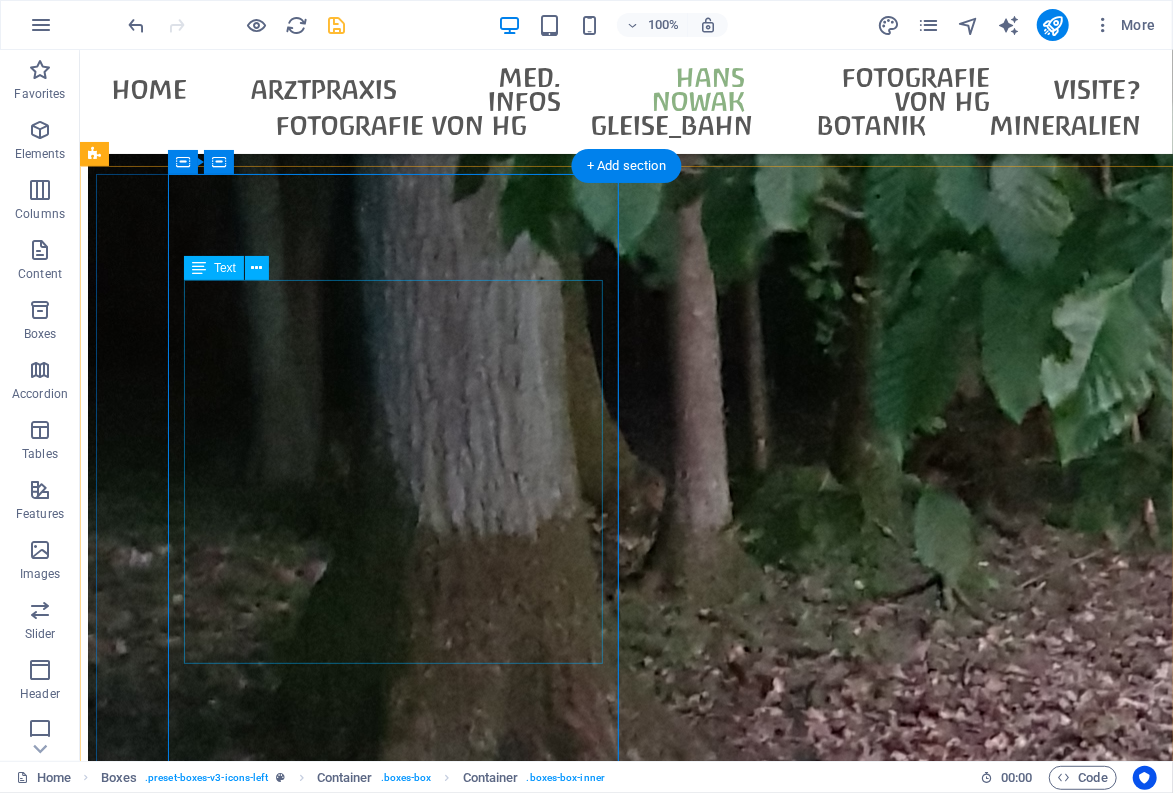 scroll, scrollTop: 3706, scrollLeft: 0, axis: vertical 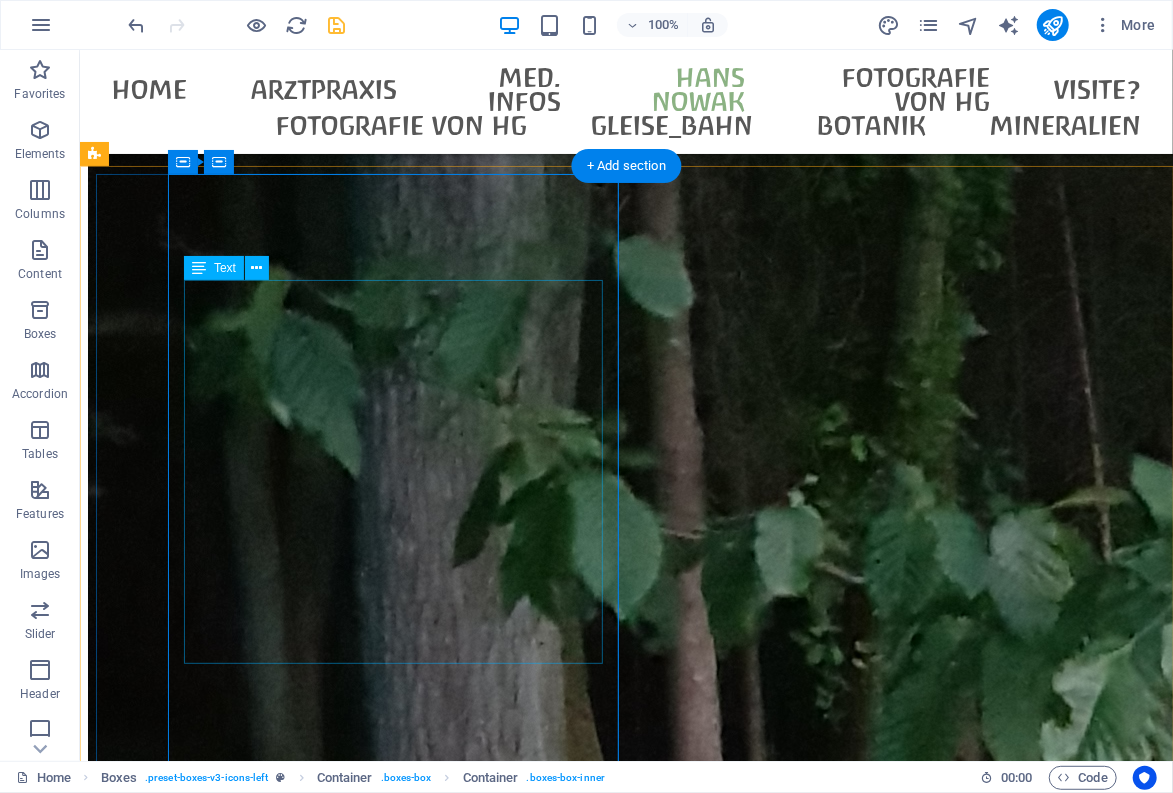 click on "Eine Ausstellung von Werken [FIRST] [LAST]s konnte zusammen mit dem Stadtmuseum Halle/Saale (am Geburtsort des Künstlers) realisiert werden! " Von Halle nach Halle:Der Künstler [FIRST] [LAST] " - Vernissage am Donnerstag, den [DATE] - Ausstellung vom [DATE] bis [DATE] - Kurator: Prof. Dr. [LAST] [LAST], Leipzig - Öffnungszeiten: Mi-So 10-17 Uhr - Es werden monatlich öffentliche Führungen durch das Stadtmuseum Halle angeboten. -  Ort : Stadtmuseum Halle Grosse Märkerstr. 10 [POSTAL_CODE] Halle ([STATE])" at bounding box center (356, 7816) 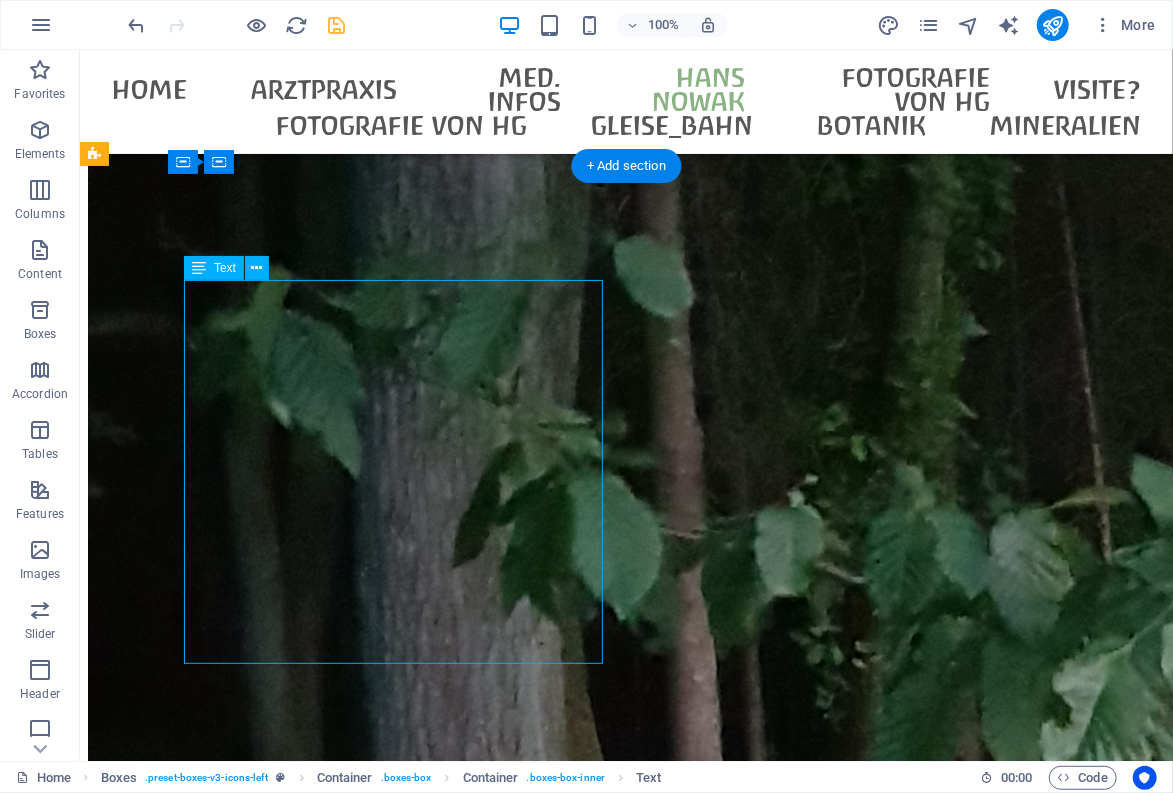 drag, startPoint x: 270, startPoint y: 388, endPoint x: 335, endPoint y: 400, distance: 66.09841 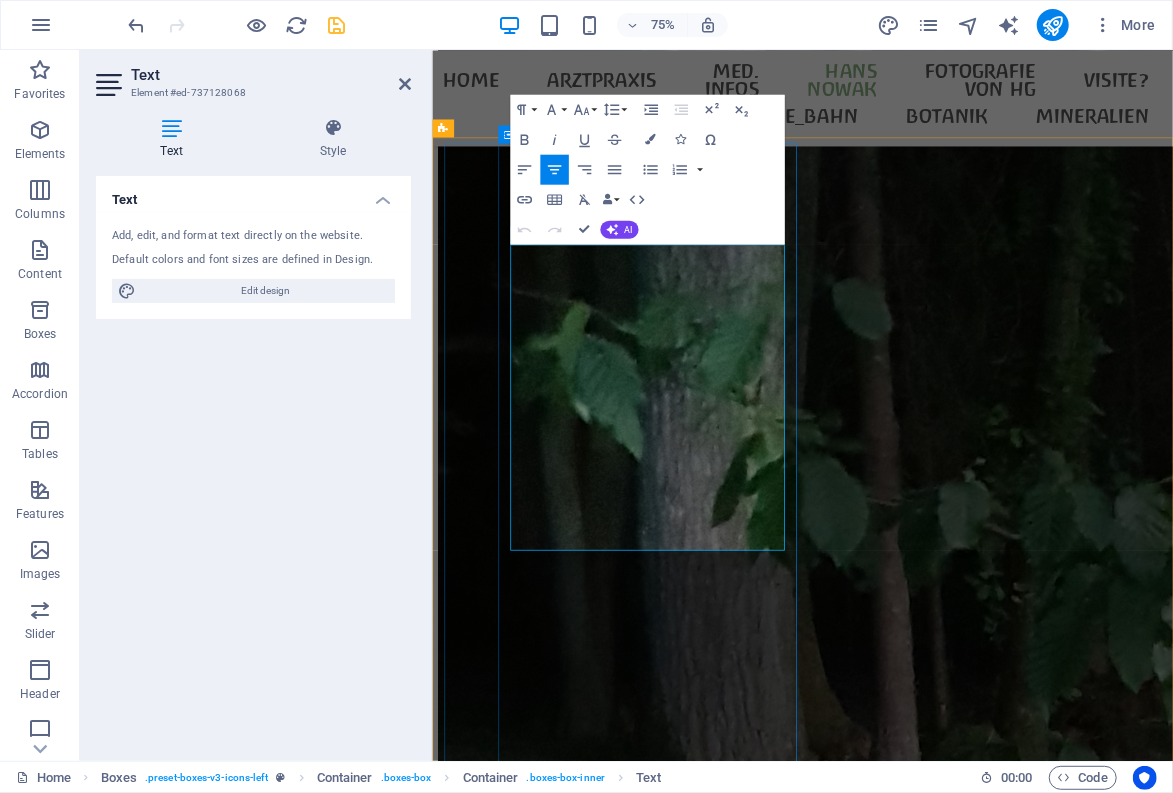 scroll, scrollTop: 4071, scrollLeft: 0, axis: vertical 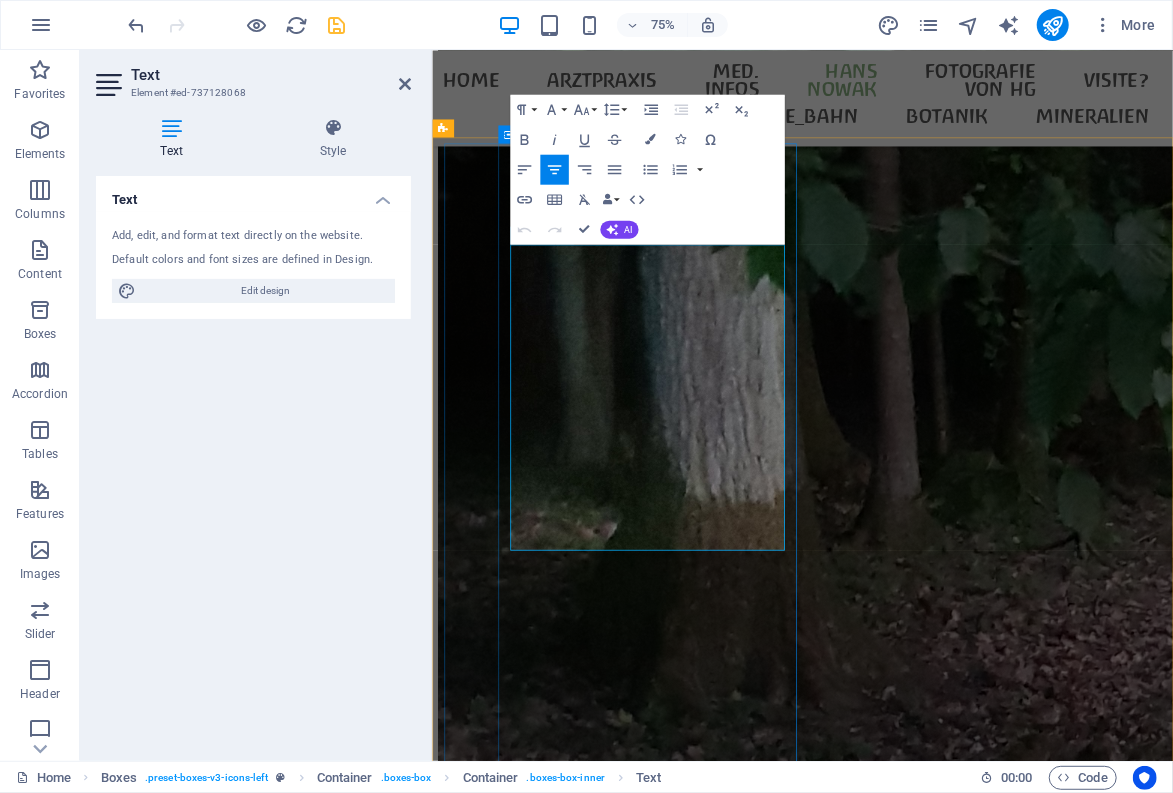 drag, startPoint x: 570, startPoint y: 437, endPoint x: 898, endPoint y: 465, distance: 329.19296 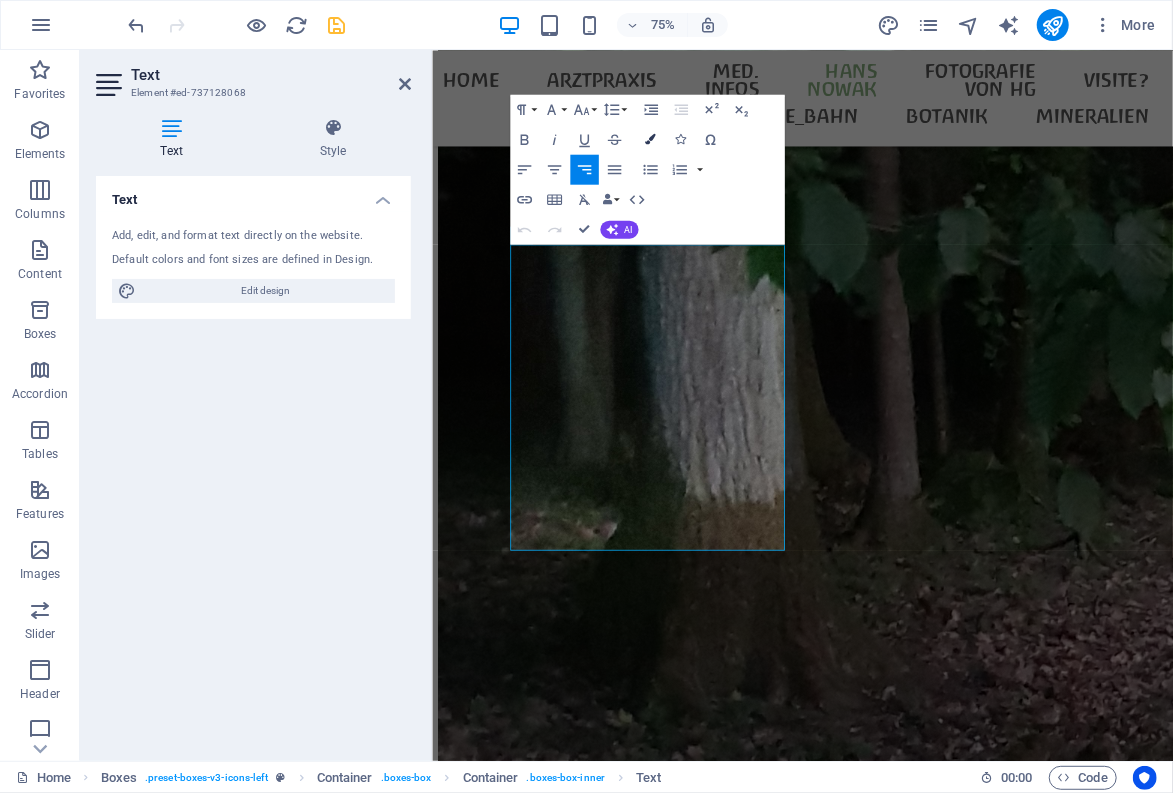 click at bounding box center (650, 139) 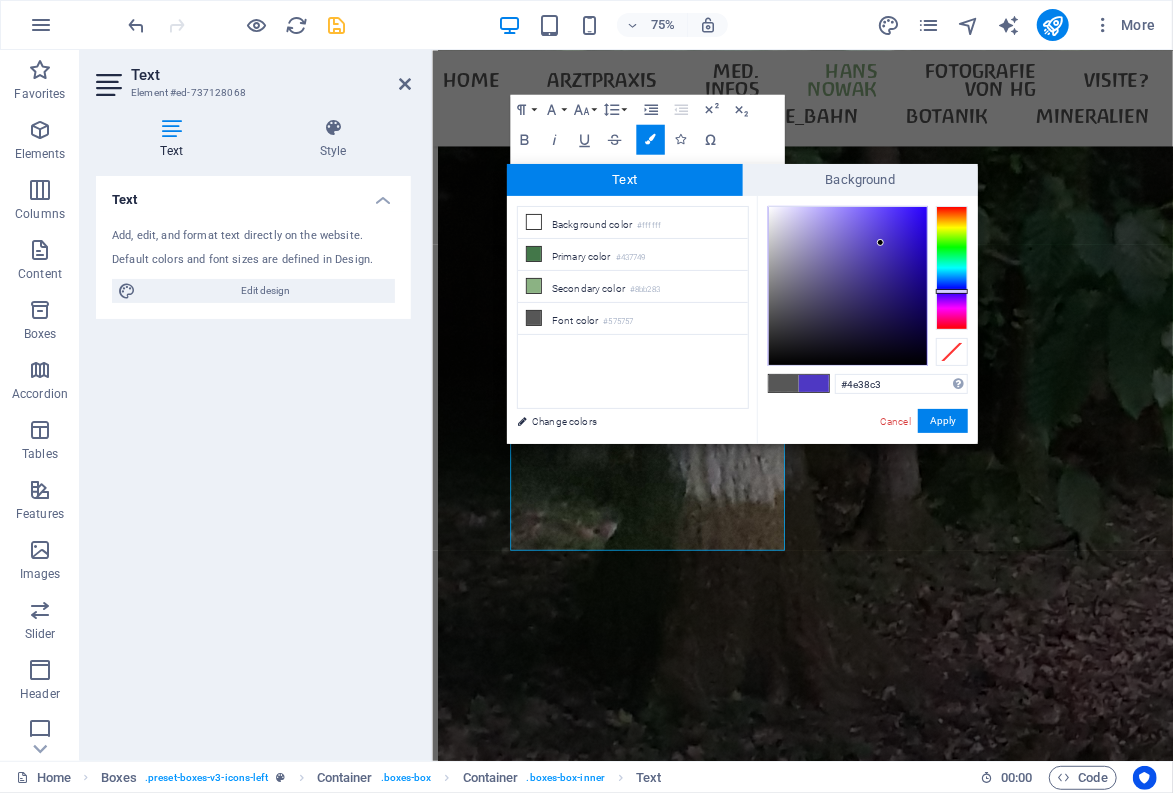 click at bounding box center (952, 268) 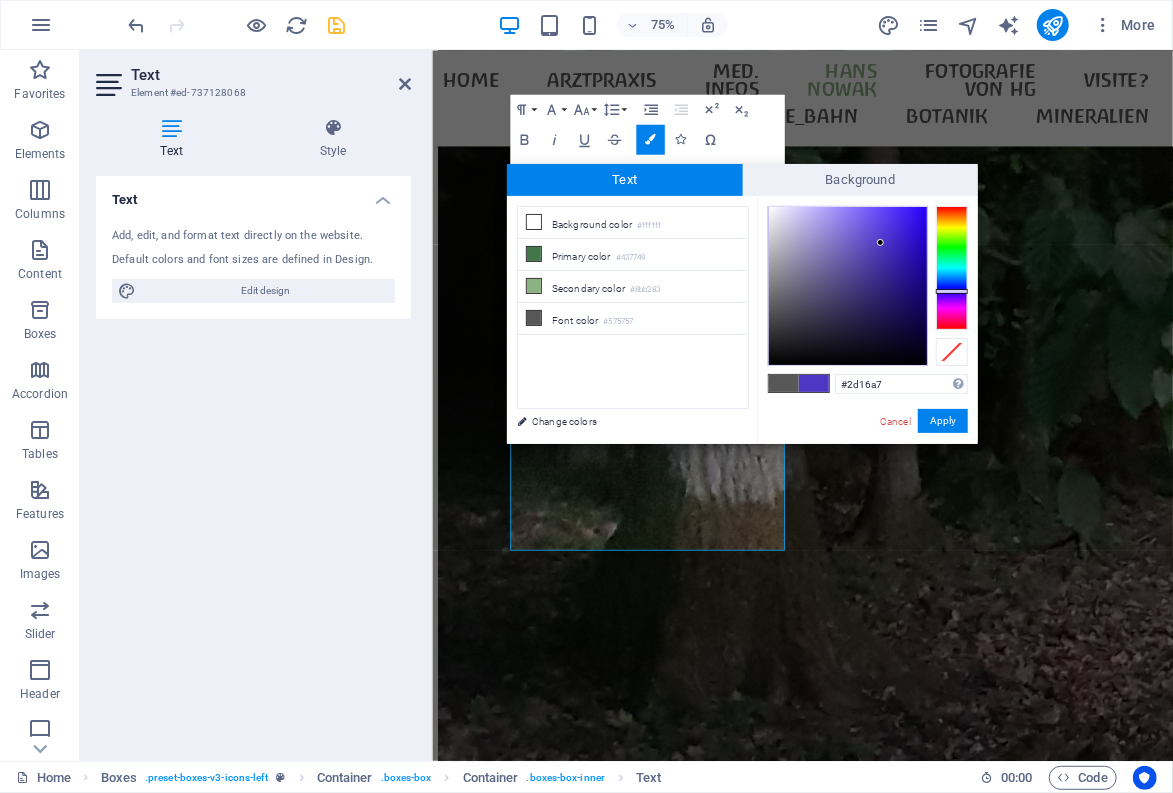 click at bounding box center (848, 286) 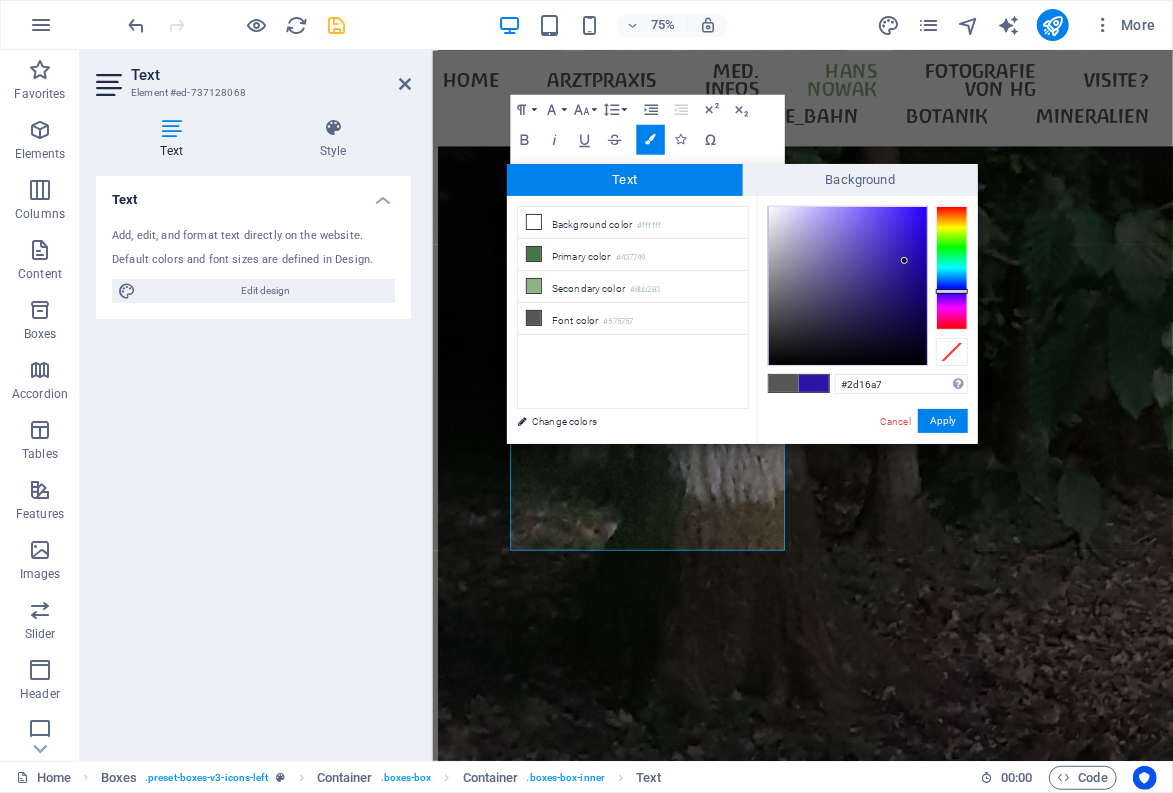 click at bounding box center [814, 383] 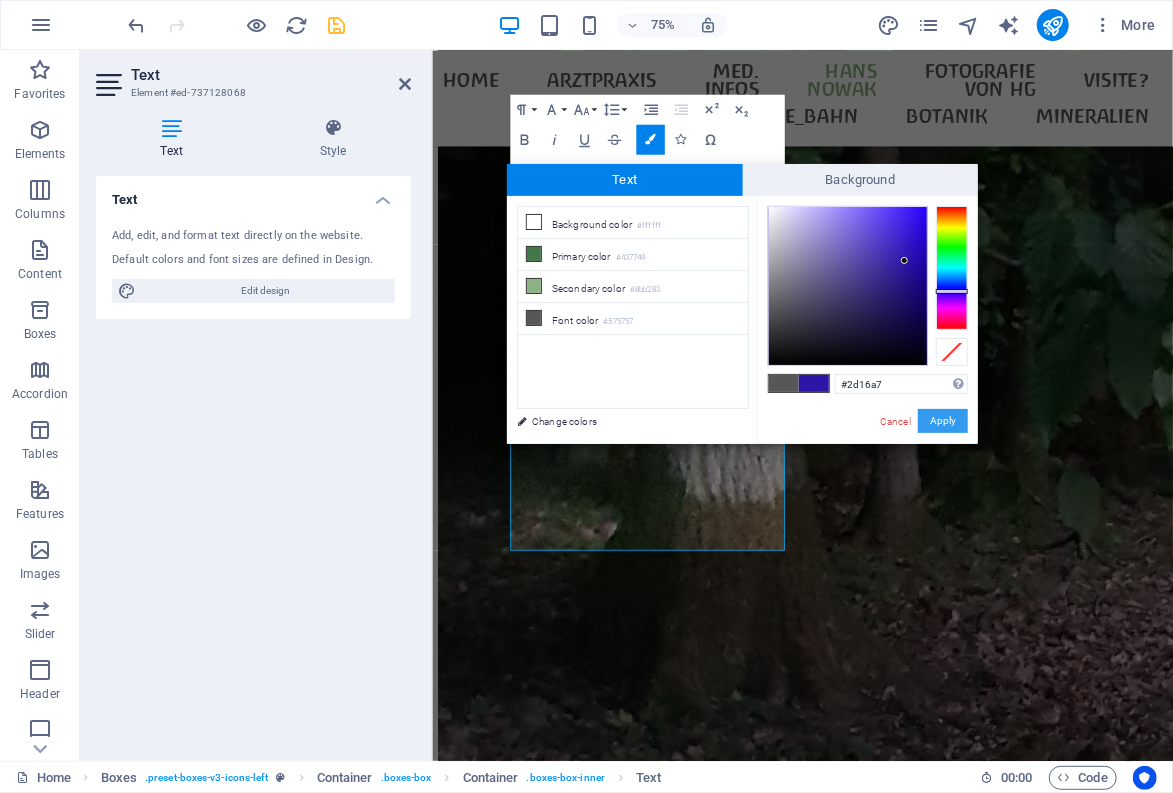 click on "Apply" at bounding box center (943, 421) 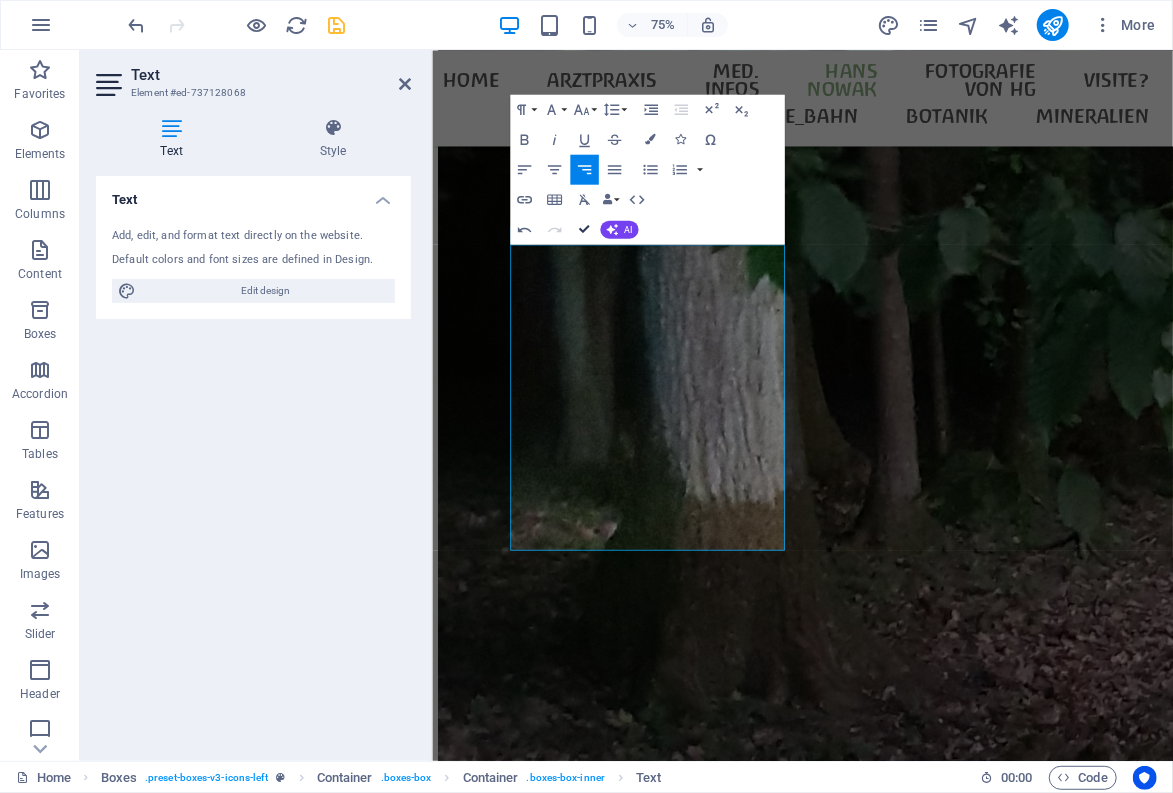 scroll, scrollTop: 3706, scrollLeft: 0, axis: vertical 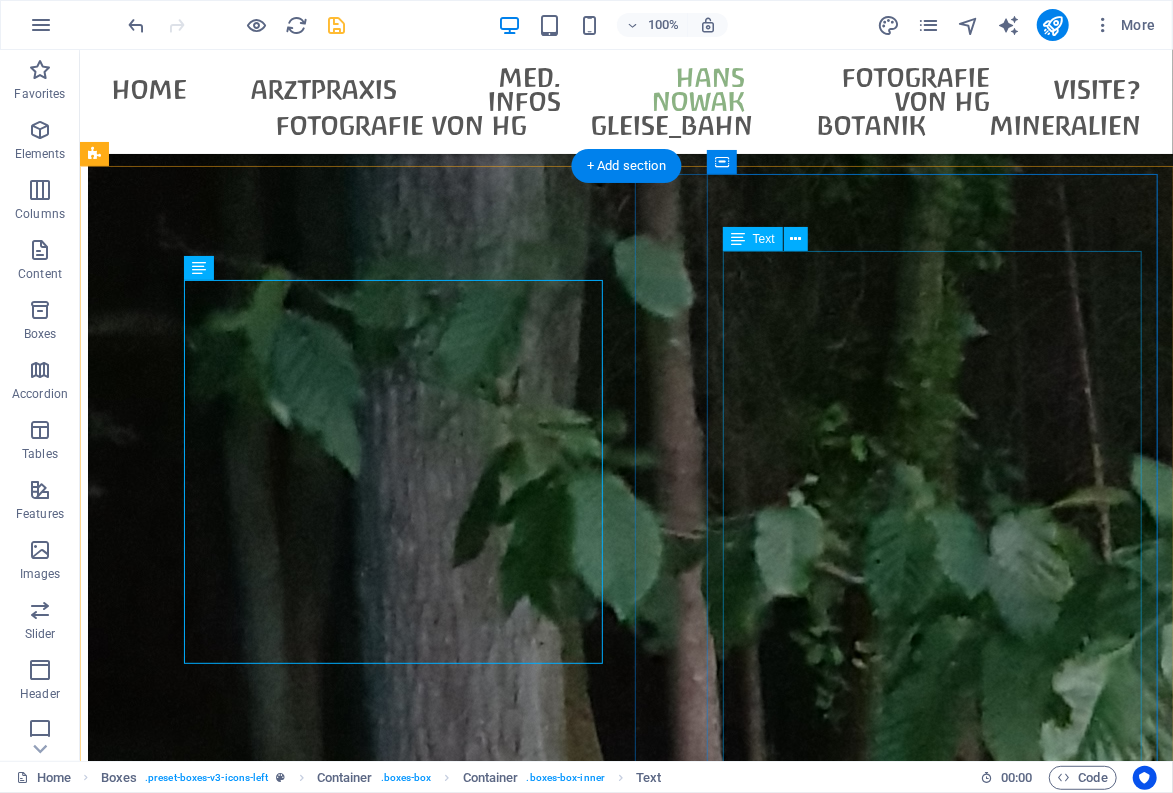 click on "[AGE] Jahre nach der letzten Buchveröffentlichung ist Ende [MONTH] [YEAR] ein grundlegendes Buch über [FIRST] [LAST] erschienen (Leben und Werk, mit kunsthistorischen Aufsätzen)  Zur Biographie sind die neuesten Erkenntnisse eingearbeitet. -  [FIRST] [LAST], [FIRST] [LAST],  [FIRST] [LAST], [FIRST] [LAST],  [FIRST] [LAST], [FIRST] [LAST]: »Der Hallenser Künstler [FIRST] [LAST] – im Rausch der Farben« - Hrsg. [FIRST] [LAST]  Verlag Kettler, Dortmund [YEAR]  –  Bezug über den Buchhandel oder   direkt beim Verlag  per E-Commerce   -  ISBN [ISBN] Früher erschienen  über [FIRST] [LAST]: - Die letzte Veröffentlichung  mit Werk-Abbildungen:  [FIRST].[LAST]/[FIRST].[LAST]:  " Vom Maler [FIRST] [LAST] ein Bild sich zu machen " , [YEAR]       (noch wenige erhältlich über [FIRST] [LAST]) - [FIRST] [LAST]s  " Autobiographie "  erschien [YEAR]  (ohne Abbildungen seiner Werke) - Das erste Büchlein über  " [FIRST] [LAST] "  von Dr. [LAST] [LAST]  mit zehn Werk-Abbildungen erschien [YEAR] -   ein Schatz für jeden Sammler..." at bounding box center (356, 8639) 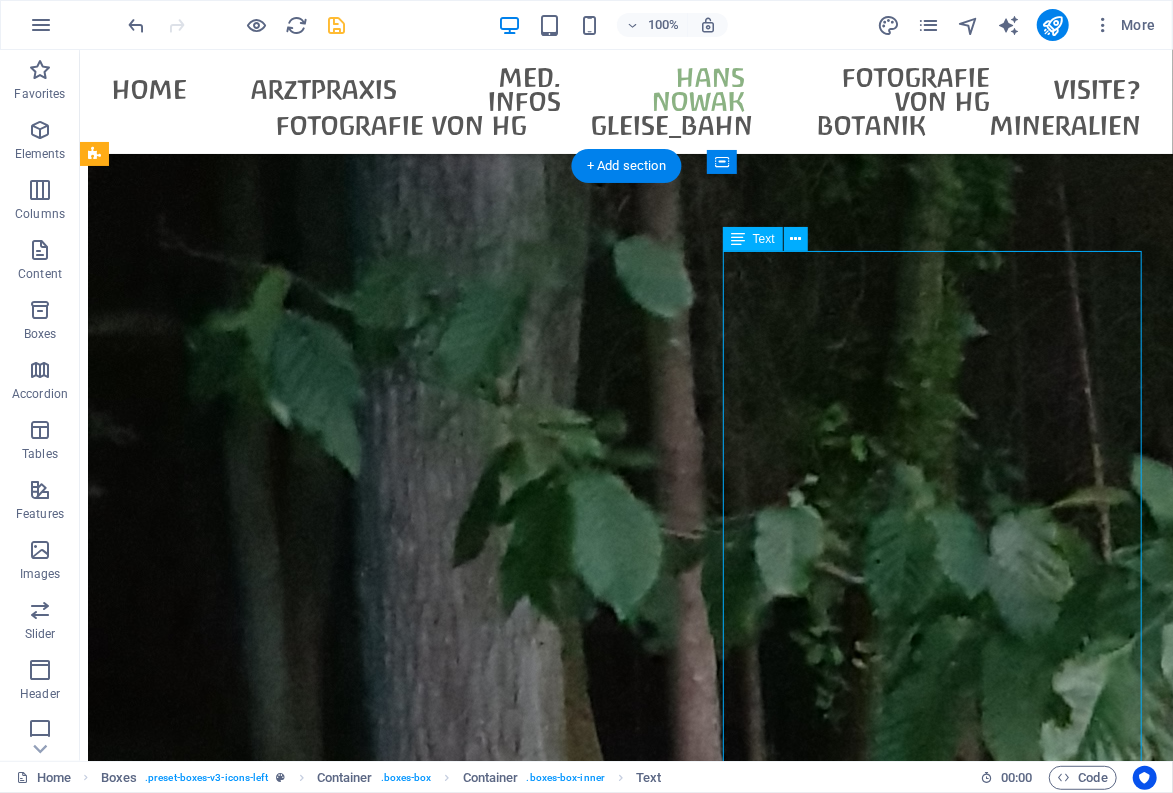click on "[AGE] Jahre nach der letzten Buchveröffentlichung ist Ende [MONTH] [YEAR] ein grundlegendes Buch über [FIRST] [LAST] erschienen (Leben und Werk, mit kunsthistorischen Aufsätzen)  Zur Biographie sind die neuesten Erkenntnisse eingearbeitet. -  [FIRST] [LAST], [FIRST] [LAST],  [FIRST] [LAST], [FIRST] [LAST],  [FIRST] [LAST], [FIRST] [LAST]: »Der Hallenser Künstler [FIRST] [LAST] – im Rausch der Farben« - Hrsg. [FIRST] [LAST]  Verlag Kettler, Dortmund [YEAR]  –  Bezug über den Buchhandel oder   direkt beim Verlag  per E-Commerce   -  ISBN [ISBN] Früher erschienen  über [FIRST] [LAST]: - Die letzte Veröffentlichung  mit Werk-Abbildungen:  [FIRST].[LAST]/[FIRST].[LAST]:  " Vom Maler [FIRST] [LAST] ein Bild sich zu machen " , [YEAR]       (noch wenige erhältlich über [FIRST] [LAST]) - [FIRST] [LAST]s  " Autobiographie "  erschien [YEAR]  (ohne Abbildungen seiner Werke) - Das erste Büchlein über  " [FIRST] [LAST] "  von Dr. [LAST] [LAST]  mit zehn Werk-Abbildungen erschien [YEAR] -   ein Schatz für jeden Sammler..." at bounding box center [356, 8639] 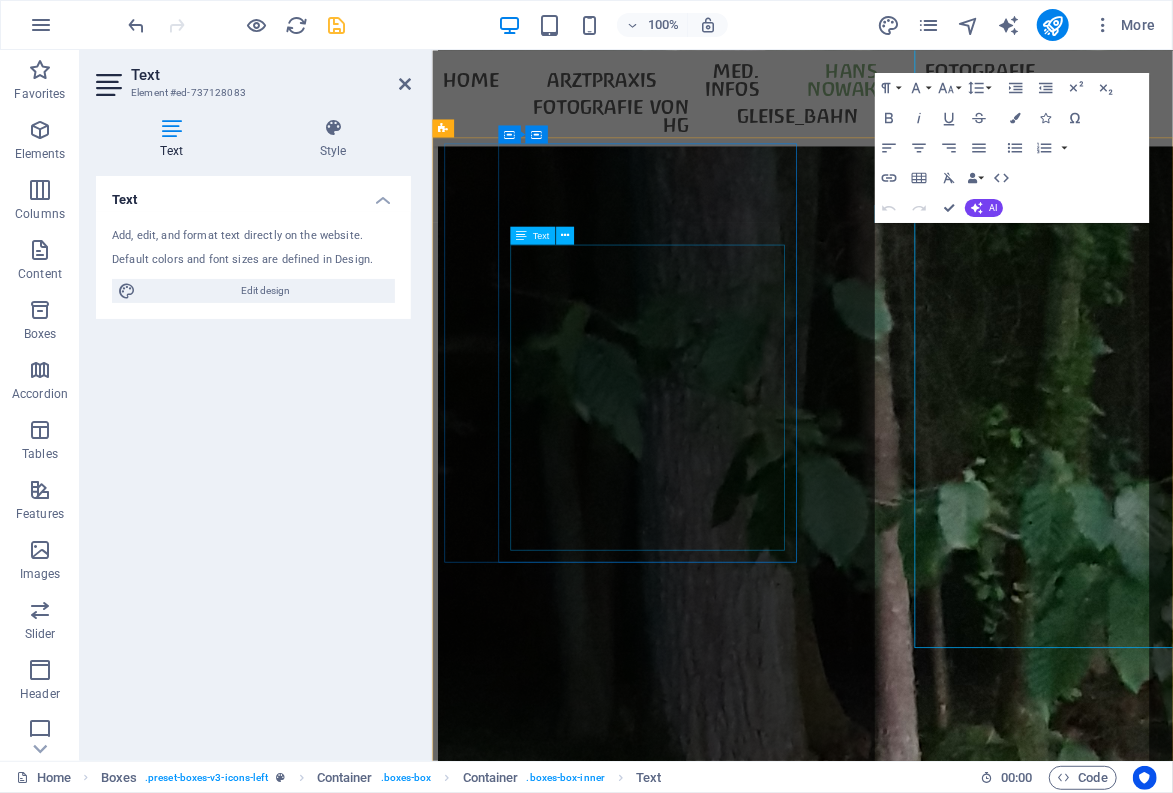 scroll, scrollTop: 4071, scrollLeft: 0, axis: vertical 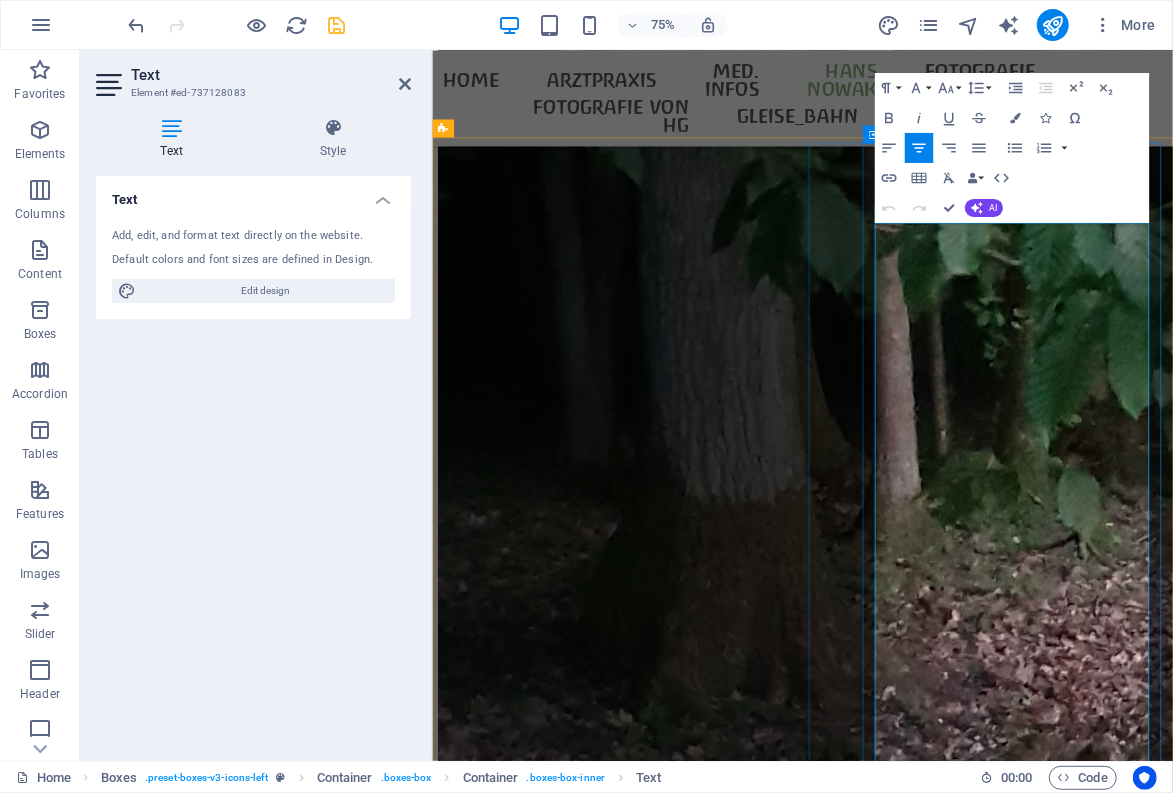 drag, startPoint x: 1085, startPoint y: 560, endPoint x: 1070, endPoint y: 565, distance: 15.811388 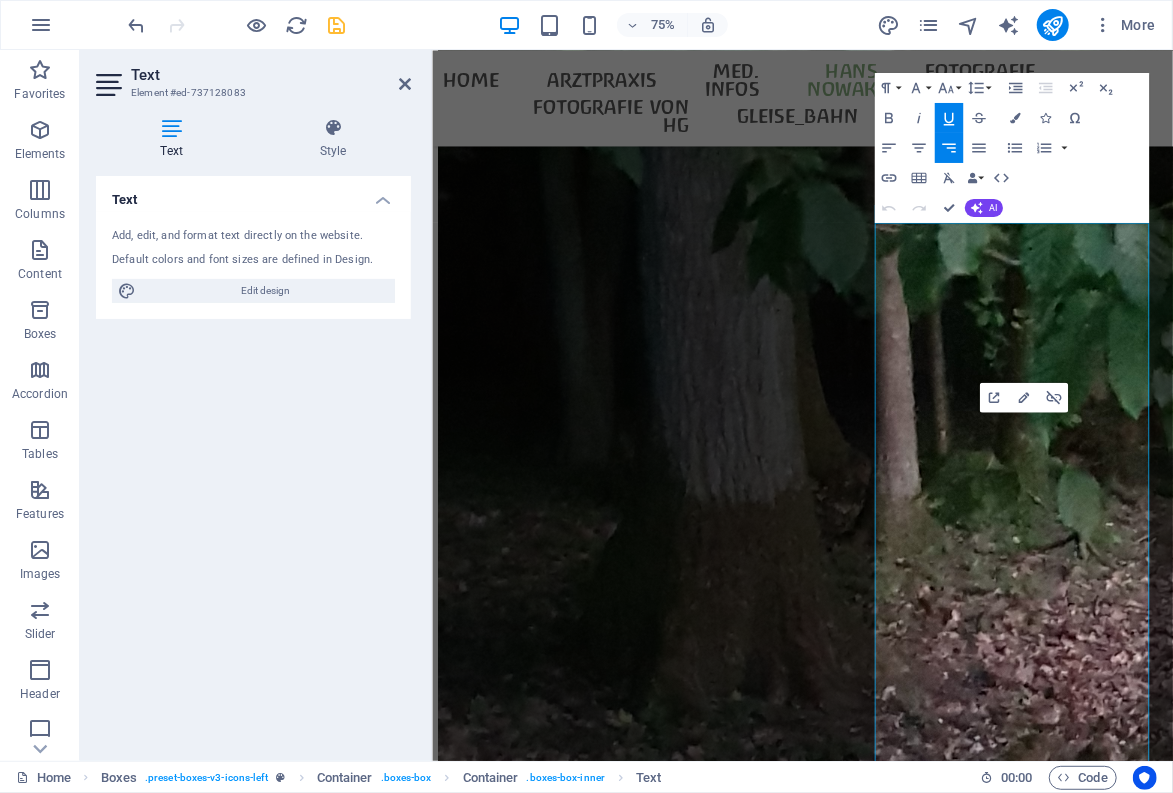 click 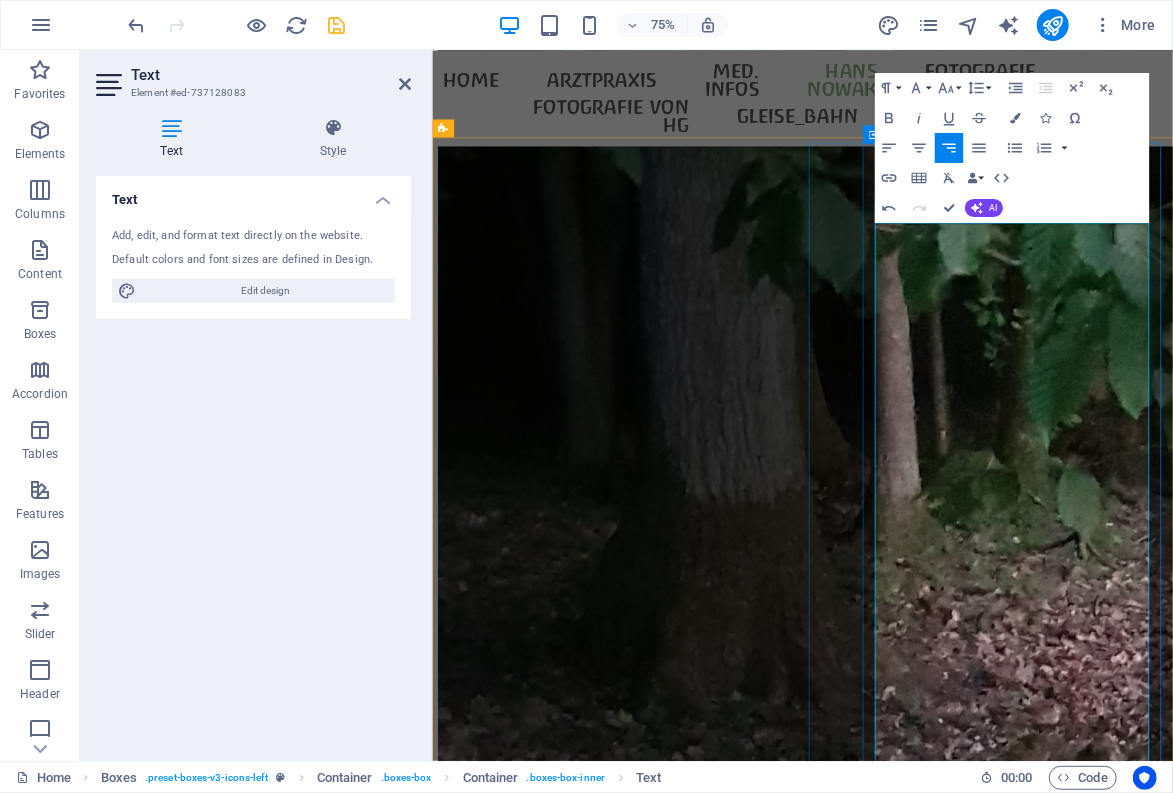 click on "Der Hallenser Künstler [FIRST] [LAST] – im Rausch der Farben«" at bounding box center [699, 8560] 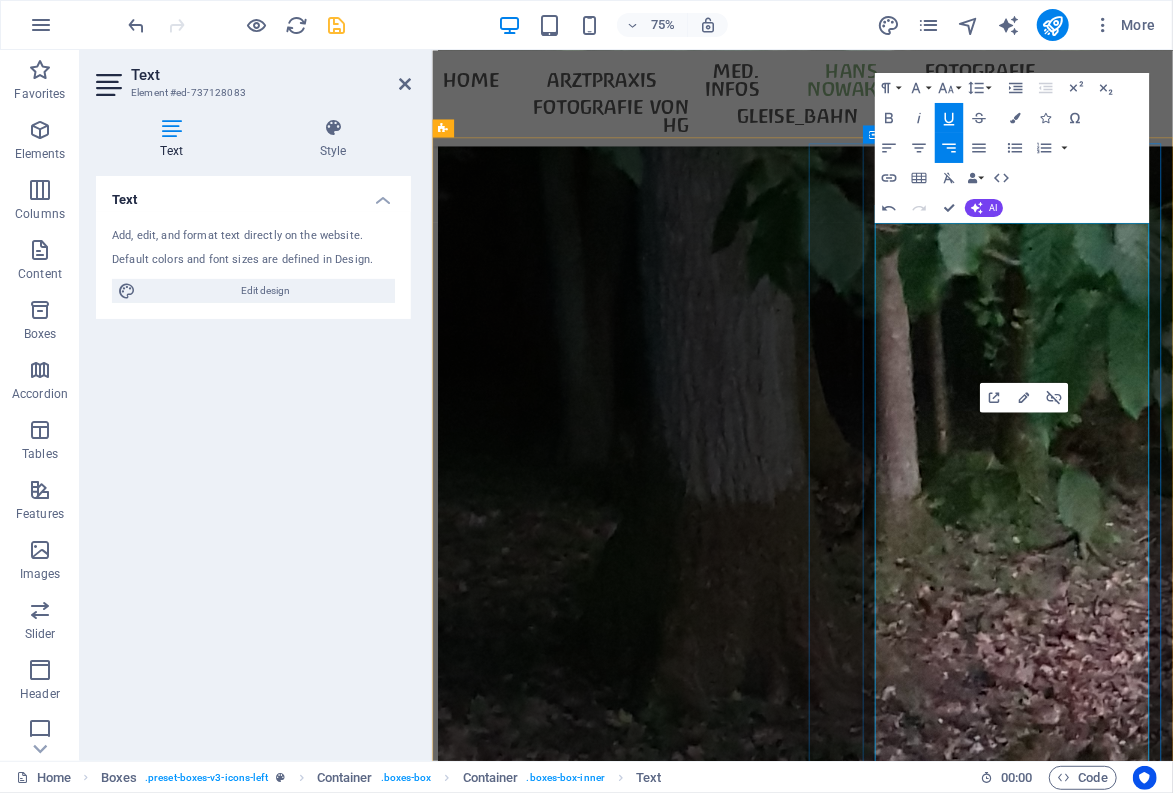 drag, startPoint x: 1368, startPoint y: 610, endPoint x: 1384, endPoint y: 610, distance: 16 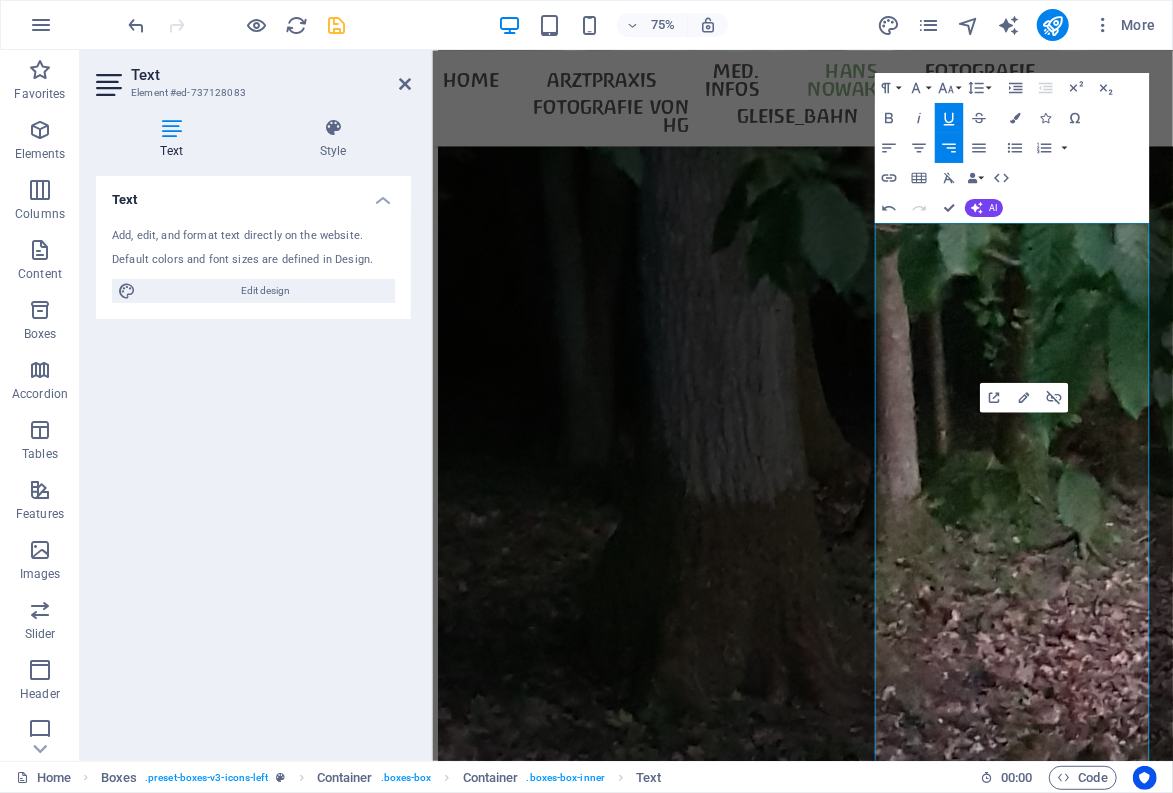 click 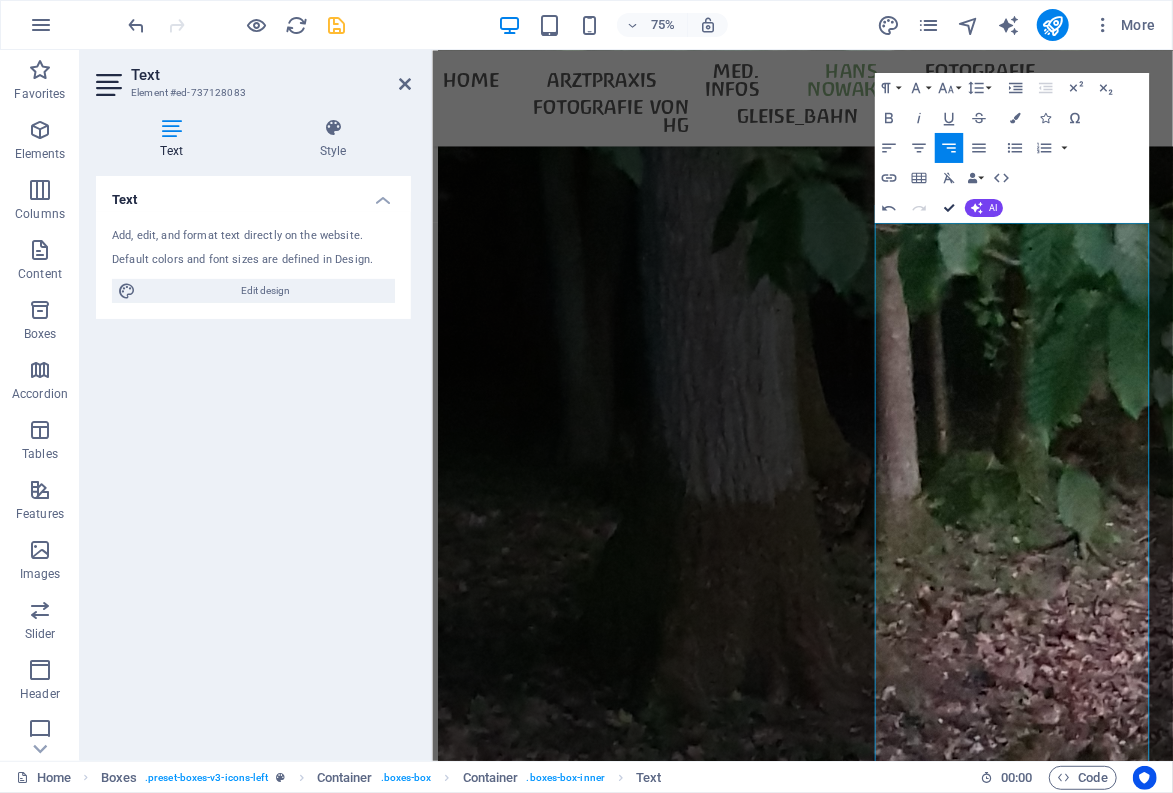 scroll, scrollTop: 3706, scrollLeft: 0, axis: vertical 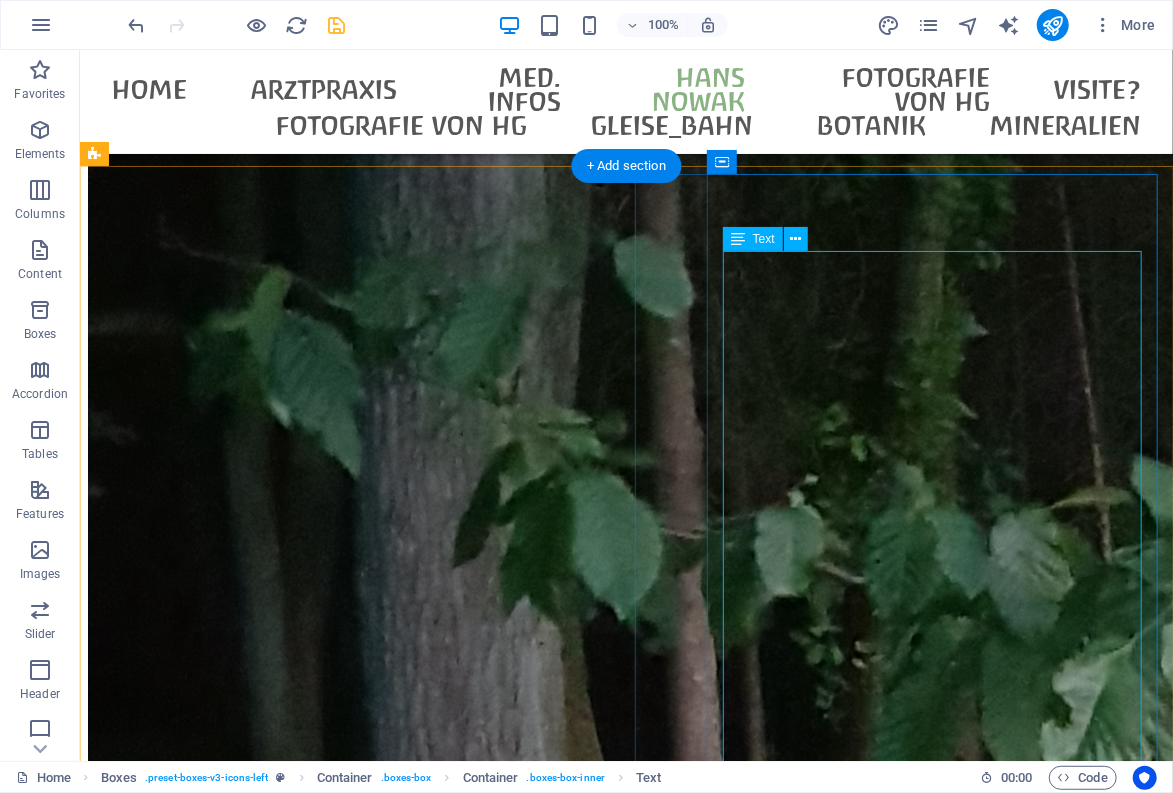 click on "[AGE] Jahre nach der letzten Buchveröffentlichung ist Ende [MONTH] [YEAR] ein grundlegendes Buch über [FIRST] [LAST] erschienen (Leben und Werk, mit kunsthistorischen Aufsätzen)  Zur Biographie sind die neuesten Erkenntnisse eingearbeitet. -  [FIRST] [LAST], [FIRST] [LAST],  [FIRST] [LAST], [FIRST] [LAST],  [FIRST] [LAST], [FIRST] [LAST]: » Der Hallenser Künstler [FIRST] [LAST] – im Rausch der Farben « - Hrsg. [FIRST] [LAST]  Verlag Kettler, Dortmund [YEAR]  –  Bezug über den Buchhandel oder   direkt beim Verlag  per E-Commerce   -  ISBN [ISBN] Früher erschienen  über [FIRST] [LAST]: - Die letzte Veröffentlichung  mit Werk-Abbildungen:  [FIRST].[LAST]/[FIRST].[LAST]:  " Vom Maler [FIRST] [LAST] ein Bild sich zu machen " , [YEAR]       (noch wenige erhältlich über [FIRST] [LAST]) - [FIRST] [LAST]s  " Autobiographie "  erschien [YEAR]  (ohne Abbildungen seiner Werke) - Das erste Büchlein über  " [FIRST] [LAST] "  von Dr. [LAST] [LAST]  mit zehn Werk-Abbildungen erschien [YEAR] -   ein Schatz für jeden Sammler..." at bounding box center [356, 8639] 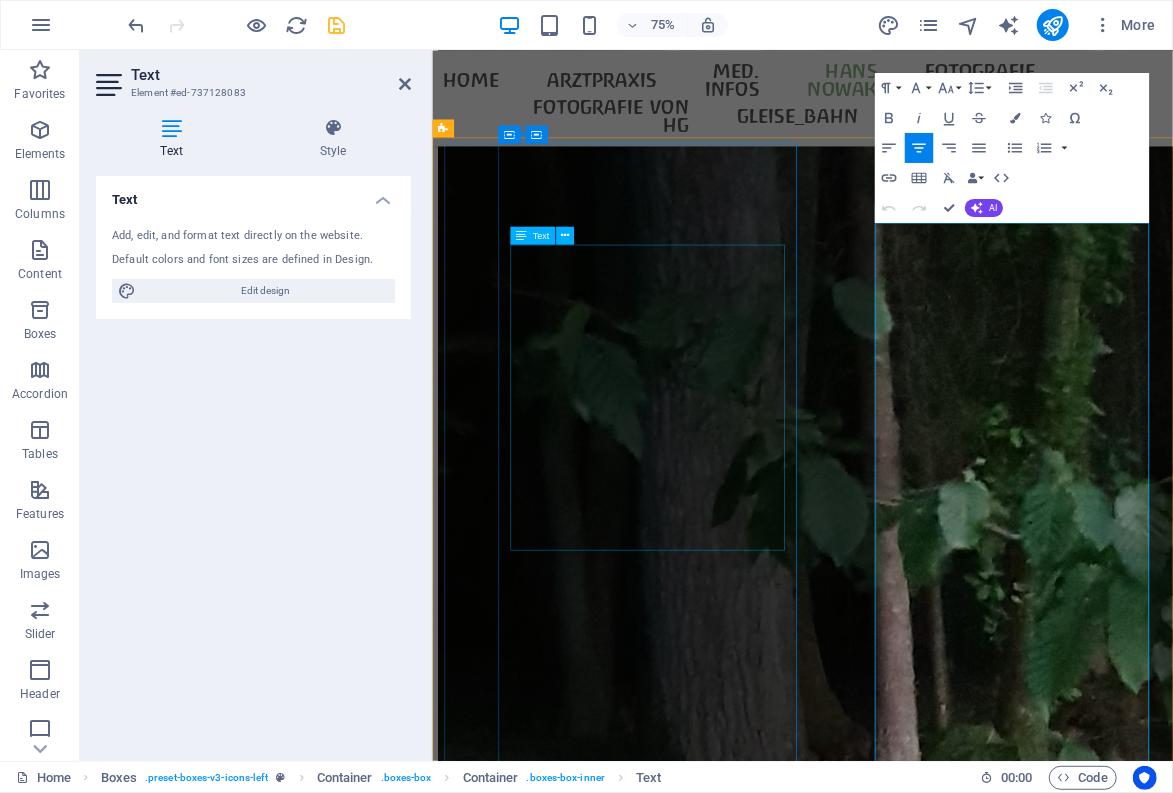 scroll, scrollTop: 4071, scrollLeft: 0, axis: vertical 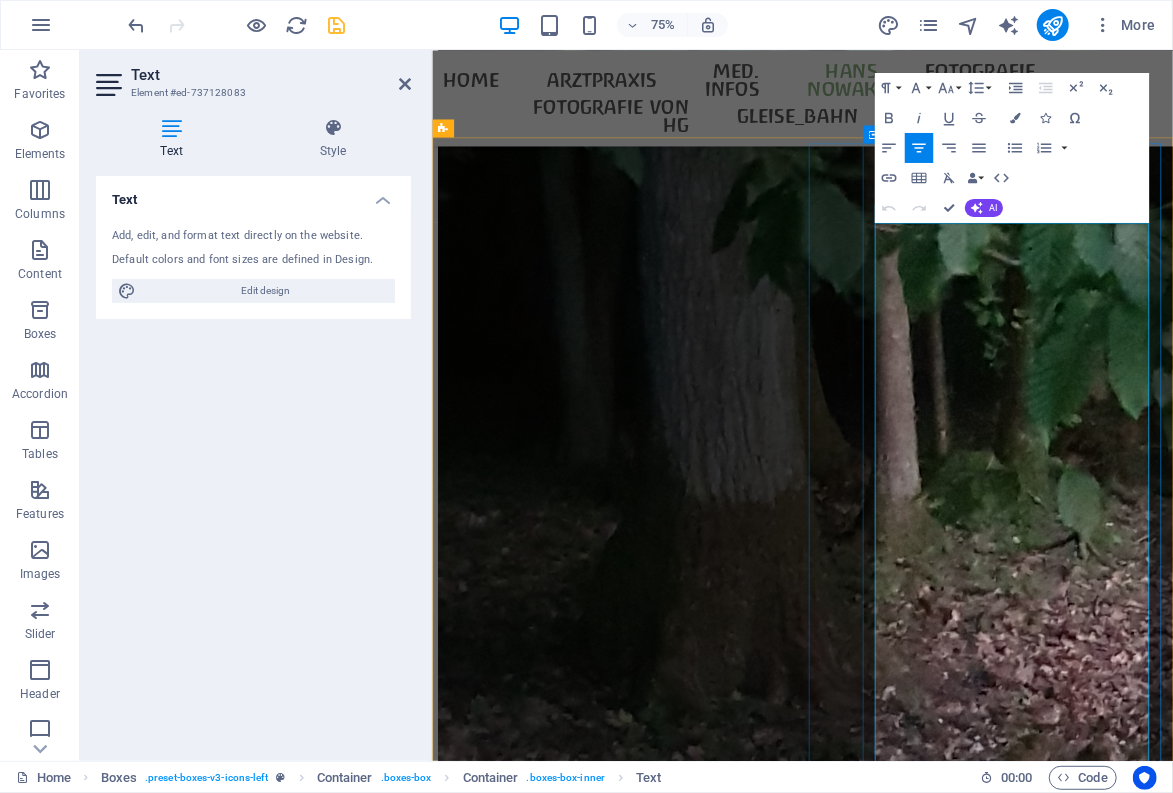 click on "»" at bounding box center (497, 8548) 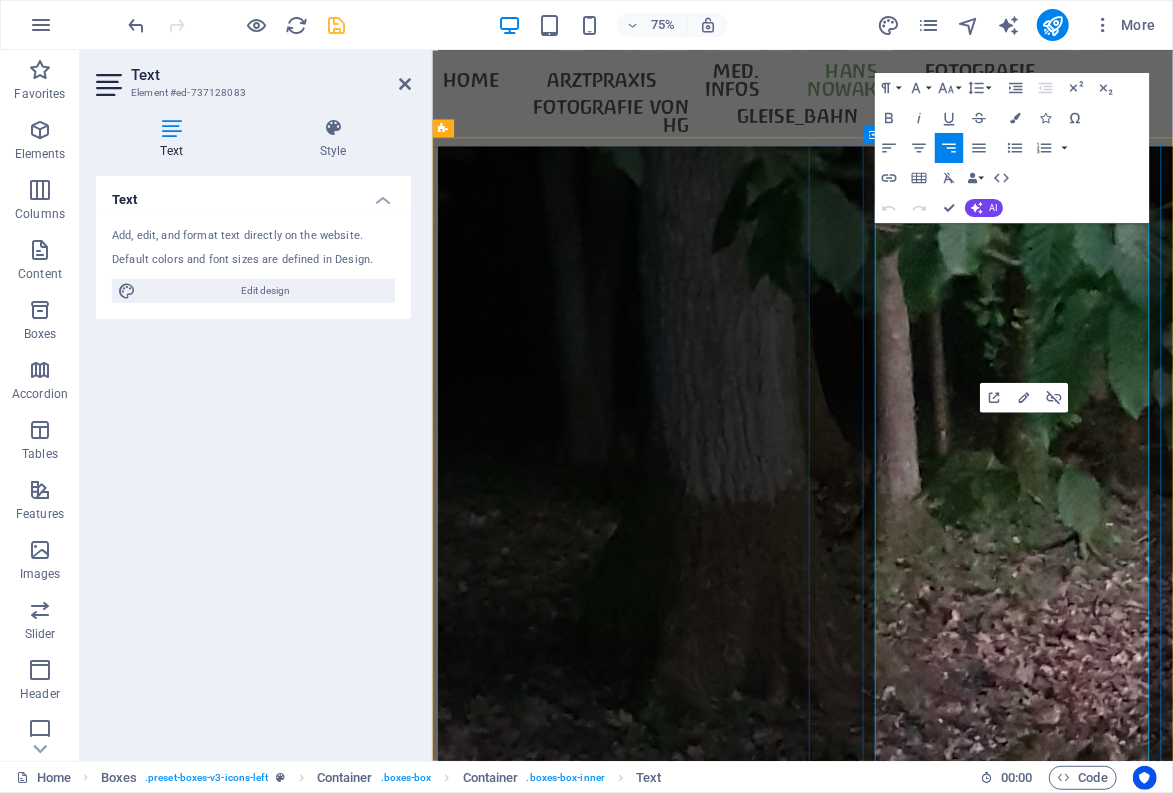 copy on "»" 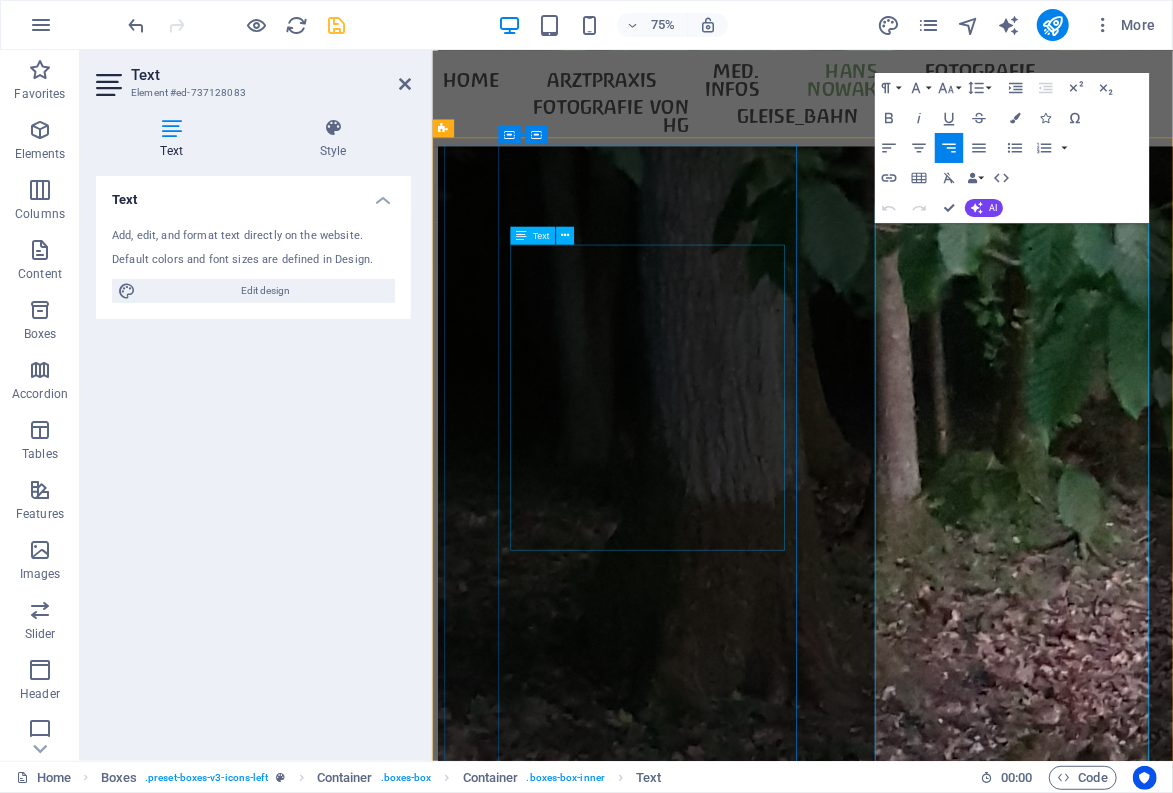 click on "Eine Ausstellung von Werken [FIRST] [LAST]s konnte zusammen mit dem Stadtmuseum Halle/Saale (am Geburtsort des Künstlers) realisiert werden! " Von Halle nach Halle:Der Künstler [FIRST] [LAST] " - Vernissage am Donnerstag, den [DATE] - Ausstellung vom [DATE] bis [DATE] - Kurator: Prof. Dr. [LAST] [LAST], Leipzig - Öffnungszeiten: Mi-So 10-17 Uhr - Es werden monatlich öffentliche Führungen durch das Stadtmuseum Halle angeboten. -  Ort : Stadtmuseum Halle Grosse Märkerstr. 10 [POSTAL_CODE] Halle ([STATE])" at bounding box center (682, 7928) 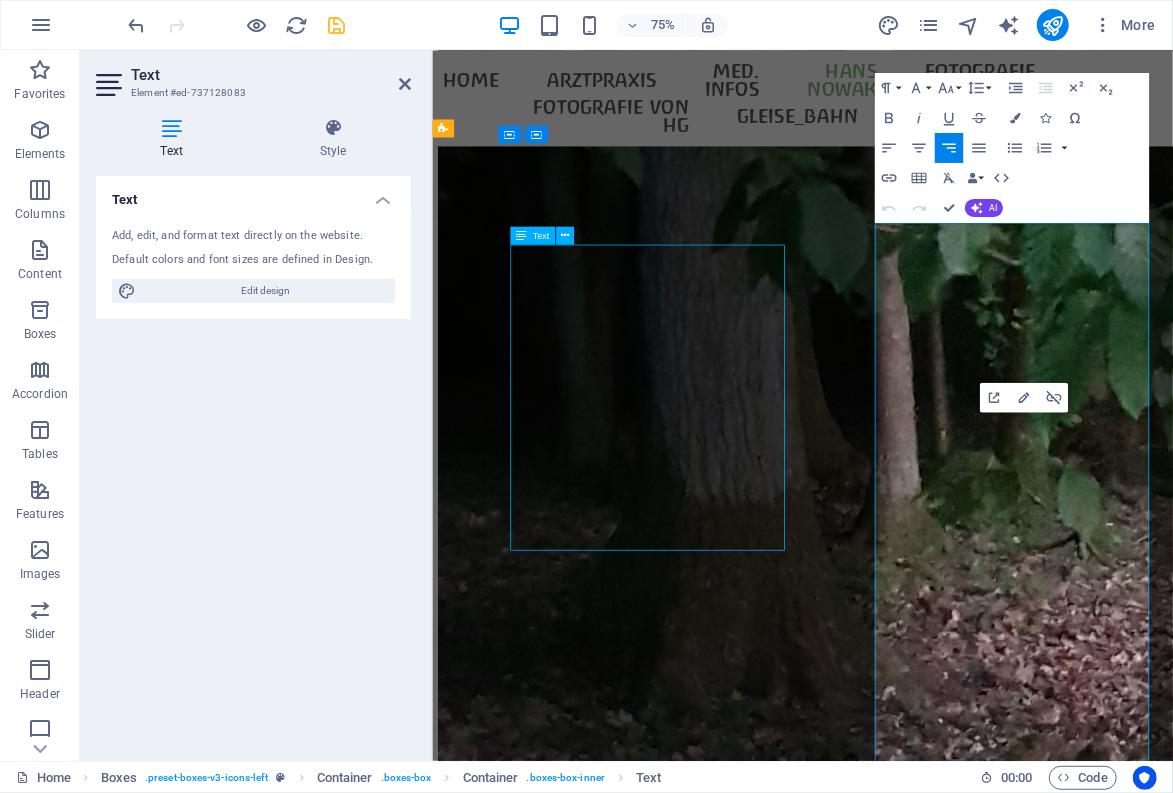 click on "Eine Ausstellung von Werken [FIRST] [LAST]s konnte zusammen mit dem Stadtmuseum Halle/Saale (am Geburtsort des Künstlers) realisiert werden! " Von Halle nach Halle:Der Künstler [FIRST] [LAST] " - Vernissage am Donnerstag, den [DATE] - Ausstellung vom [DATE] bis [DATE] - Kurator: Prof. Dr. [LAST] [LAST], Leipzig - Öffnungszeiten: Mi-So 10-17 Uhr - Es werden monatlich öffentliche Führungen durch das Stadtmuseum Halle angeboten. -  Ort : Stadtmuseum Halle Grosse Märkerstr. 10 [POSTAL_CODE] Halle ([STATE])" at bounding box center [682, 7928] 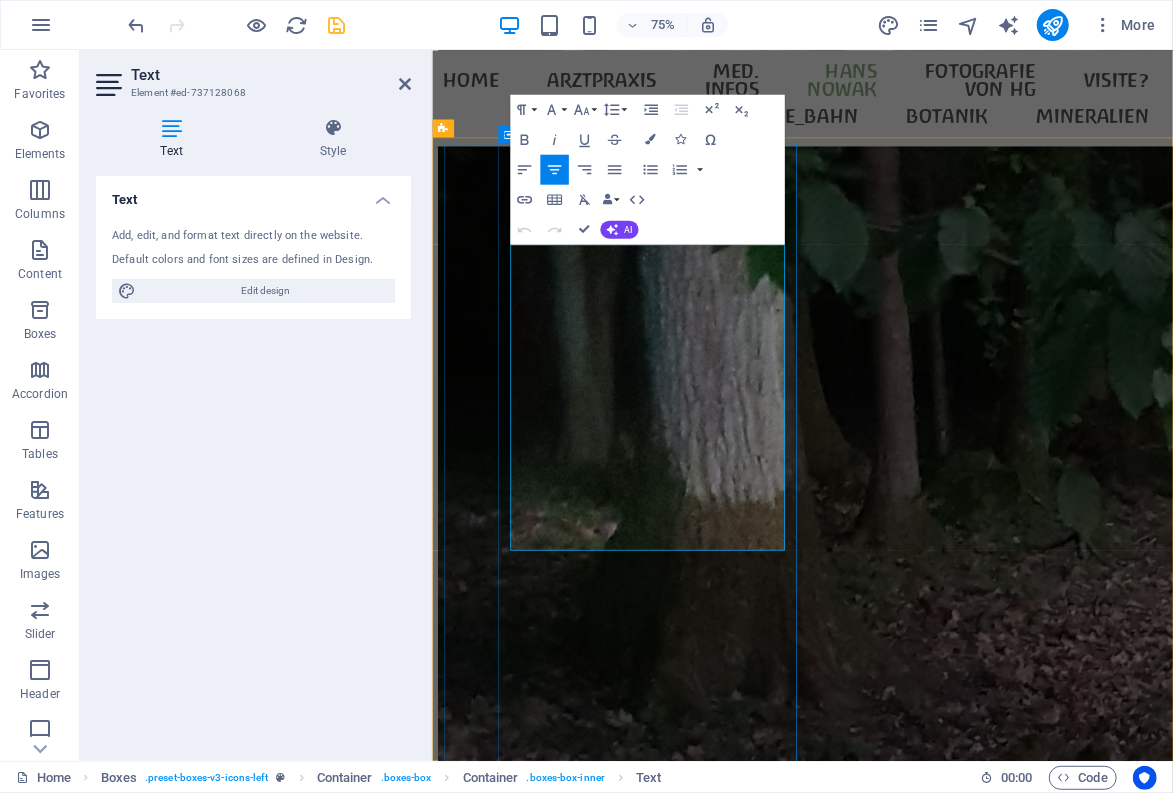 click on """ at bounding box center (575, 7844) 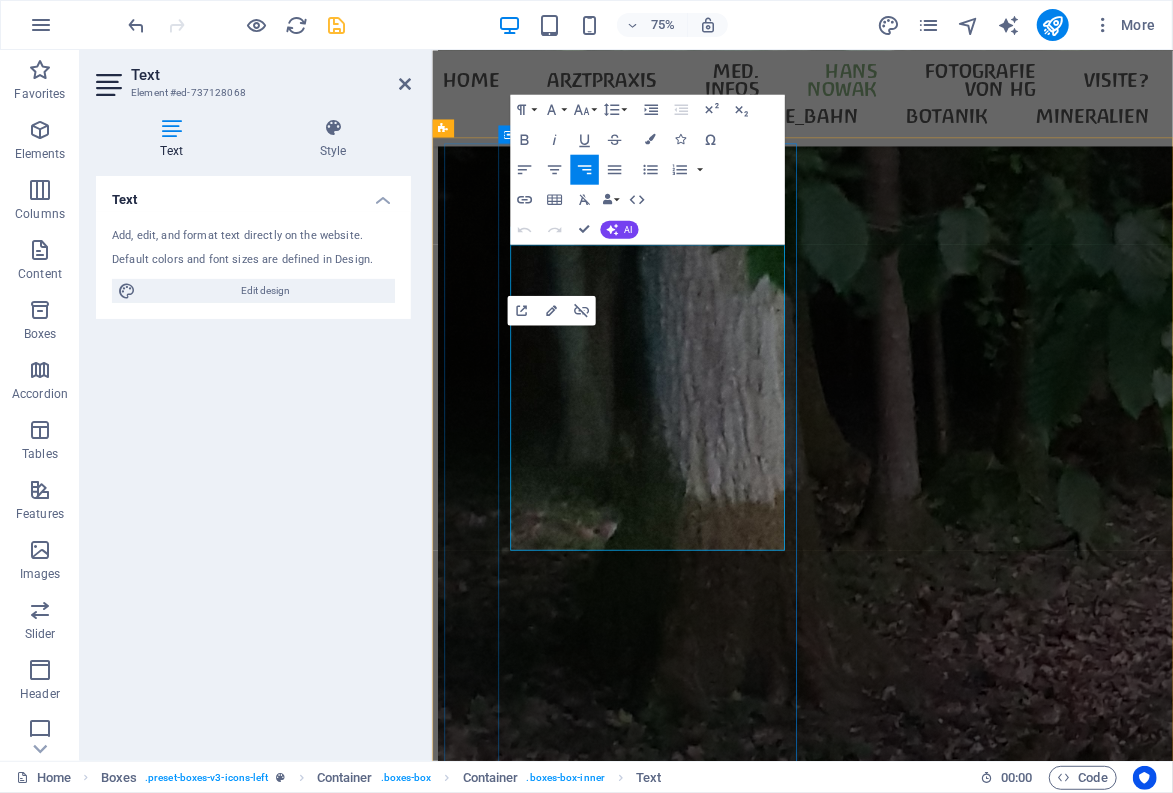 click on """ at bounding box center [575, 7844] 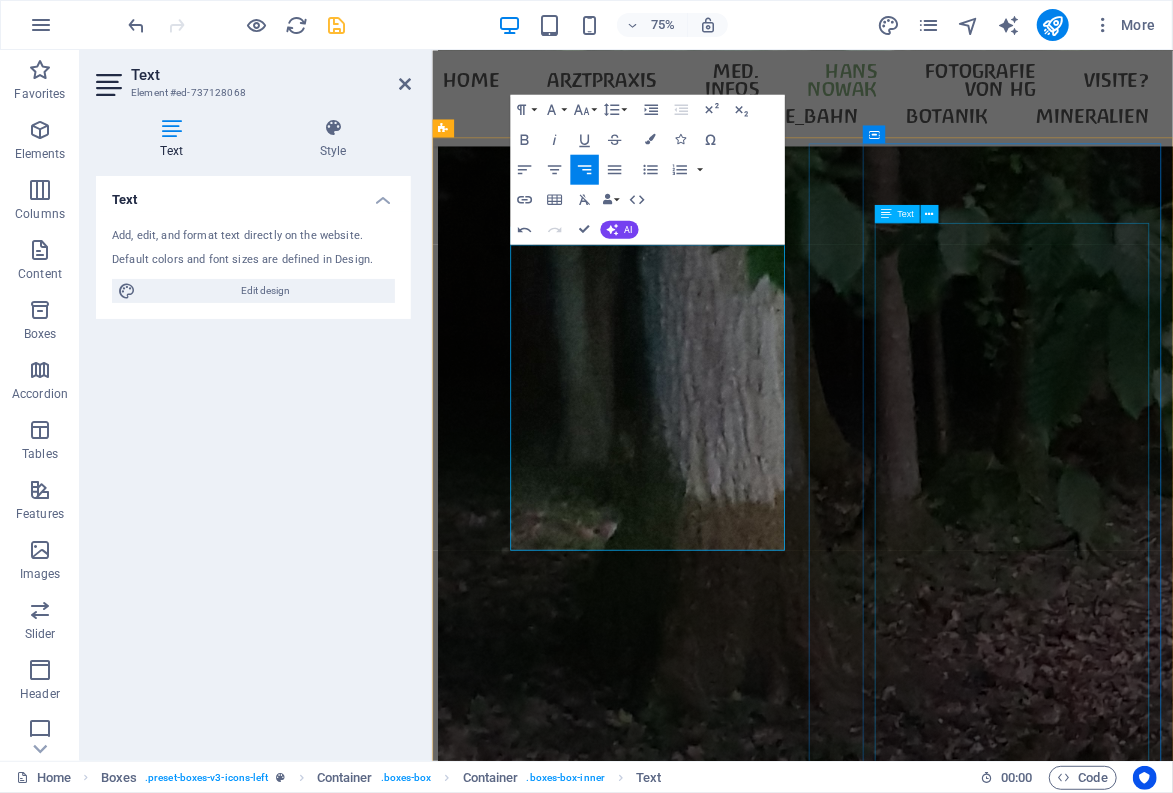 click on "[AGE] Jahre nach der letzten Buchveröffentlichung ist Ende [MONTH] [YEAR] ein grundlegendes Buch über [FIRST] [LAST] erschienen (Leben und Werk, mit kunsthistorischen Aufsätzen)  Zur Biographie sind die neuesten Erkenntnisse eingearbeitet. -  [FIRST] [LAST], [FIRST] [LAST],  [FIRST] [LAST], [FIRST] [LAST],  [FIRST] [LAST], [FIRST] [LAST]: » Der Hallenser Künstler [FIRST] [LAST] – im Rausch der Farben « - Hrsg. [FIRST] [LAST]  Verlag Kettler, Dortmund [YEAR]  –  Bezug über den Buchhandel oder   direkt beim Verlag  per E-Commerce   -  ISBN [ISBN] Früher erschienen  über [FIRST] [LAST]: - Die letzte Veröffentlichung  mit Werk-Abbildungen:  [FIRST].[LAST]/[FIRST].[LAST]:  " Vom Maler [FIRST] [LAST] ein Bild sich zu machen " , [YEAR]       (noch wenige erhältlich über [FIRST] [LAST]) - [FIRST] [LAST]s  " Autobiographie "  erschien [YEAR]  (ohne Abbildungen seiner Werke) - Das erste Büchlein über  " [FIRST] [LAST] "  von Dr. [LAST] [LAST]  mit zehn Werk-Abbildungen erschien [YEAR] -   ein Schatz für jeden Sammler..." at bounding box center [682, 8775] 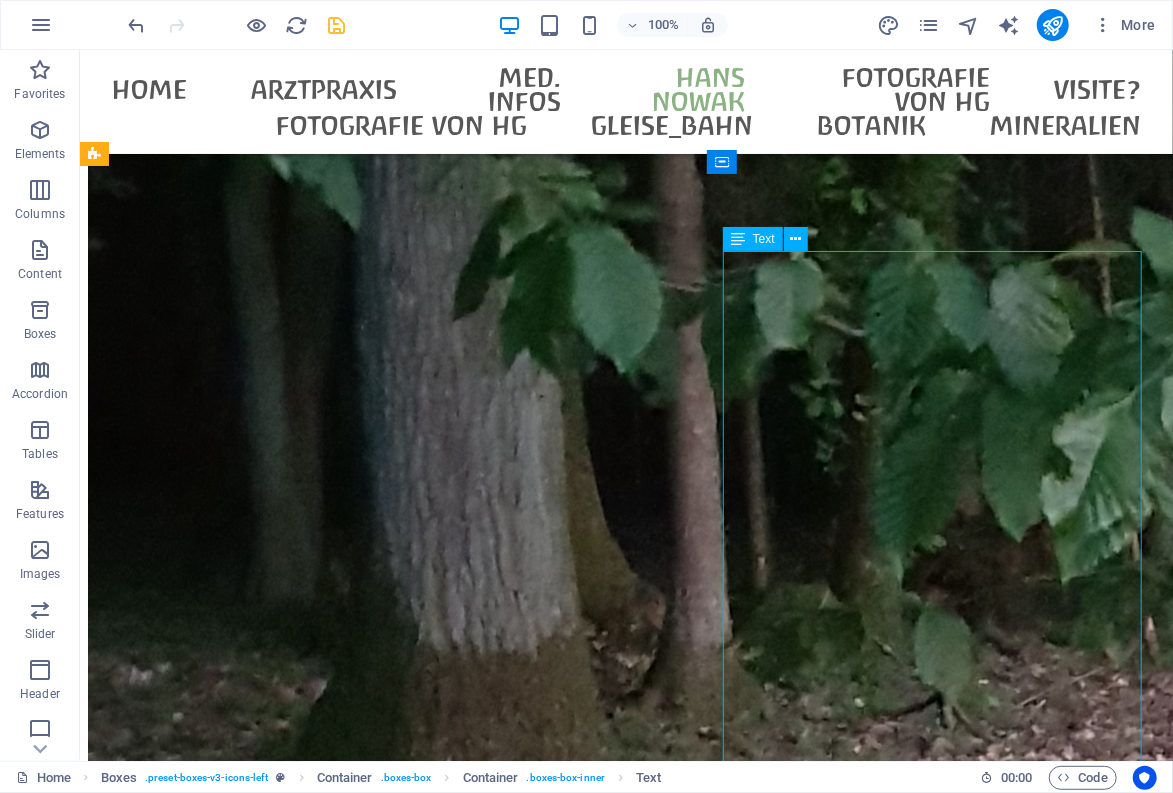 scroll, scrollTop: 3706, scrollLeft: 0, axis: vertical 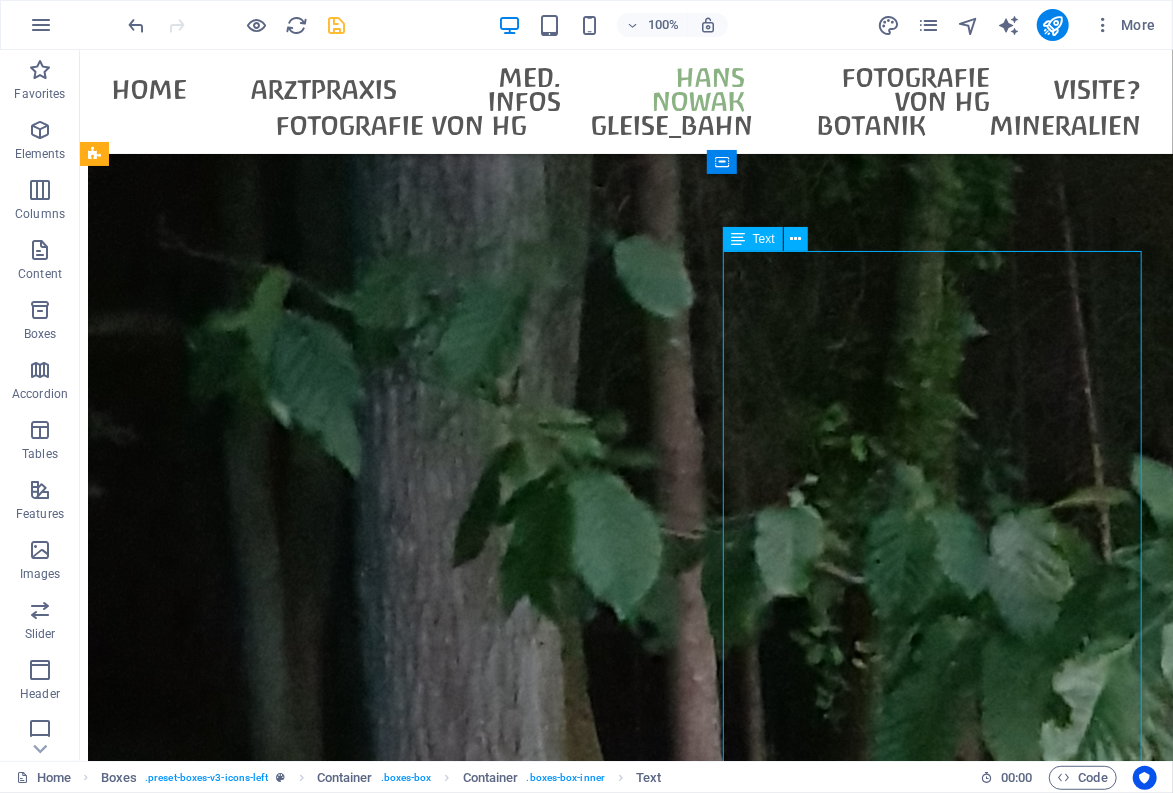 click on "[AGE] Jahre nach der letzten Buchveröffentlichung ist Ende [MONTH] [YEAR] ein grundlegendes Buch über [FIRST] [LAST] erschienen (Leben und Werk, mit kunsthistorischen Aufsätzen)  Zur Biographie sind die neuesten Erkenntnisse eingearbeitet. -  [FIRST] [LAST], [FIRST] [LAST],  [FIRST] [LAST], [FIRST] [LAST],  [FIRST] [LAST], [FIRST] [LAST]: » Der Hallenser Künstler [FIRST] [LAST] – im Rausch der Farben « - Hrsg. [FIRST] [LAST]  Verlag Kettler, Dortmund [YEAR]  –  Bezug über den Buchhandel oder   direkt beim Verlag  per E-Commerce   -  ISBN [ISBN] Früher erschienen  über [FIRST] [LAST]: - Die letzte Veröffentlichung  mit Werk-Abbildungen:  [FIRST].[LAST]/[FIRST].[LAST]:  " Vom Maler [FIRST] [LAST] ein Bild sich zu machen " , [YEAR]       (noch wenige erhältlich über [FIRST] [LAST]) - [FIRST] [LAST]s  " Autobiographie "  erschien [YEAR]  (ohne Abbildungen seiner Werke) - Das erste Büchlein über  " [FIRST] [LAST] "  von Dr. [LAST] [LAST]  mit zehn Werk-Abbildungen erschien [YEAR] -   ein Schatz für jeden Sammler..." at bounding box center (356, 8639) 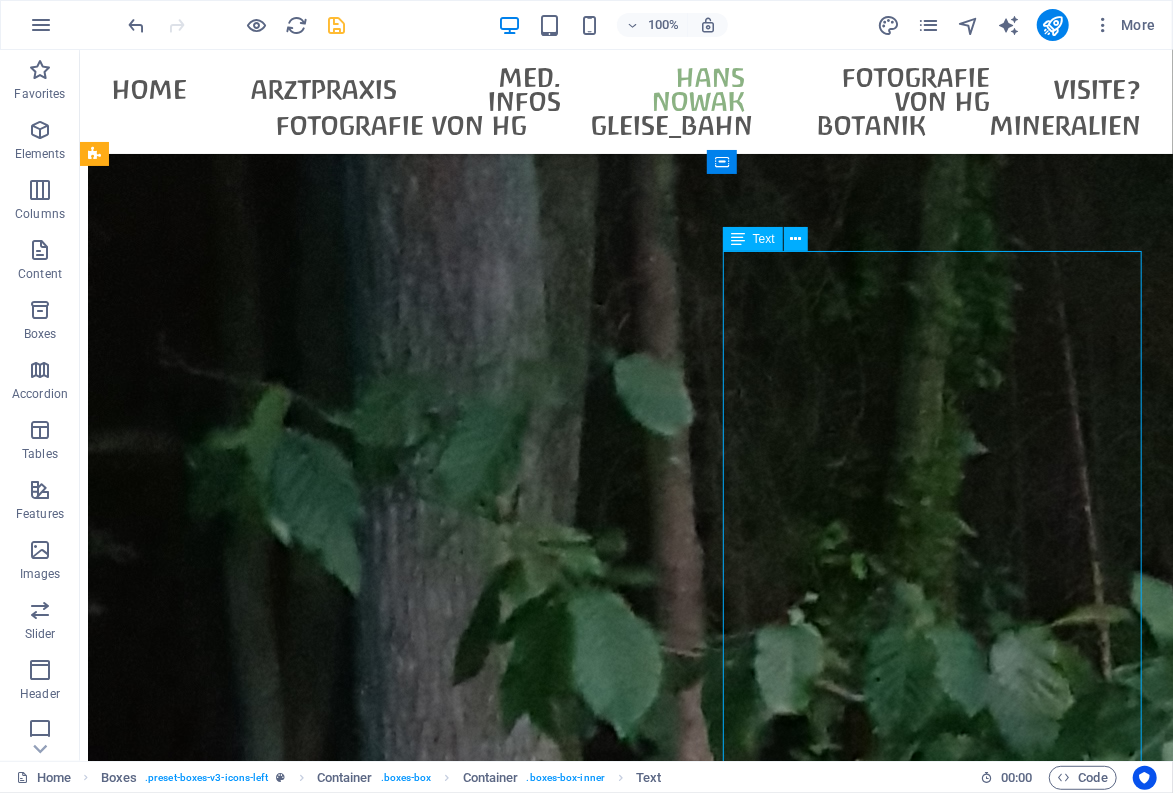 scroll, scrollTop: 4071, scrollLeft: 0, axis: vertical 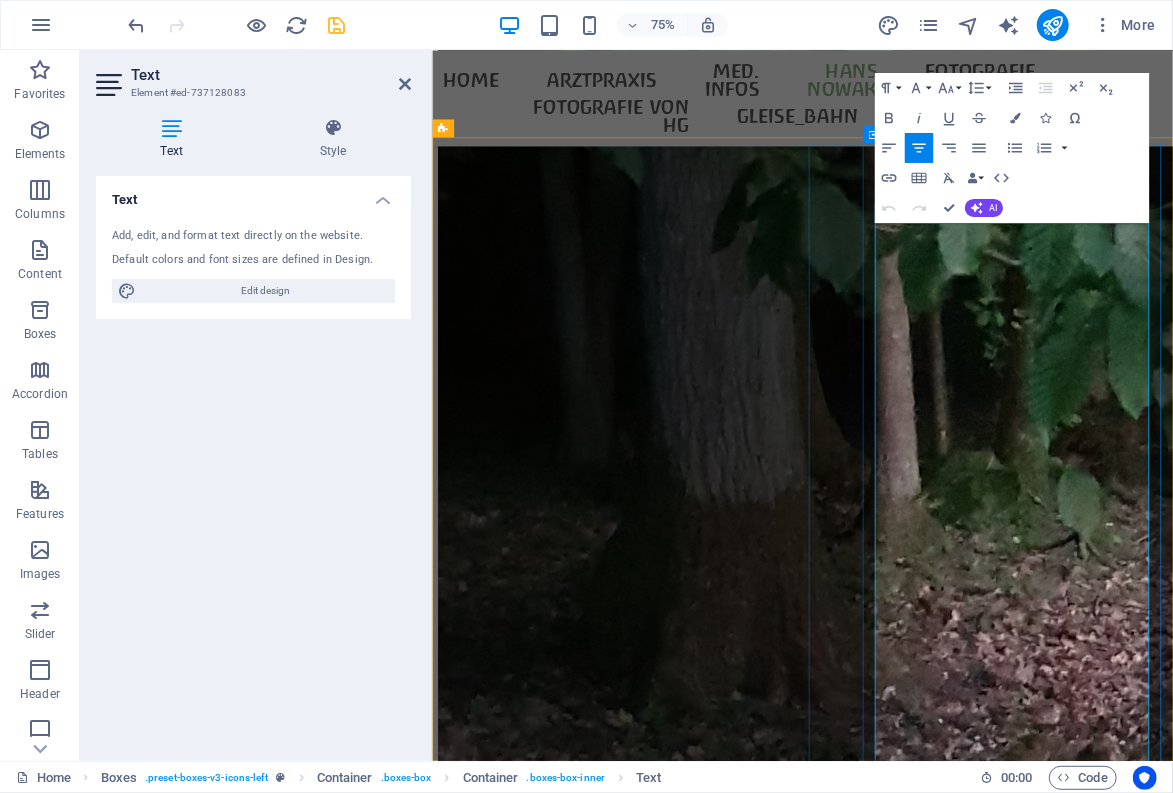 drag, startPoint x: 1371, startPoint y: 609, endPoint x: 1384, endPoint y: 610, distance: 13.038404 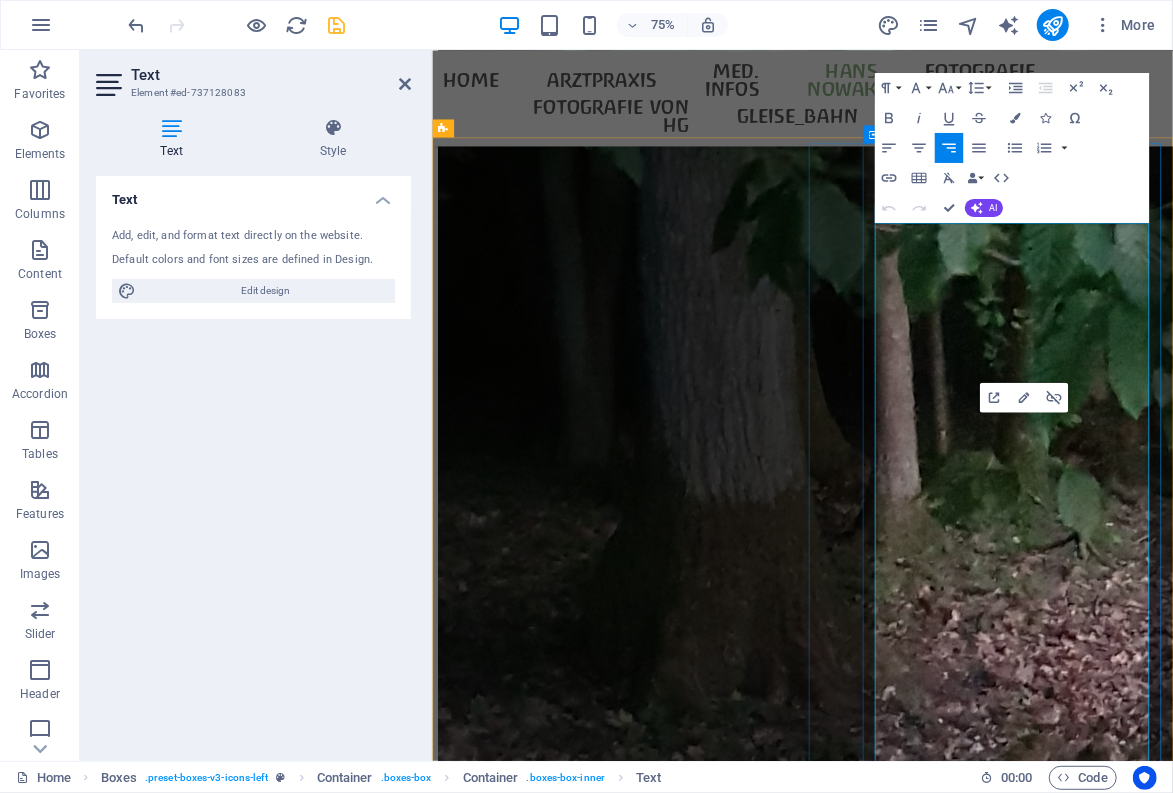 copy on "«" 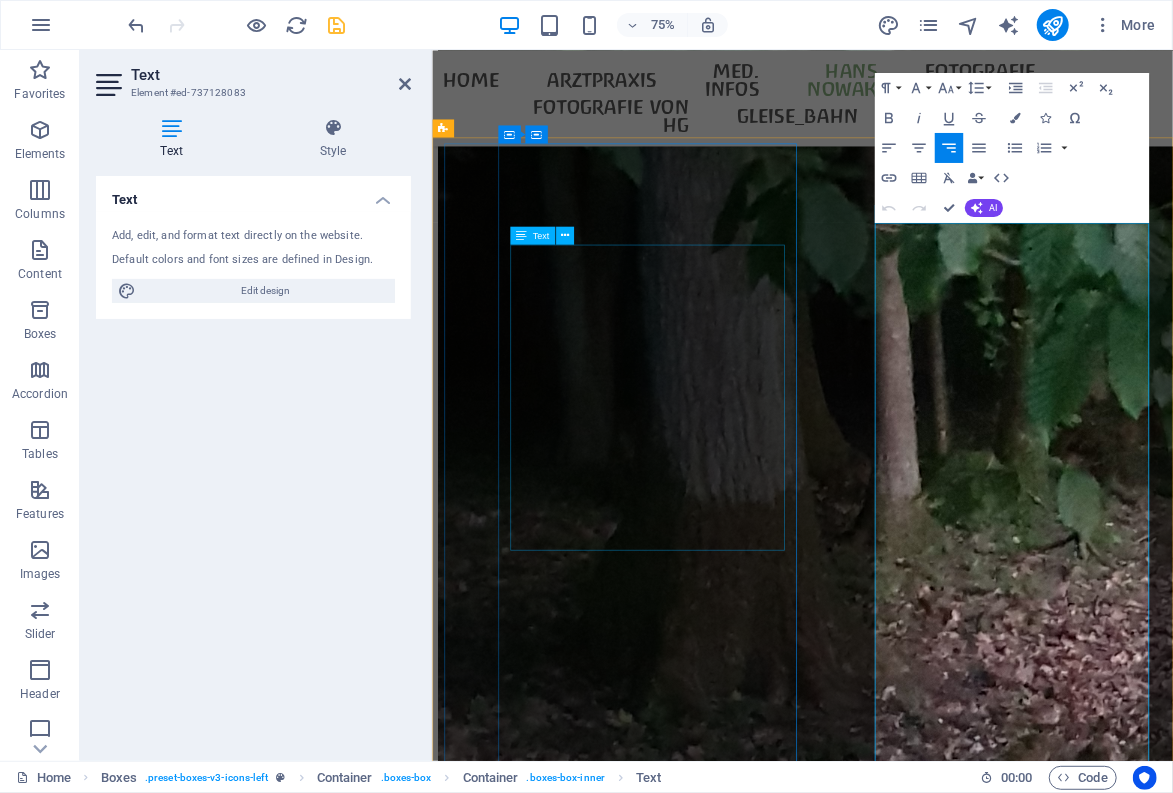 click on "Eine Ausstellung von Werken [FIRST] [LAST]s konnte zusammen mit dem Stadtmuseum Halle/Saale (am Geburtsort des Künstlers) realisiert werden! » Von Halle nach Halle:Der Künstler [FIRST] [LAST] " - Vernissage am Donnerstag, den [DATE] - Ausstellung vom [DATE] bis [DATE] - Kurator: Prof. Dr. [LAST] [LAST], Leipzig - Öffnungszeiten: Mi-So 10-17 Uhr - Es werden monatlich öffentliche Führungen durch das Stadtmuseum Halle angeboten. -  Ort : Stadtmuseum Halle Grosse Märkerstr. 10 [POSTAL_CODE] Halle ([STATE])" at bounding box center [682, 7928] 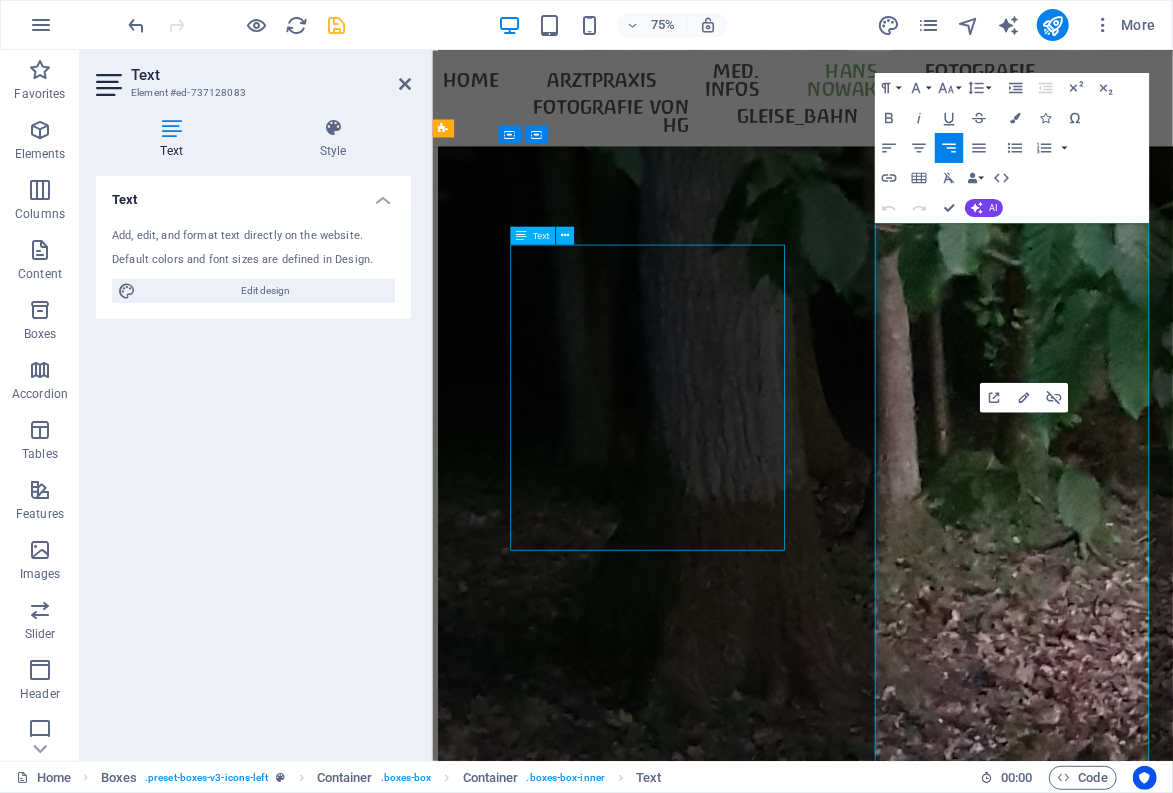 click on "Eine Ausstellung von Werken [FIRST] [LAST]s konnte zusammen mit dem Stadtmuseum Halle/Saale (am Geburtsort des Künstlers) realisiert werden! » Von Halle nach Halle:Der Künstler [FIRST] [LAST] " - Vernissage am Donnerstag, den [DATE] - Ausstellung vom [DATE] bis [DATE] - Kurator: Prof. Dr. [LAST] [LAST], Leipzig - Öffnungszeiten: Mi-So 10-17 Uhr - Es werden monatlich öffentliche Führungen durch das Stadtmuseum Halle angeboten. -  Ort : Stadtmuseum Halle Grosse Märkerstr. 10 [POSTAL_CODE] Halle ([STATE])" at bounding box center (682, 7928) 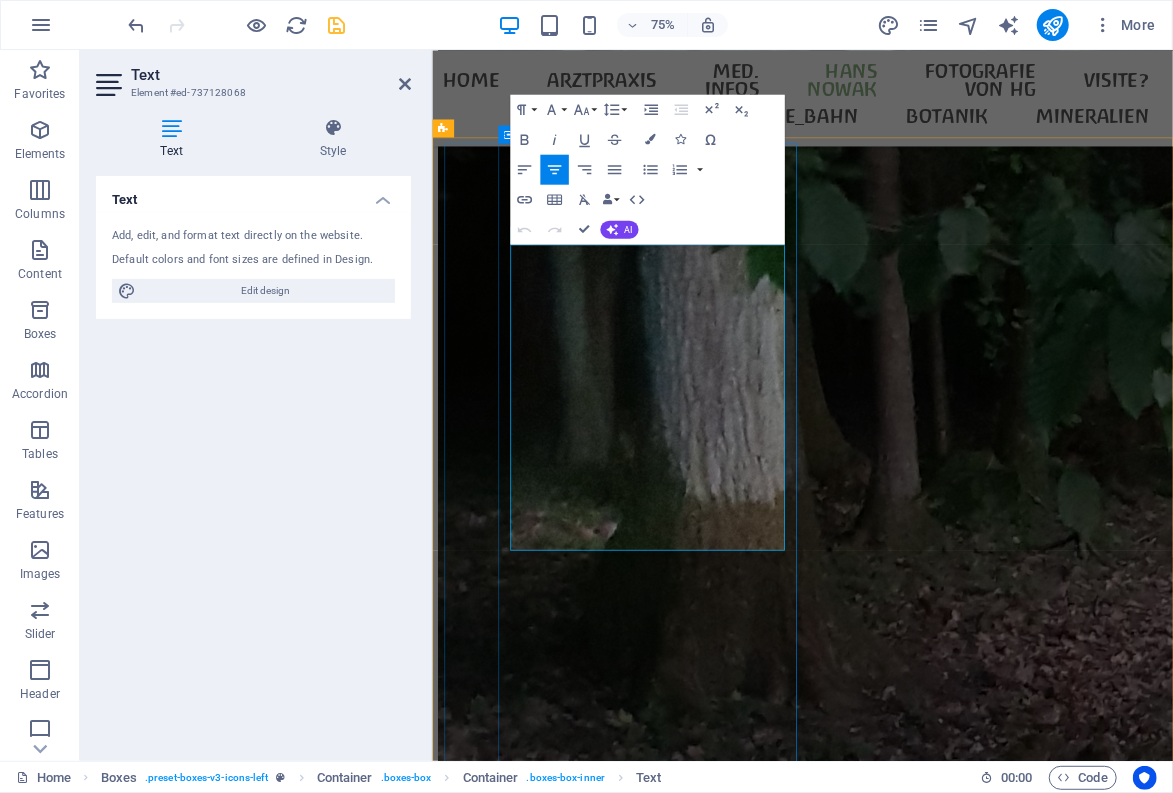 drag, startPoint x: 890, startPoint y: 467, endPoint x: 902, endPoint y: 467, distance: 12 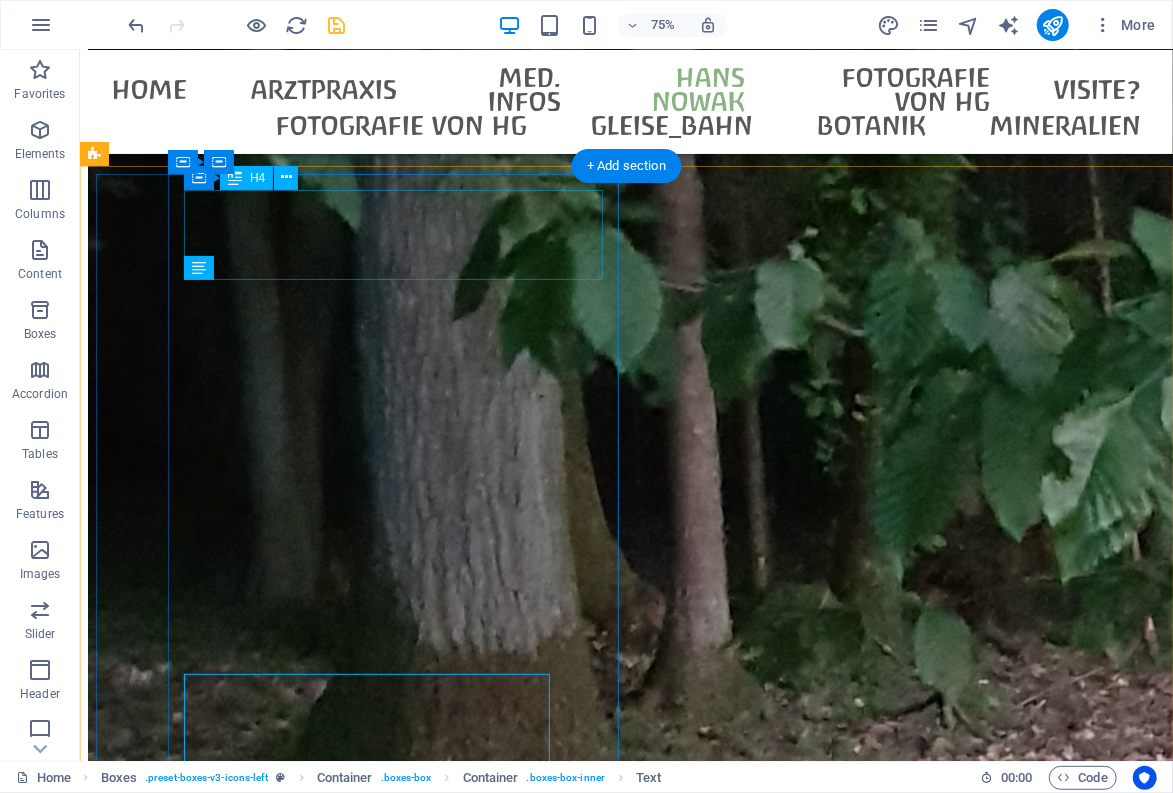 scroll, scrollTop: 3706, scrollLeft: 0, axis: vertical 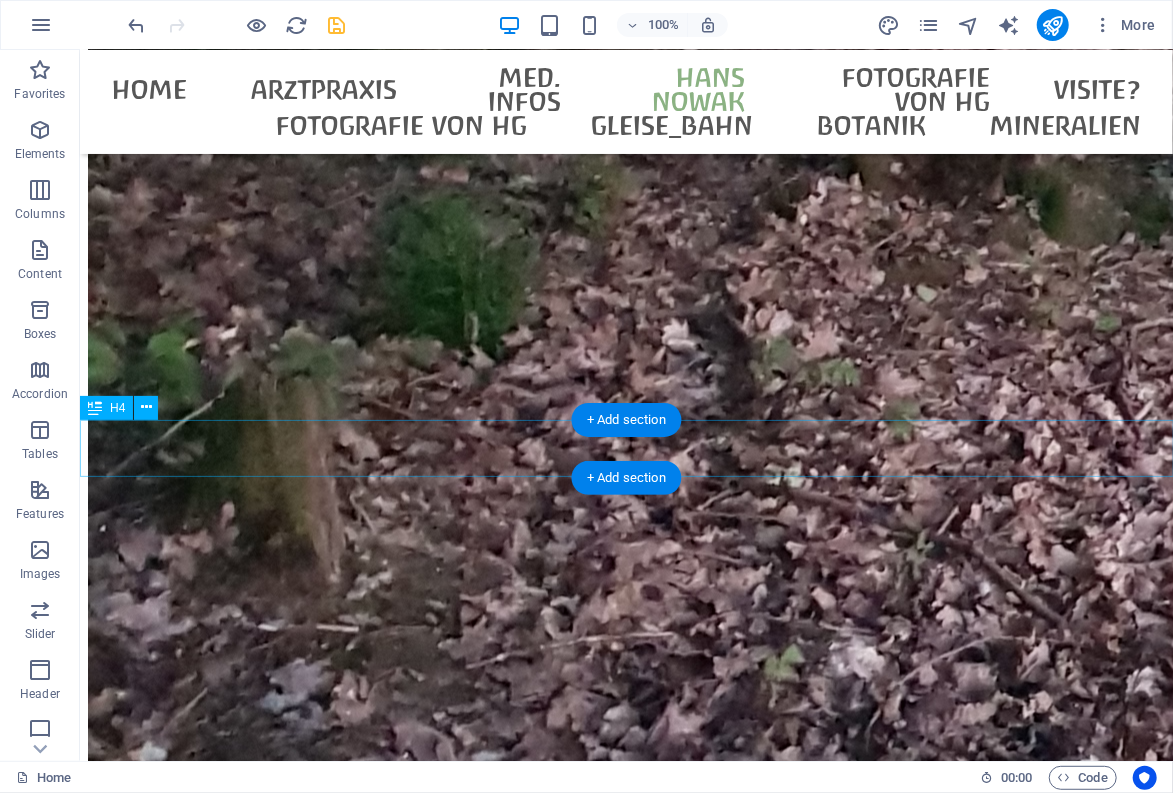 click on "Biographie Hans Nowak" at bounding box center [625, 8372] 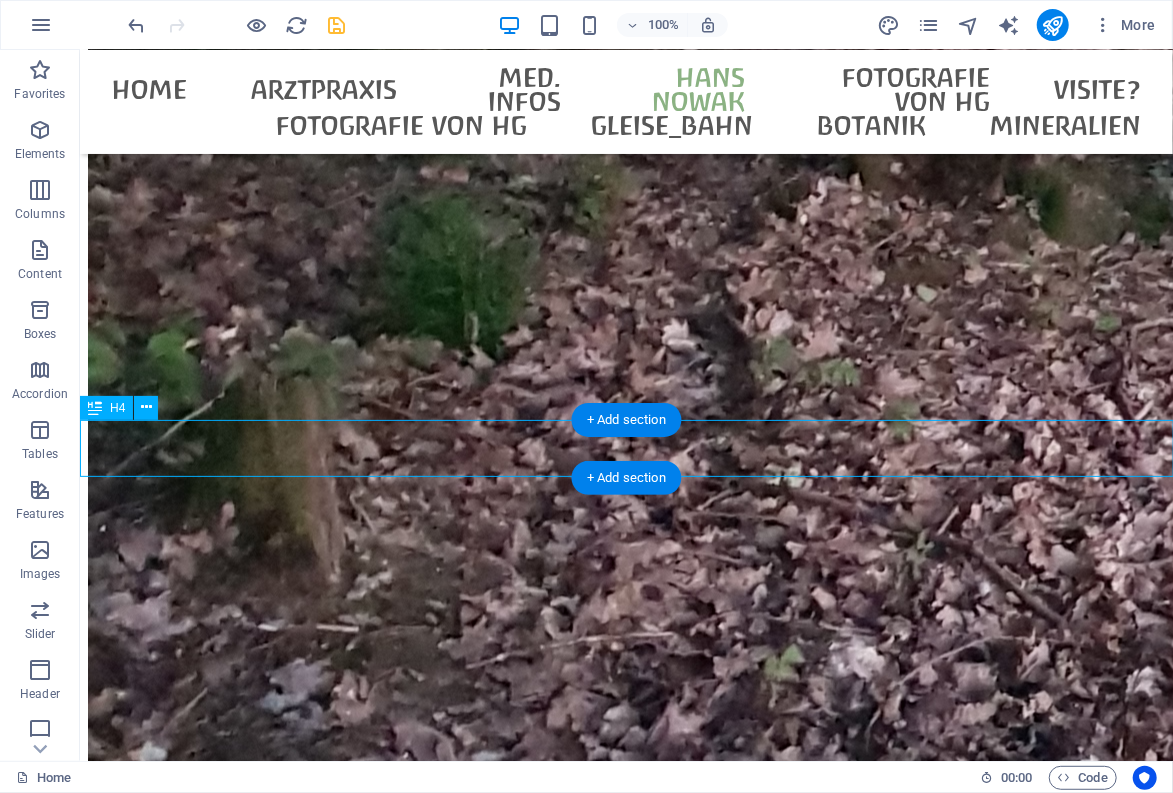 click on "Biographie Hans Nowak" at bounding box center (625, 8372) 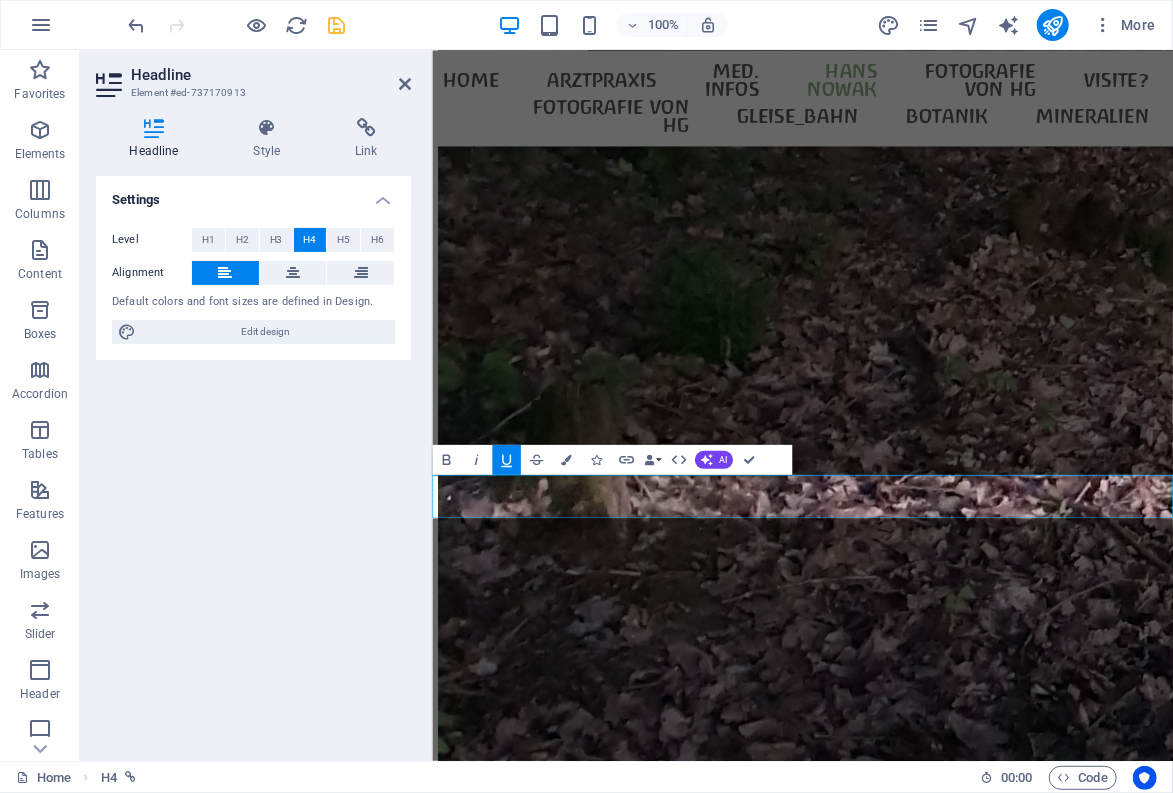 scroll, scrollTop: 5171, scrollLeft: 0, axis: vertical 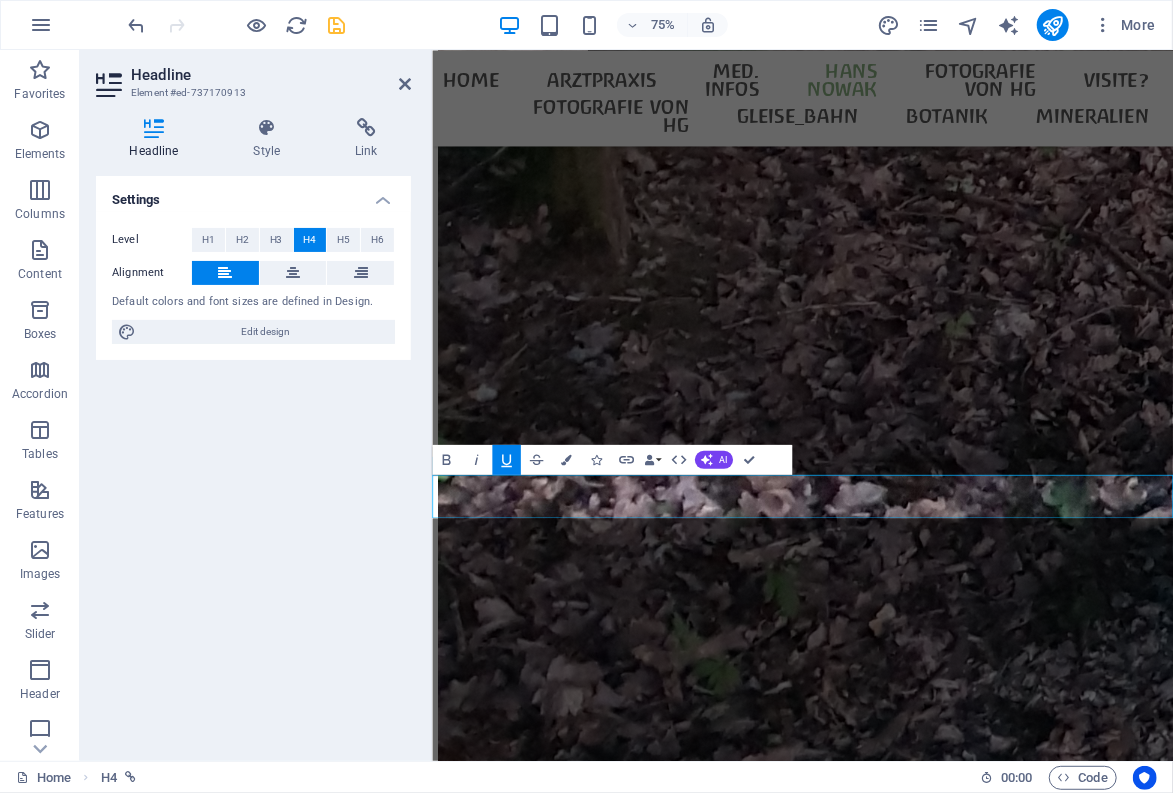click on "Biographie Hans Nowak" at bounding box center (581, 8569) 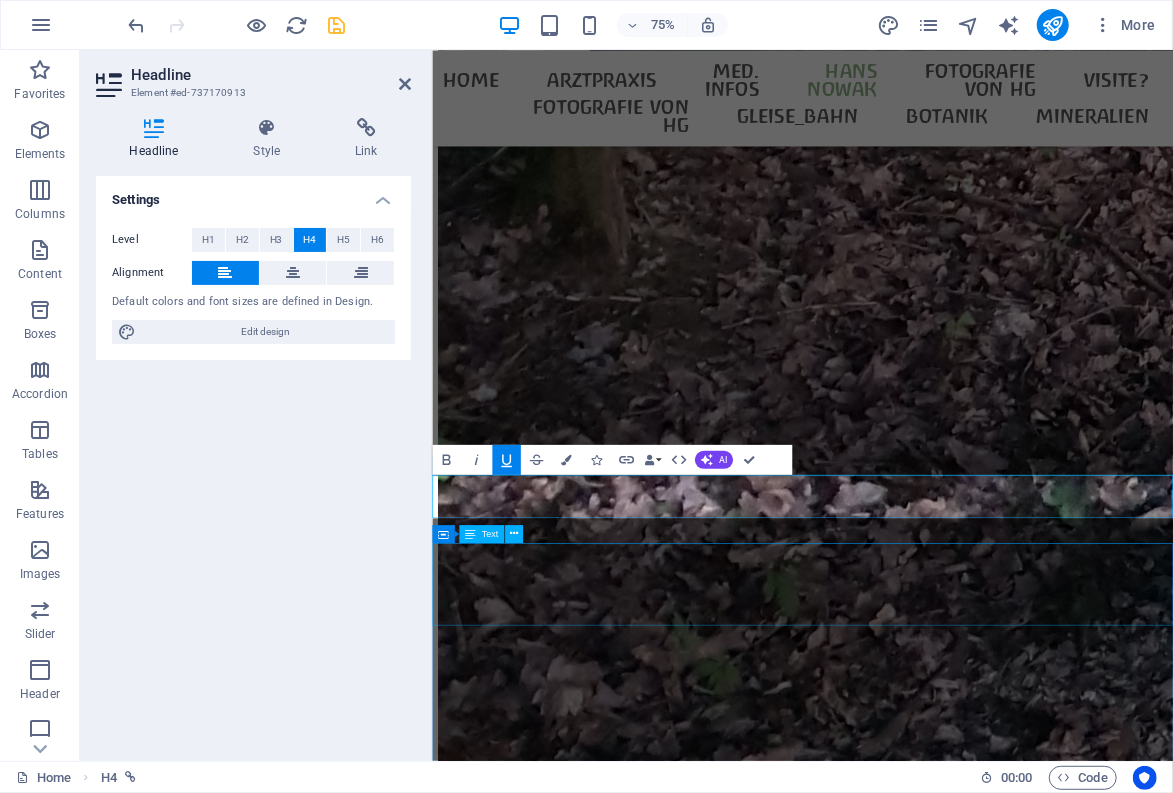 type 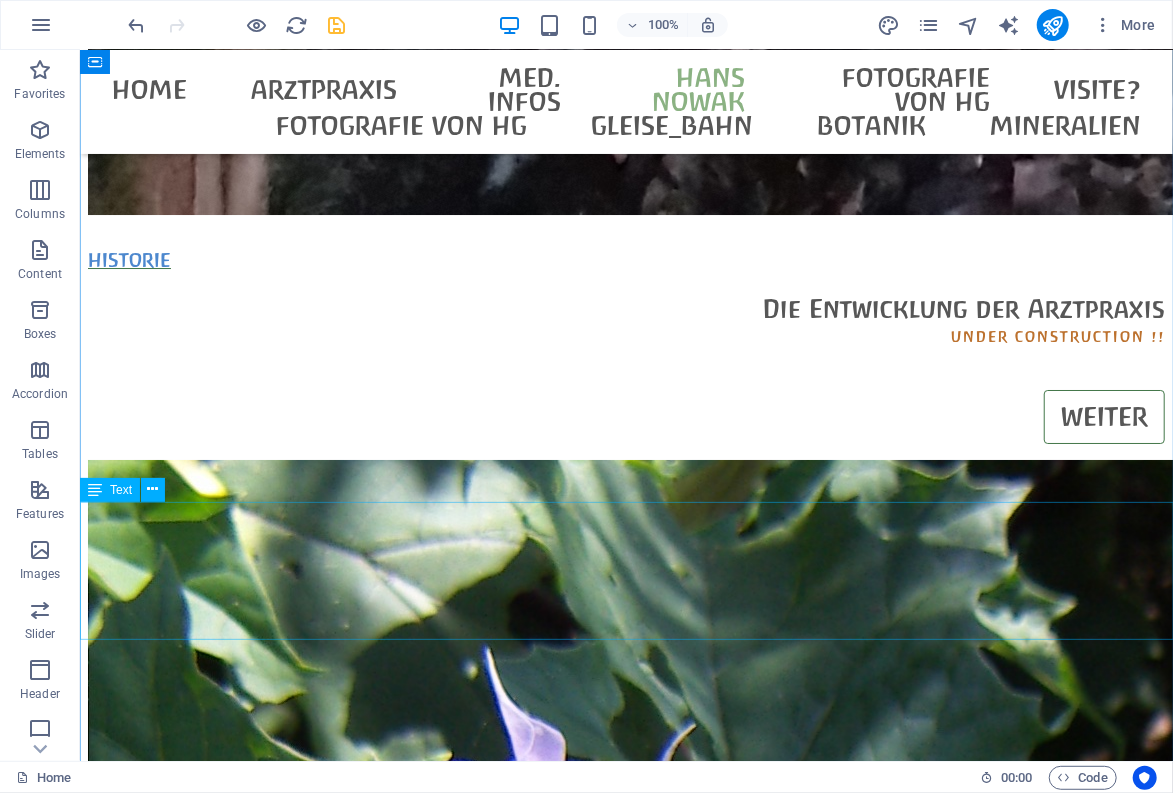 scroll, scrollTop: 6786, scrollLeft: 0, axis: vertical 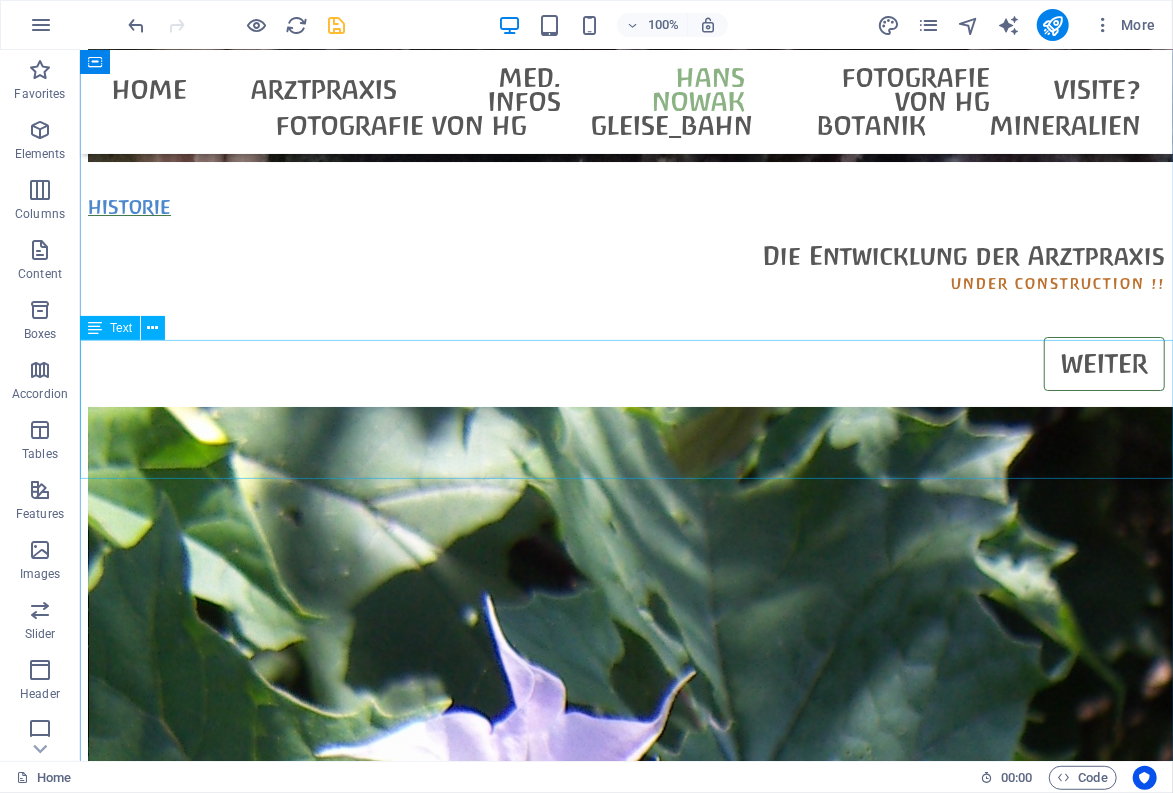 click on "Fotografien [INITIALS].[LAST] aus 50 Jahren   (oder mehr?) Under Construction !!" at bounding box center [625, 8317] 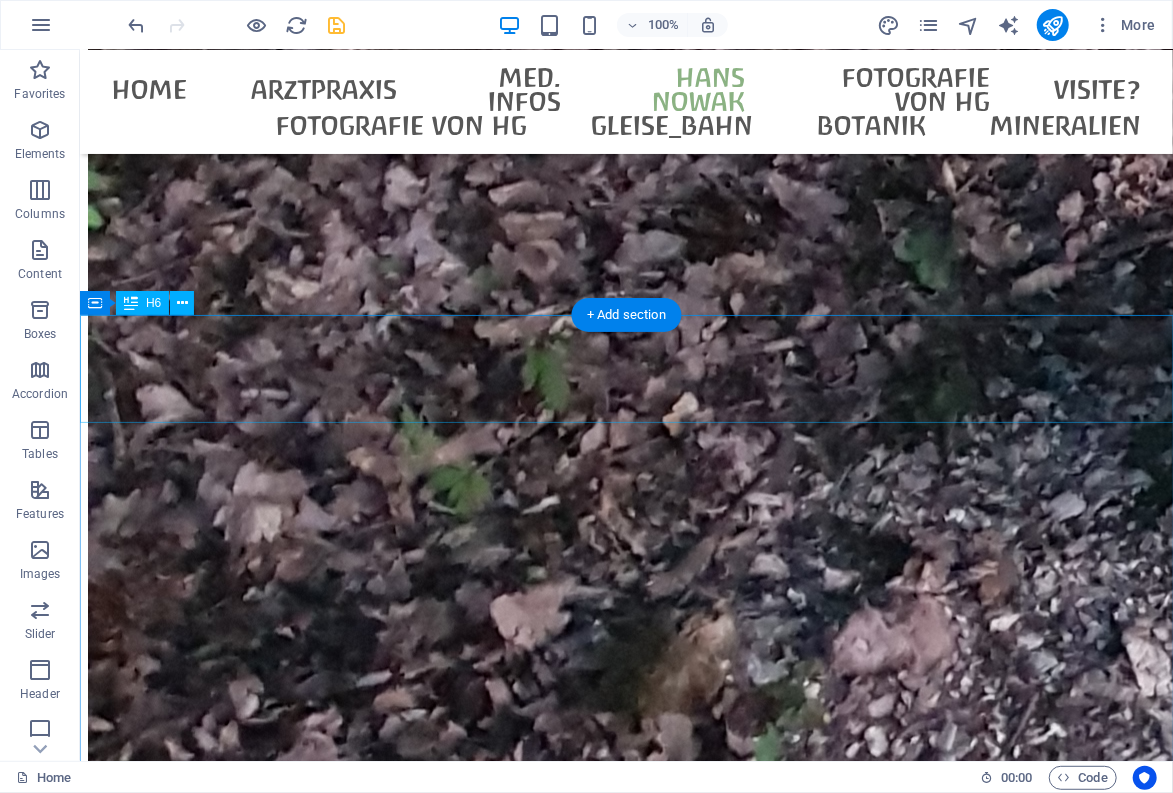 scroll, scrollTop: 5356, scrollLeft: 0, axis: vertical 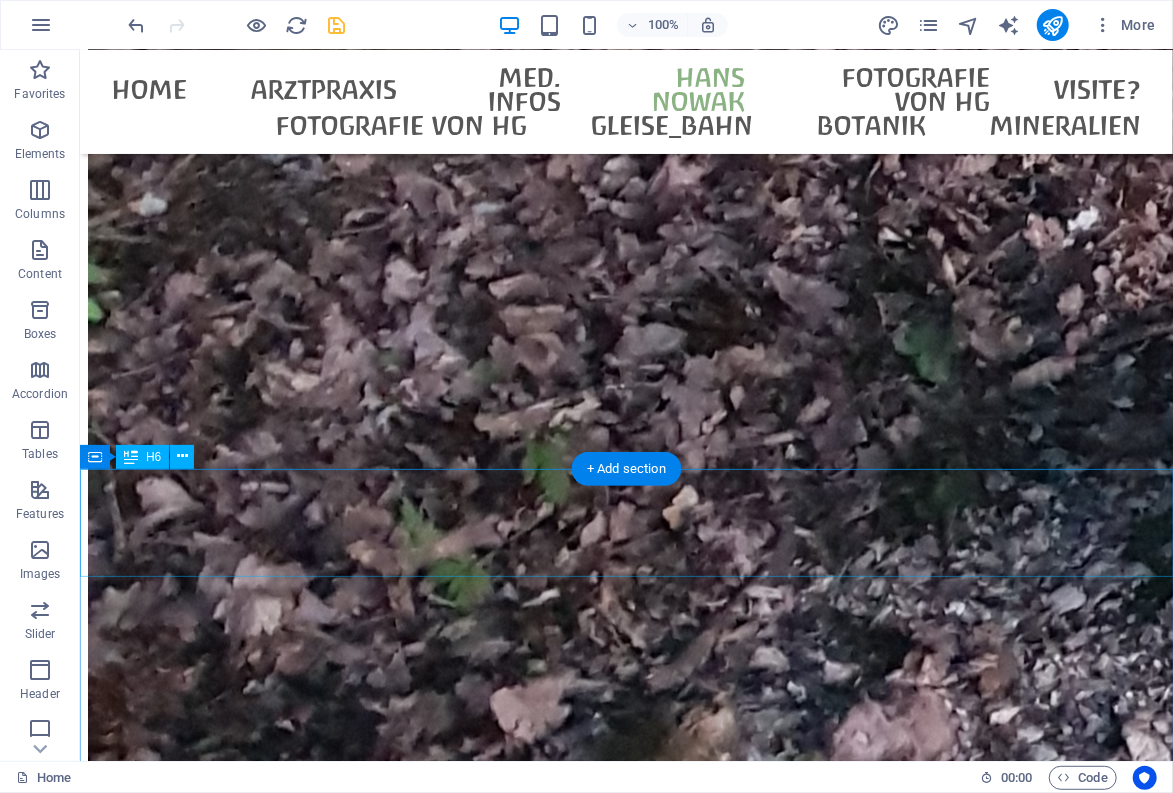 click on "[FIRST]-[LAST]-Sammlung Gehlig      Under Construction !!" at bounding box center [625, 8446] 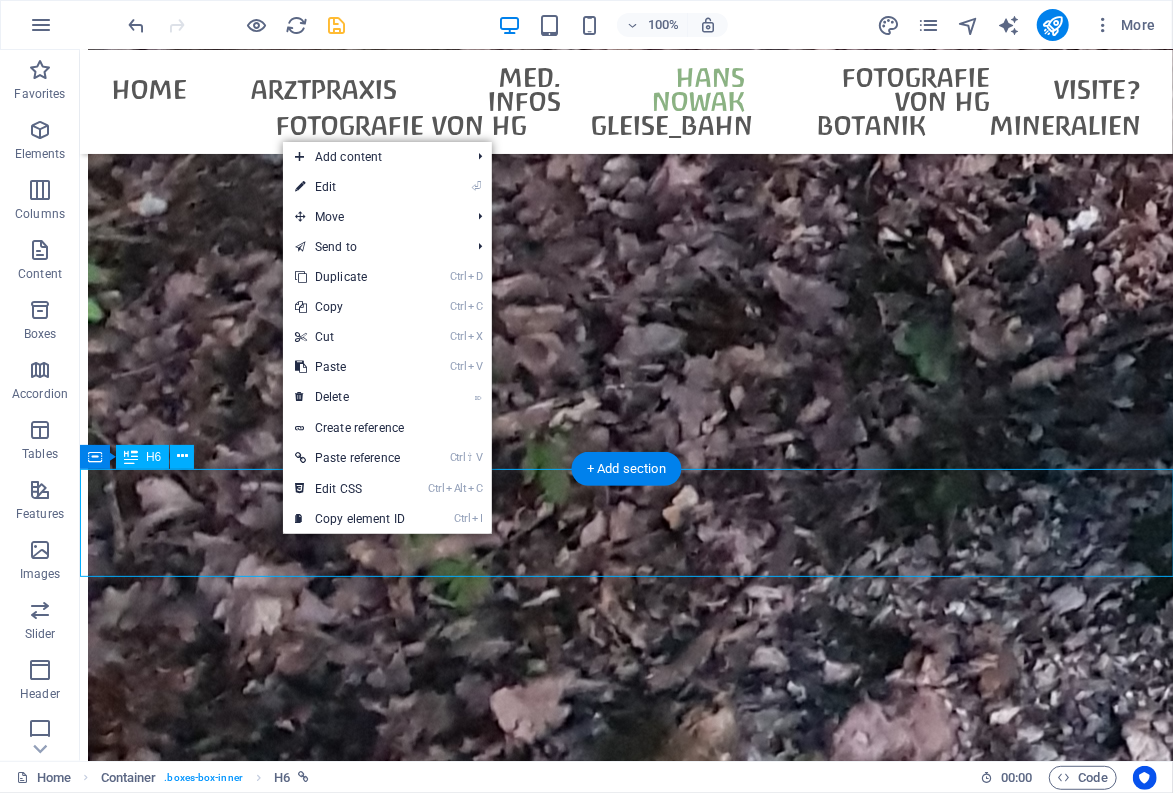 click on "[FIRST]-[LAST]-Sammlung Gehlig      Under Construction !!" at bounding box center (625, 8446) 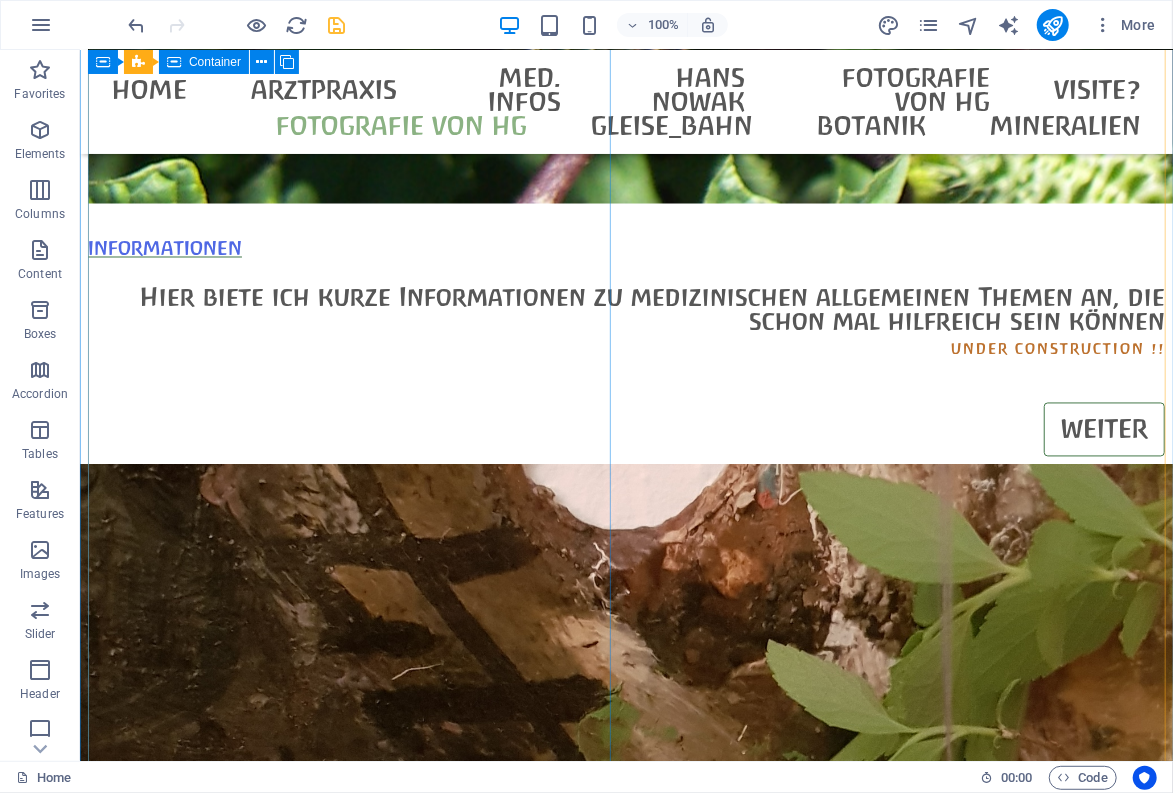 scroll, scrollTop: 8326, scrollLeft: 0, axis: vertical 